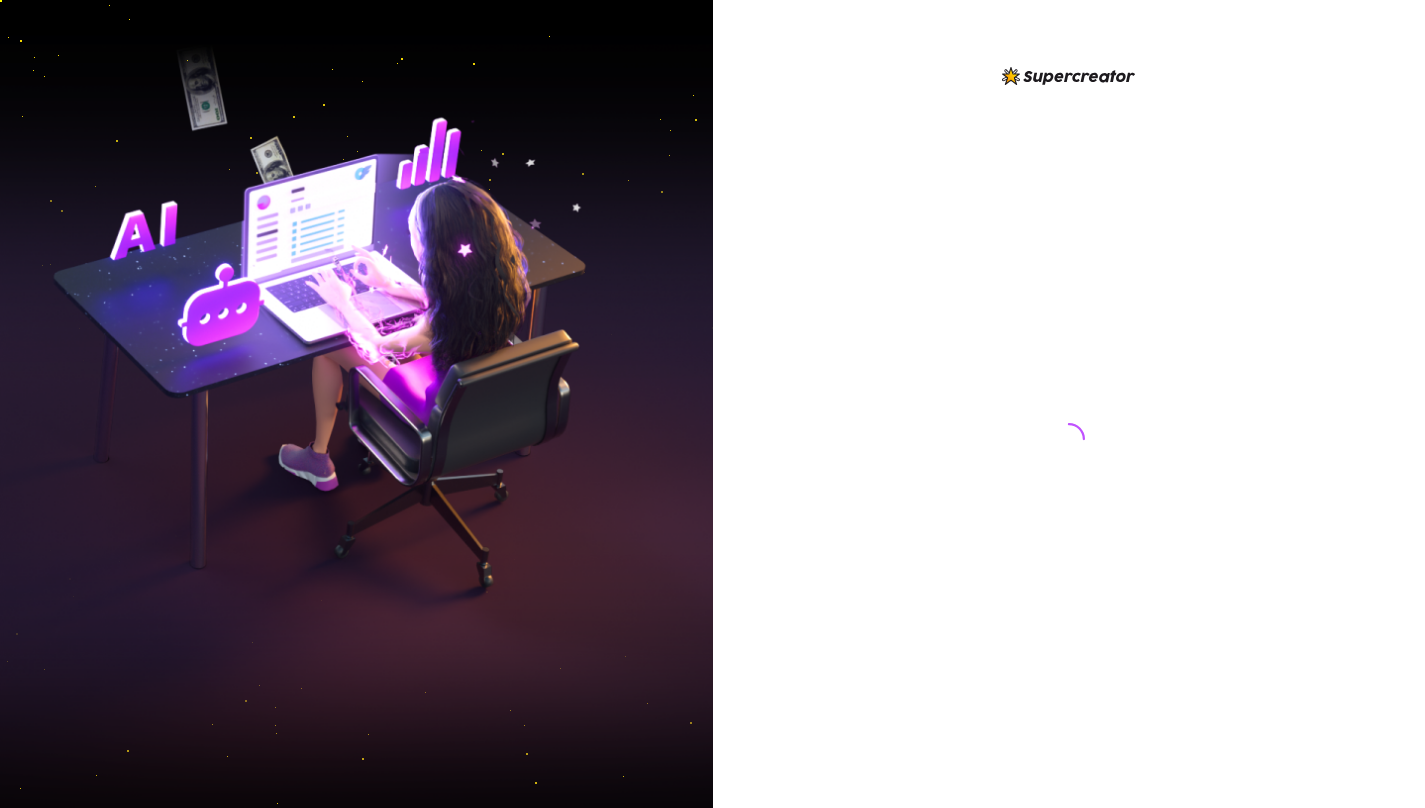 scroll, scrollTop: 0, scrollLeft: 0, axis: both 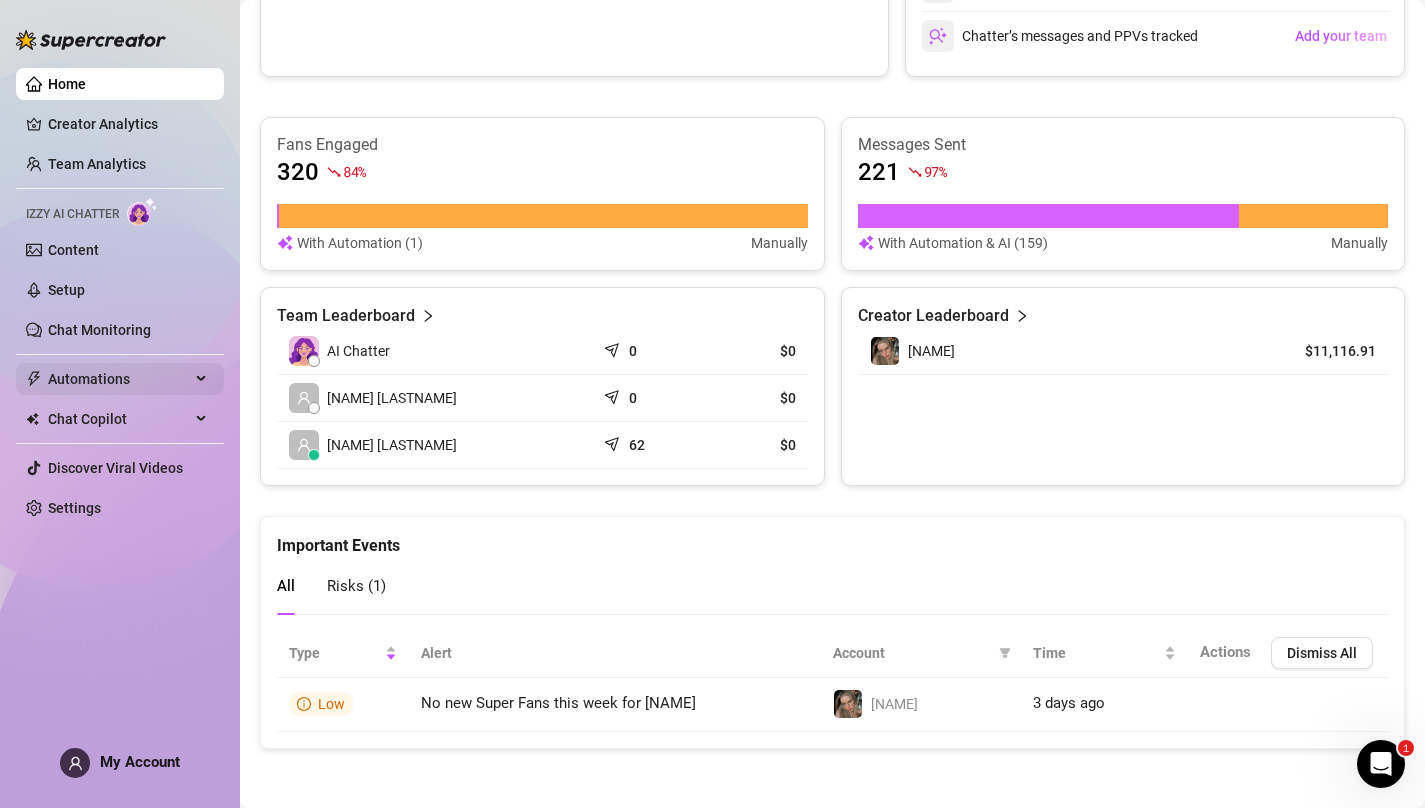 click on "Automations" at bounding box center (119, 379) 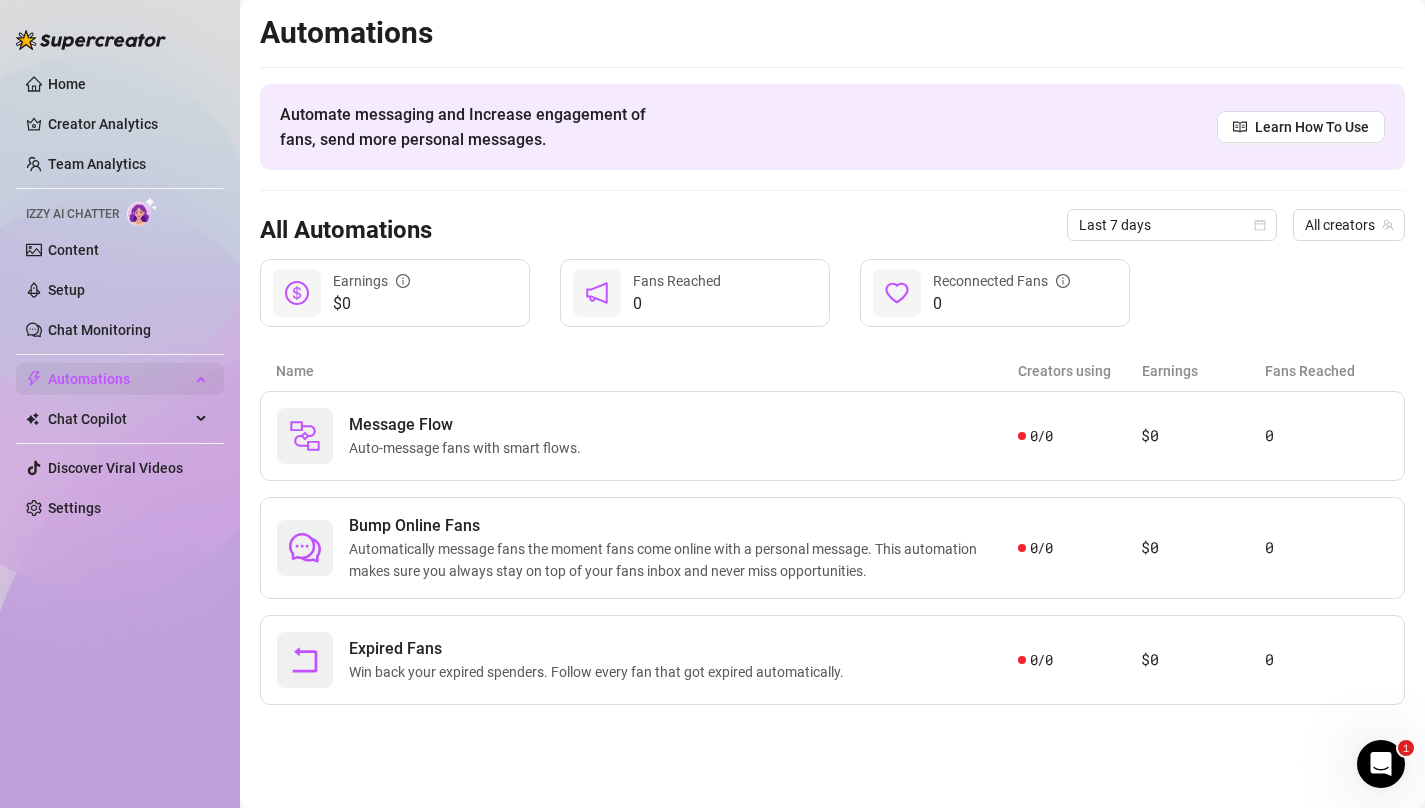 scroll, scrollTop: 0, scrollLeft: 0, axis: both 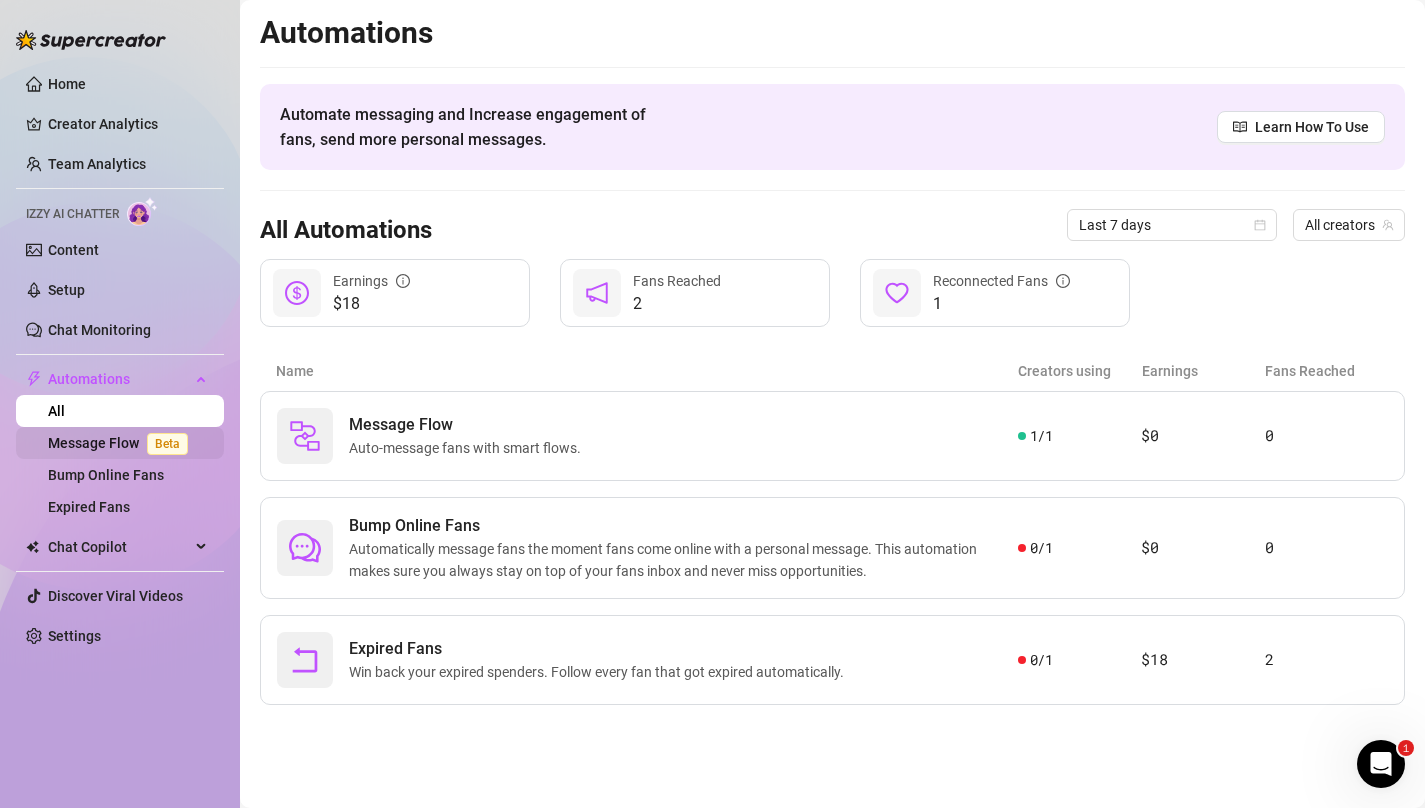 click on "Message Flow Beta" at bounding box center (122, 443) 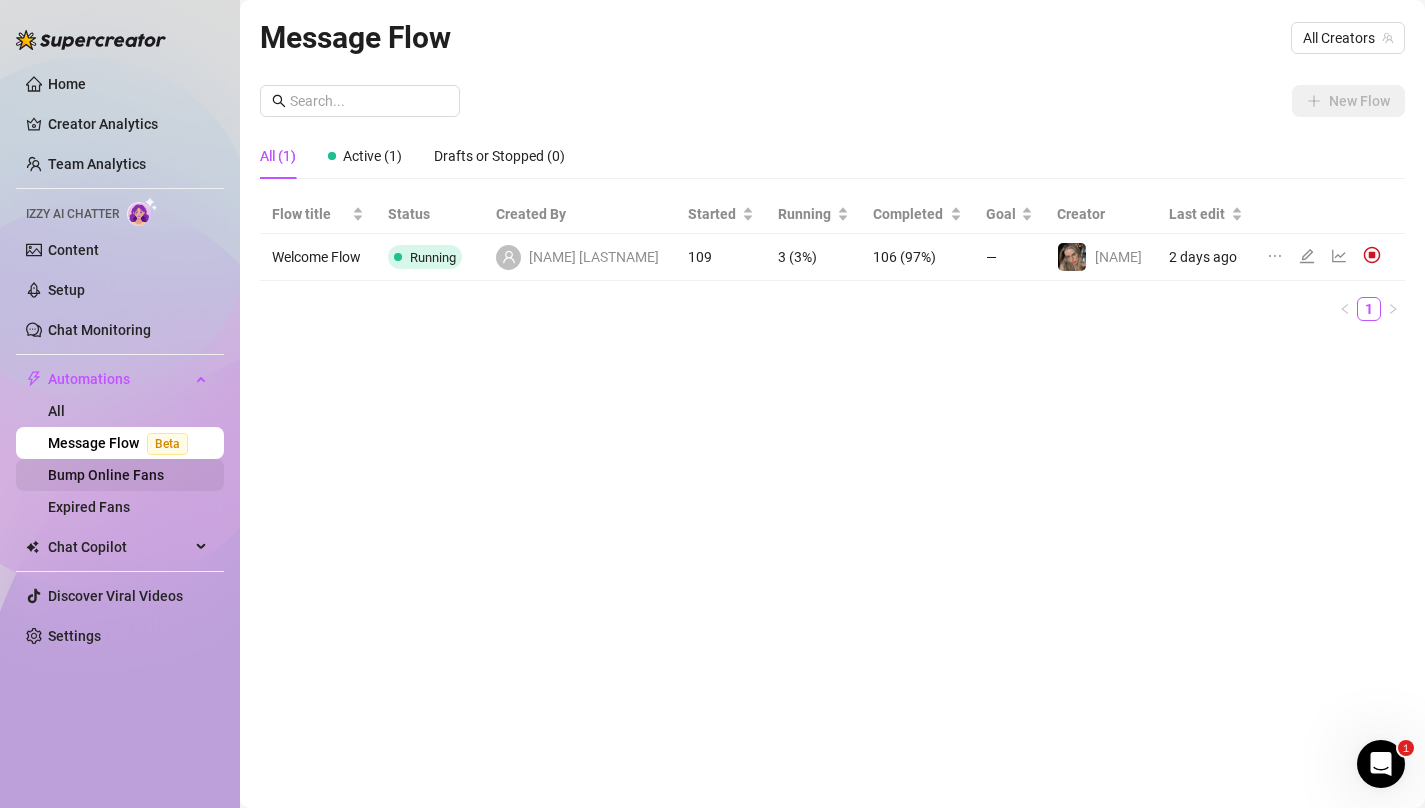 click on "Bump Online Fans" at bounding box center (106, 475) 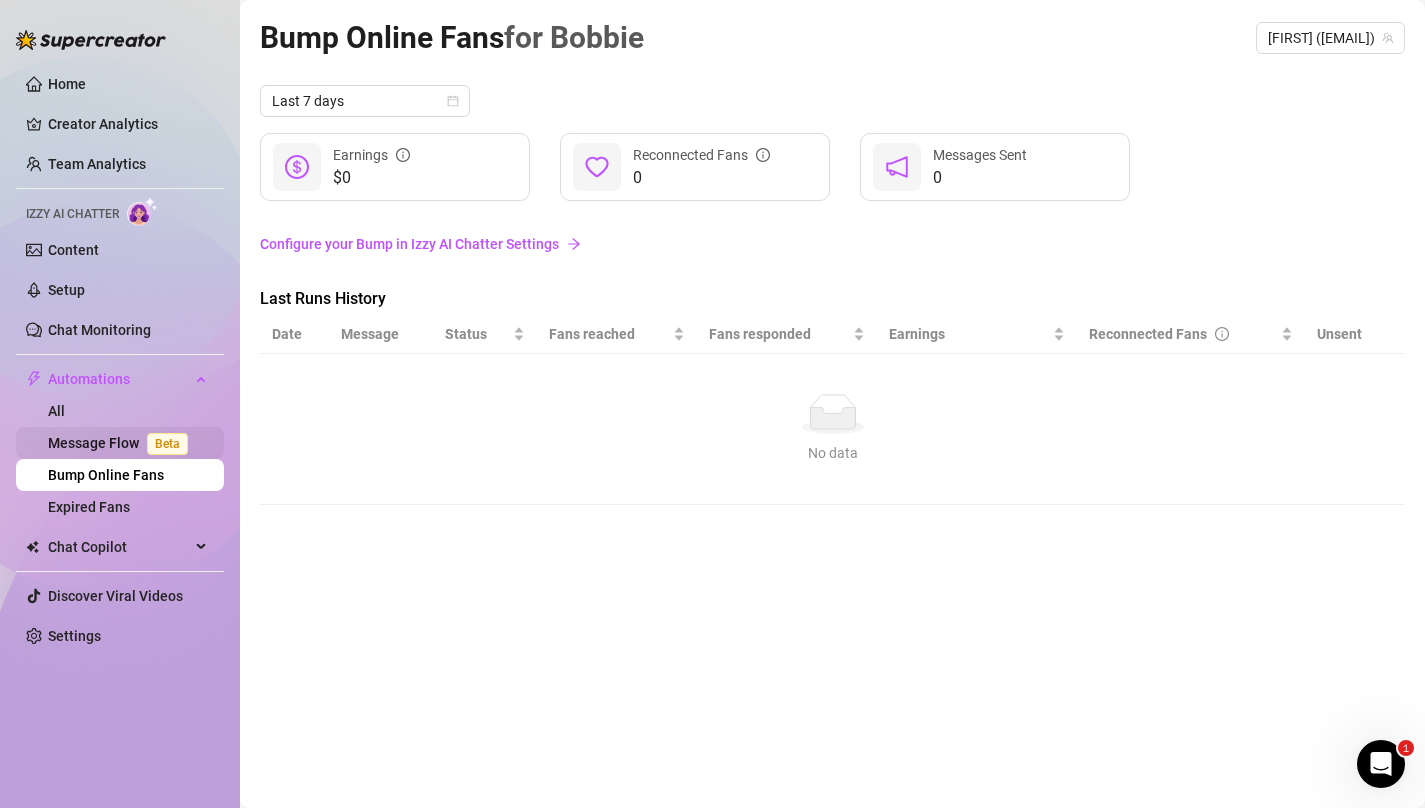 click on "Message Flow Beta" at bounding box center (122, 443) 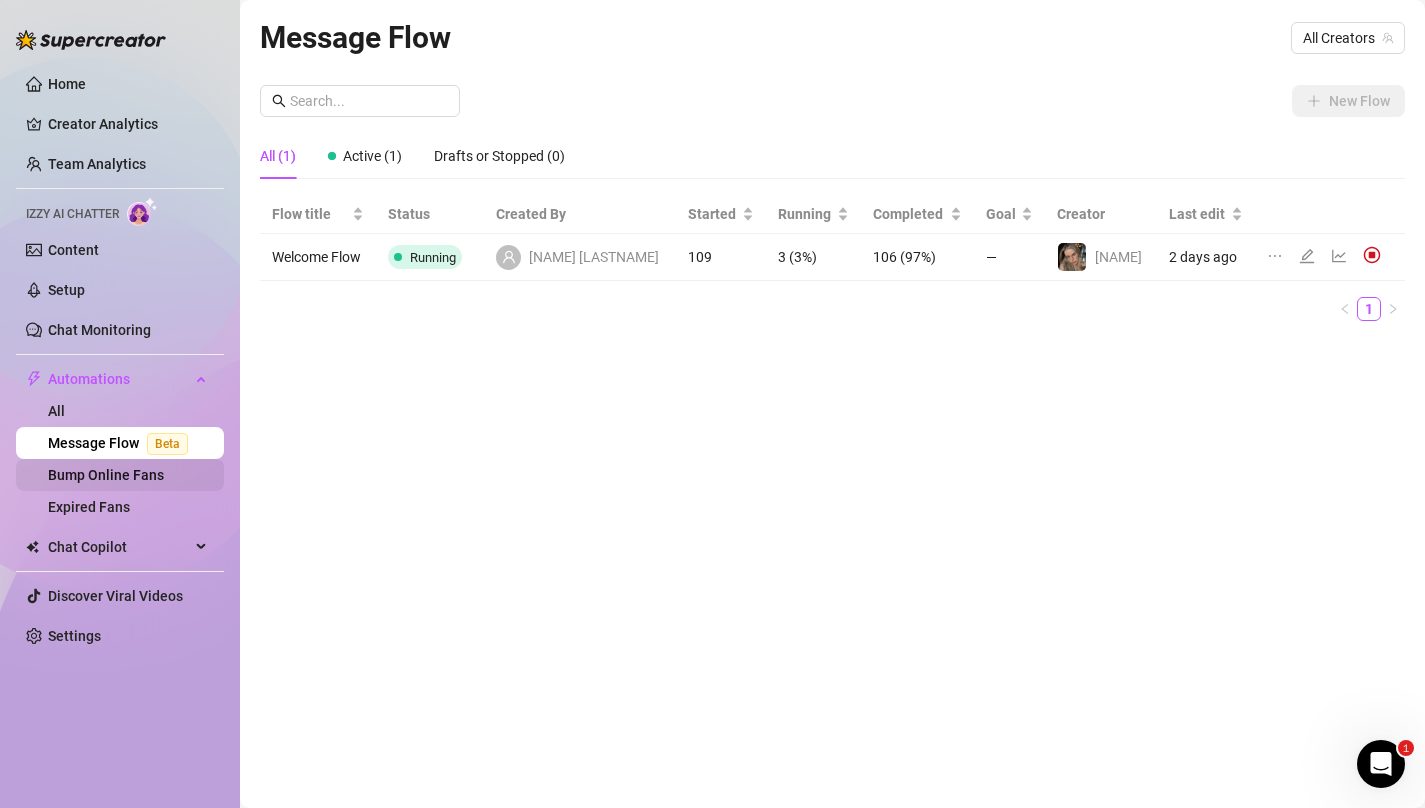 click on "Bump Online Fans" at bounding box center (106, 475) 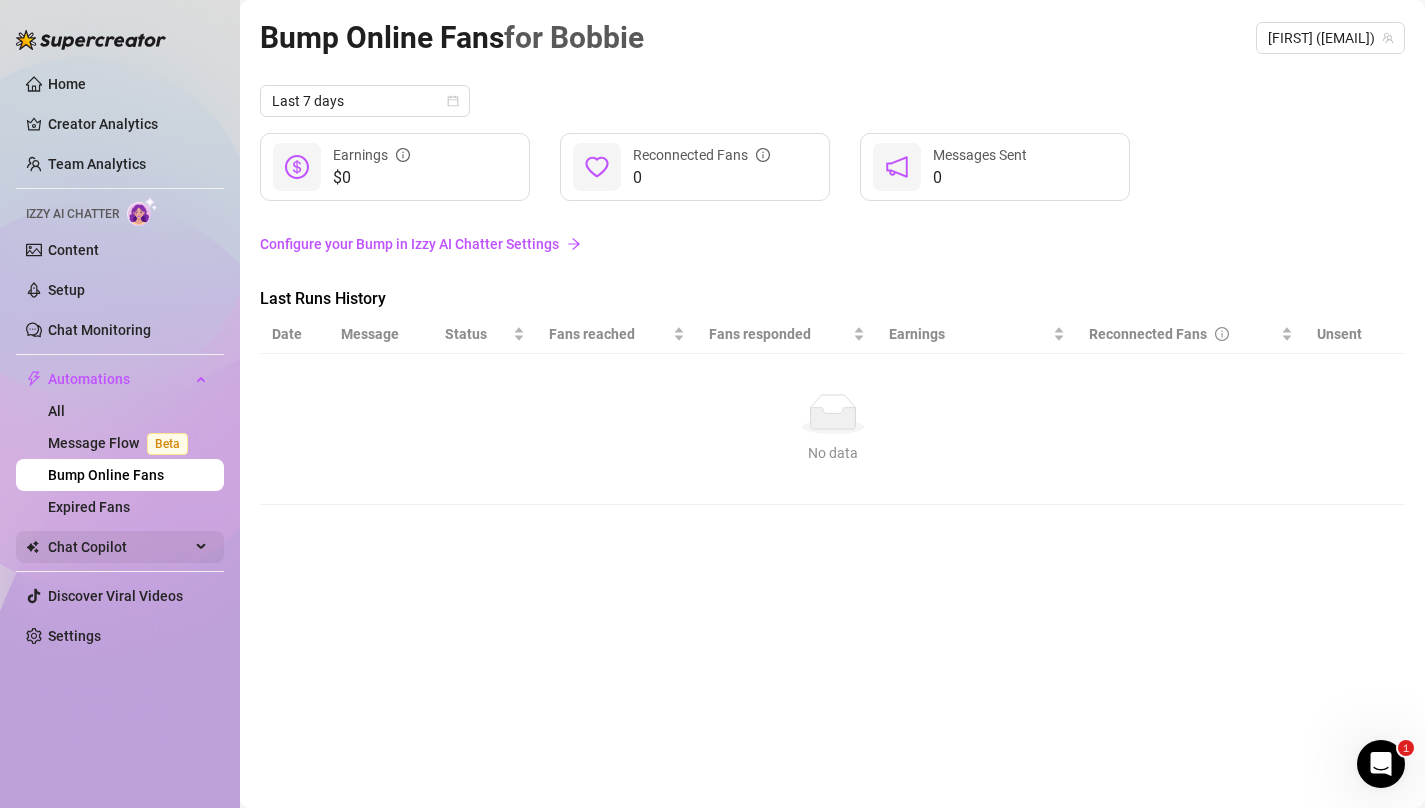 click on "Chat Copilot" at bounding box center (119, 547) 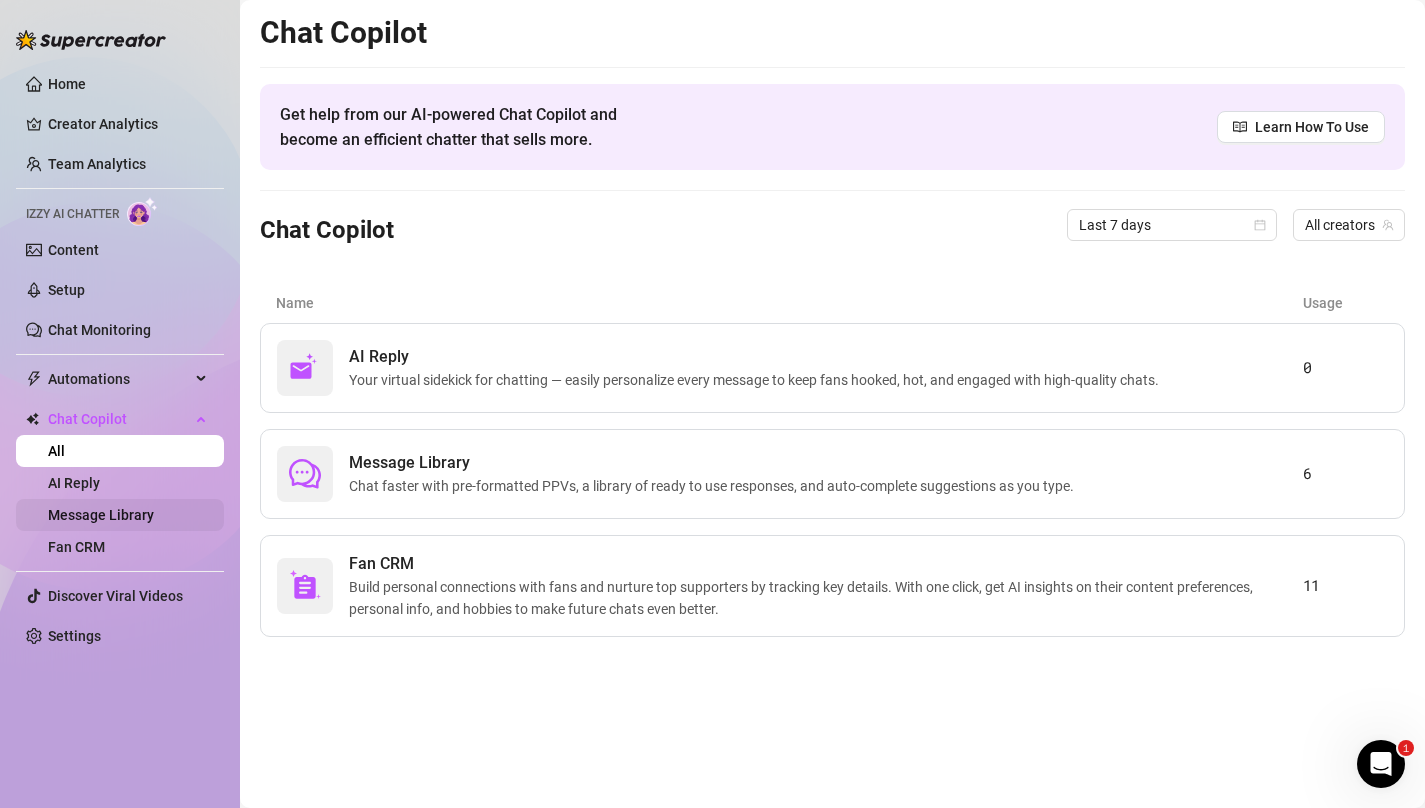click on "Message Library" at bounding box center (101, 515) 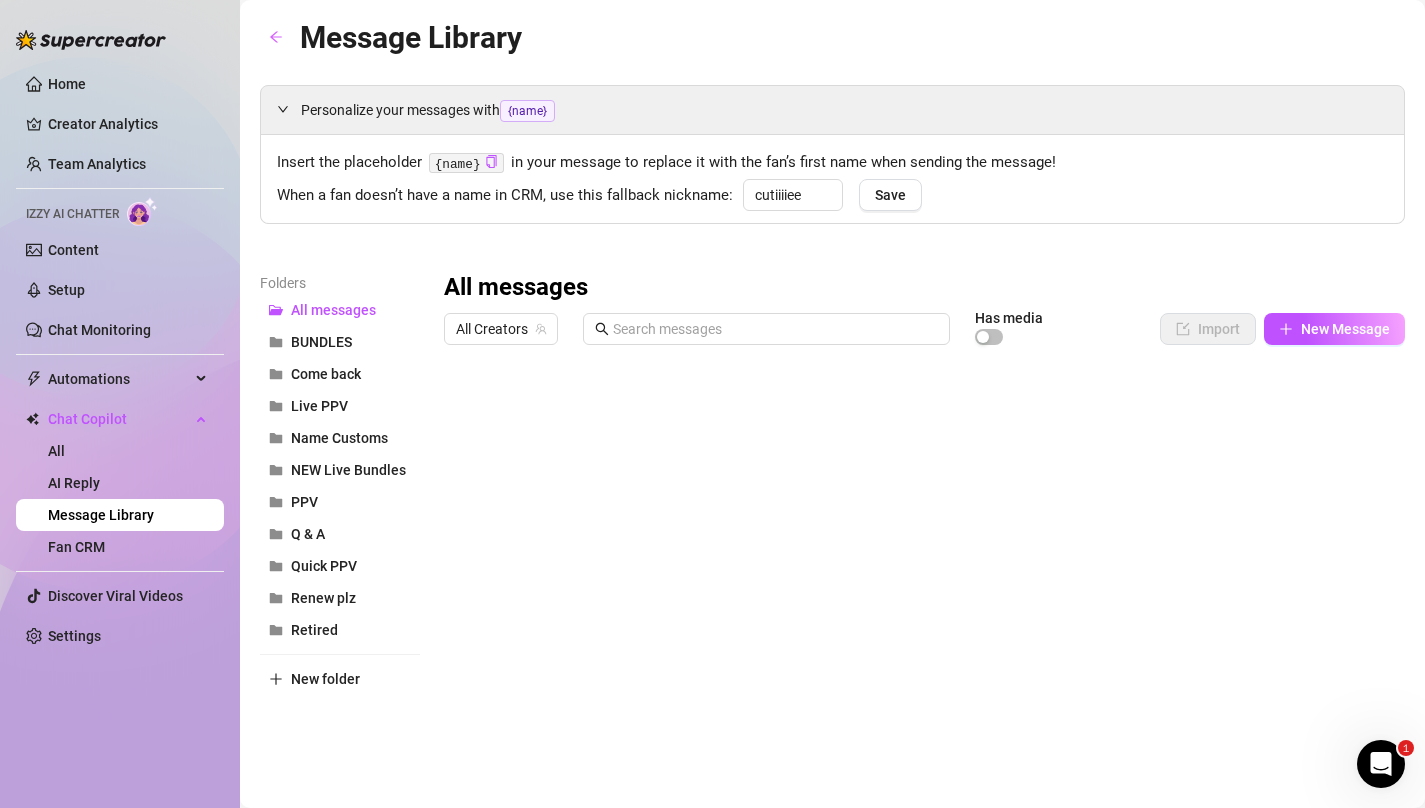 scroll, scrollTop: 24, scrollLeft: 0, axis: vertical 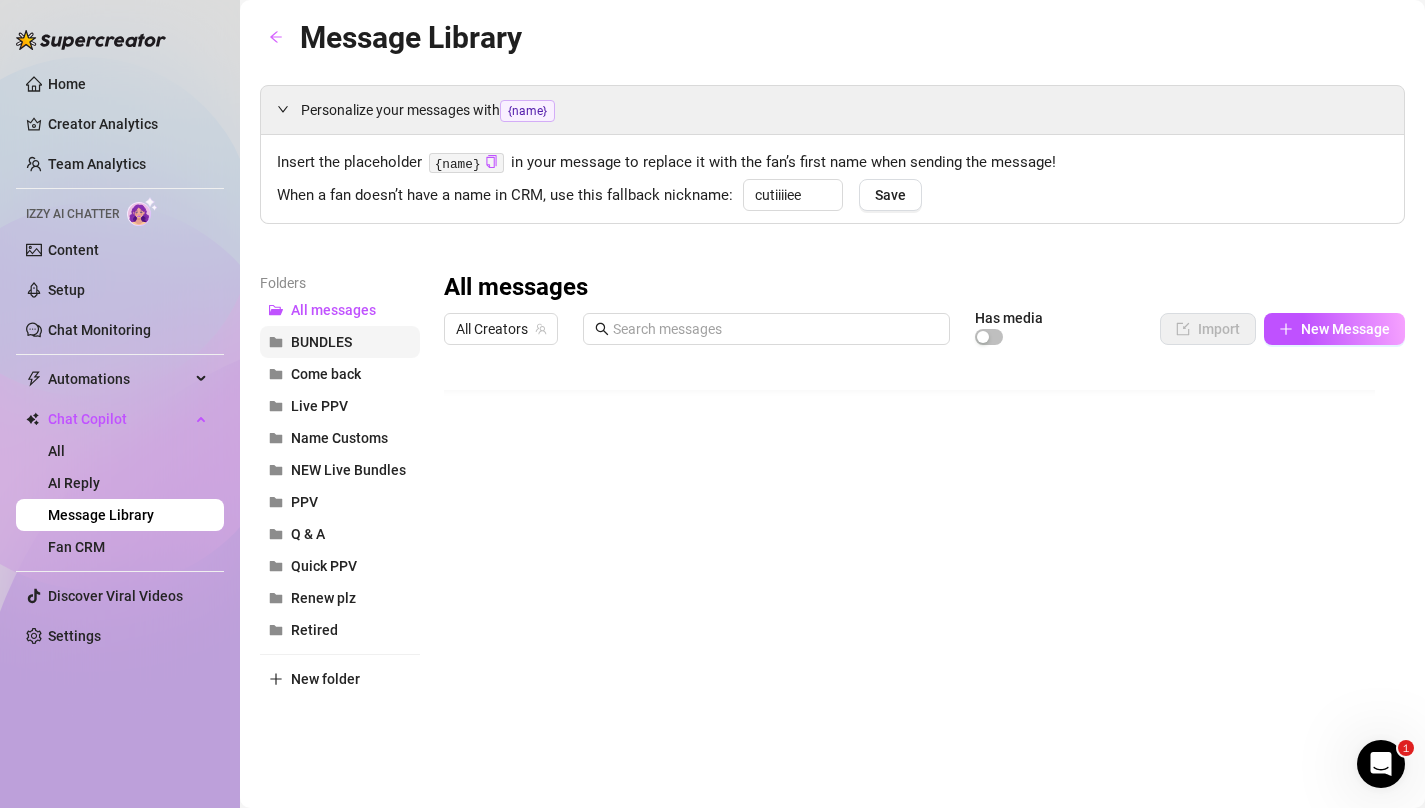 click on "BUNDLES" at bounding box center [321, 342] 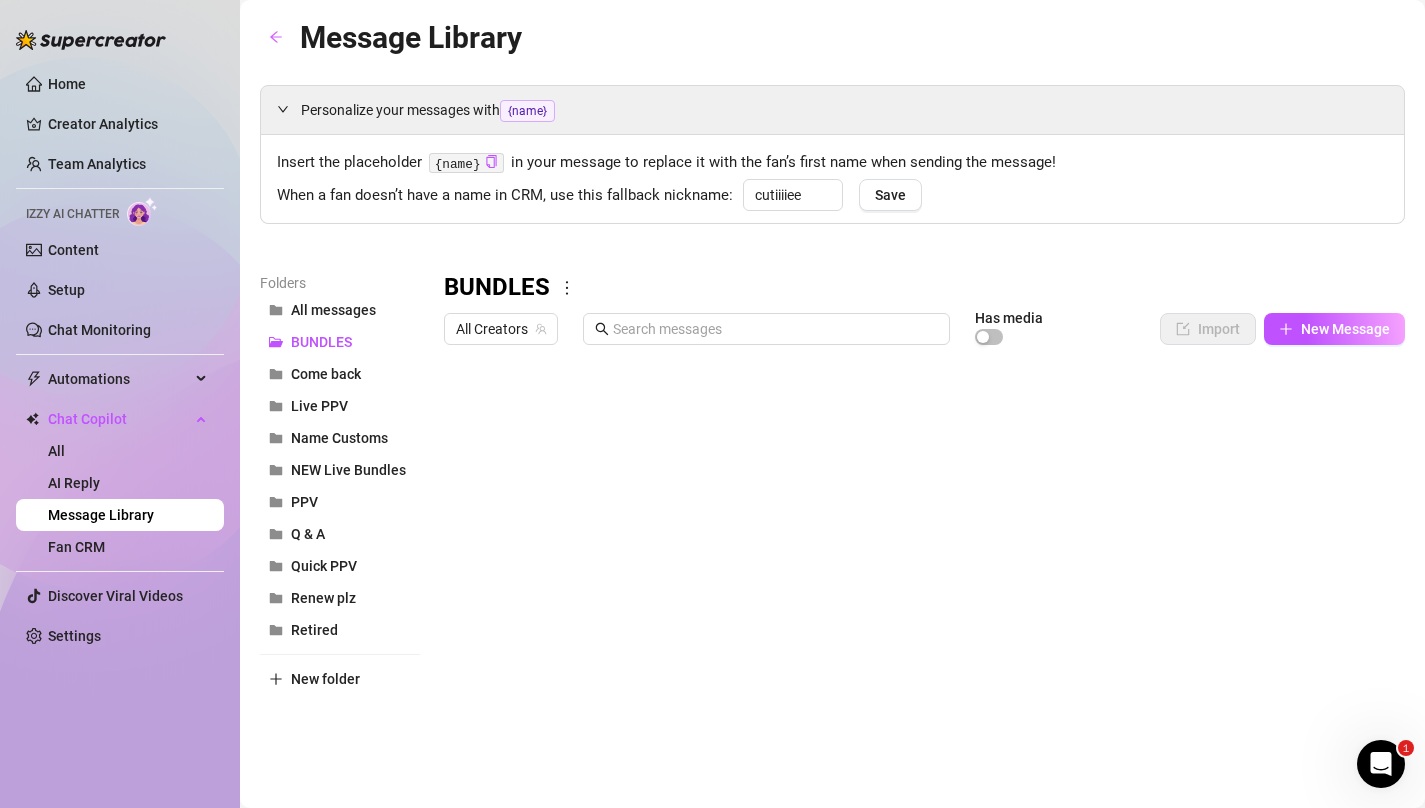 click at bounding box center (917, 577) 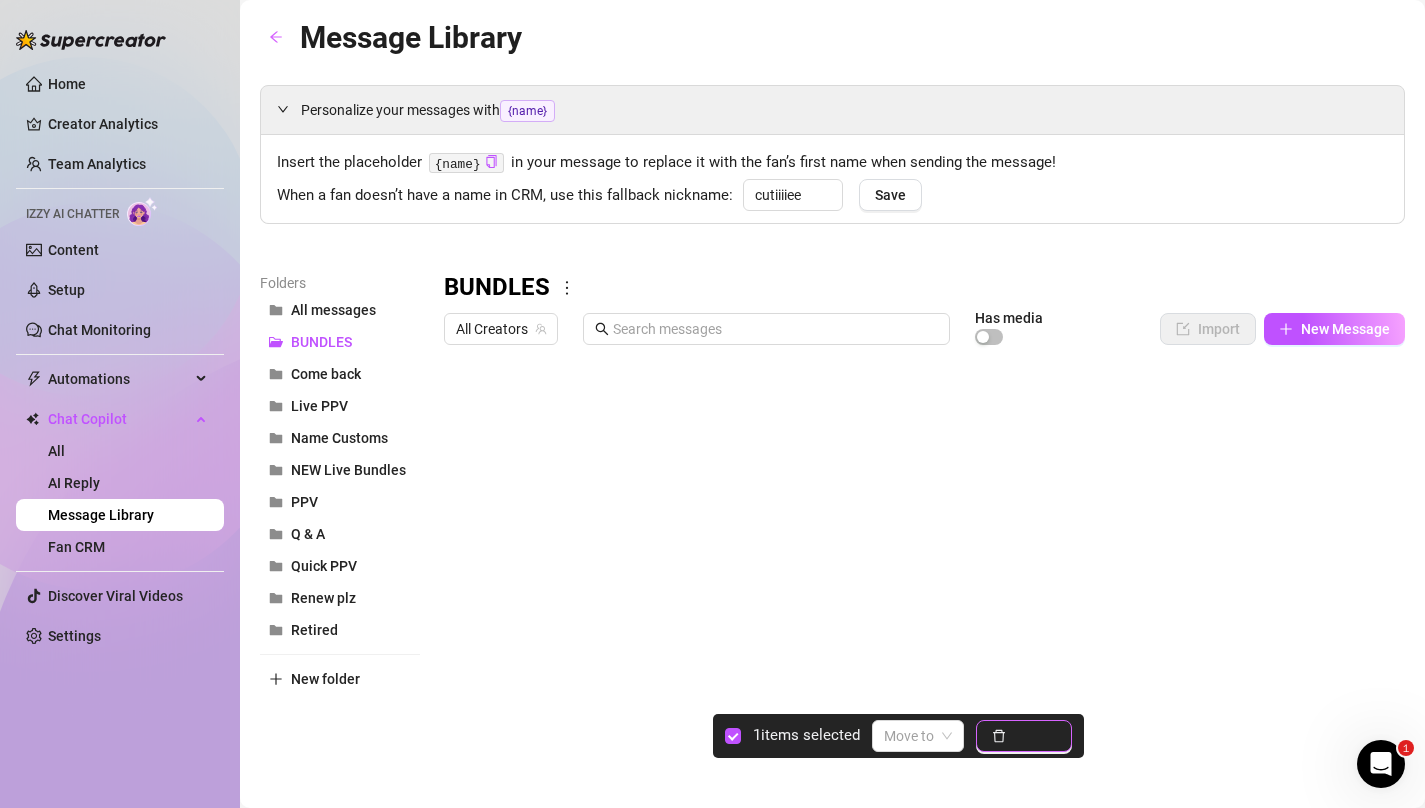 click on "Delete" at bounding box center [1035, 736] 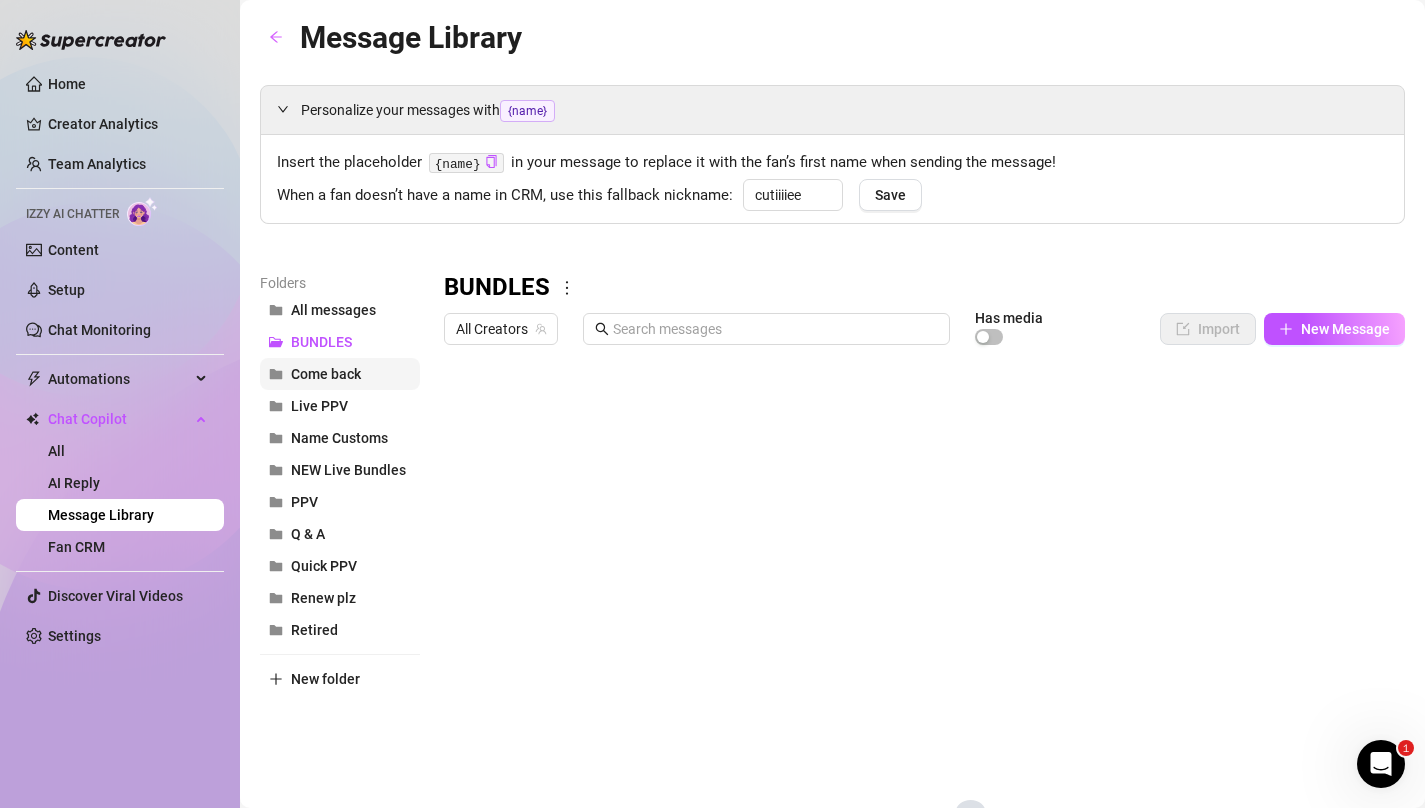 click on "Come back" at bounding box center [326, 374] 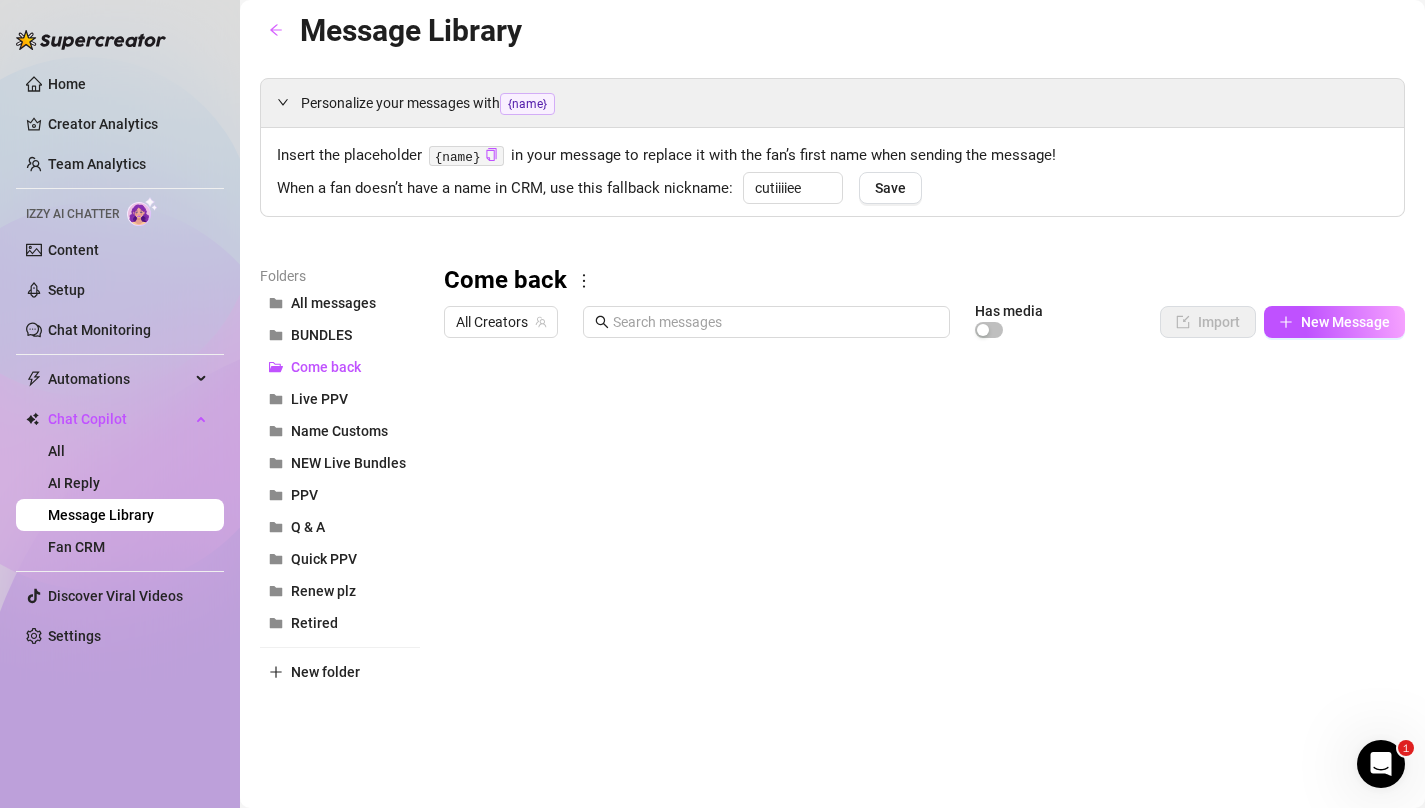 scroll, scrollTop: 0, scrollLeft: 0, axis: both 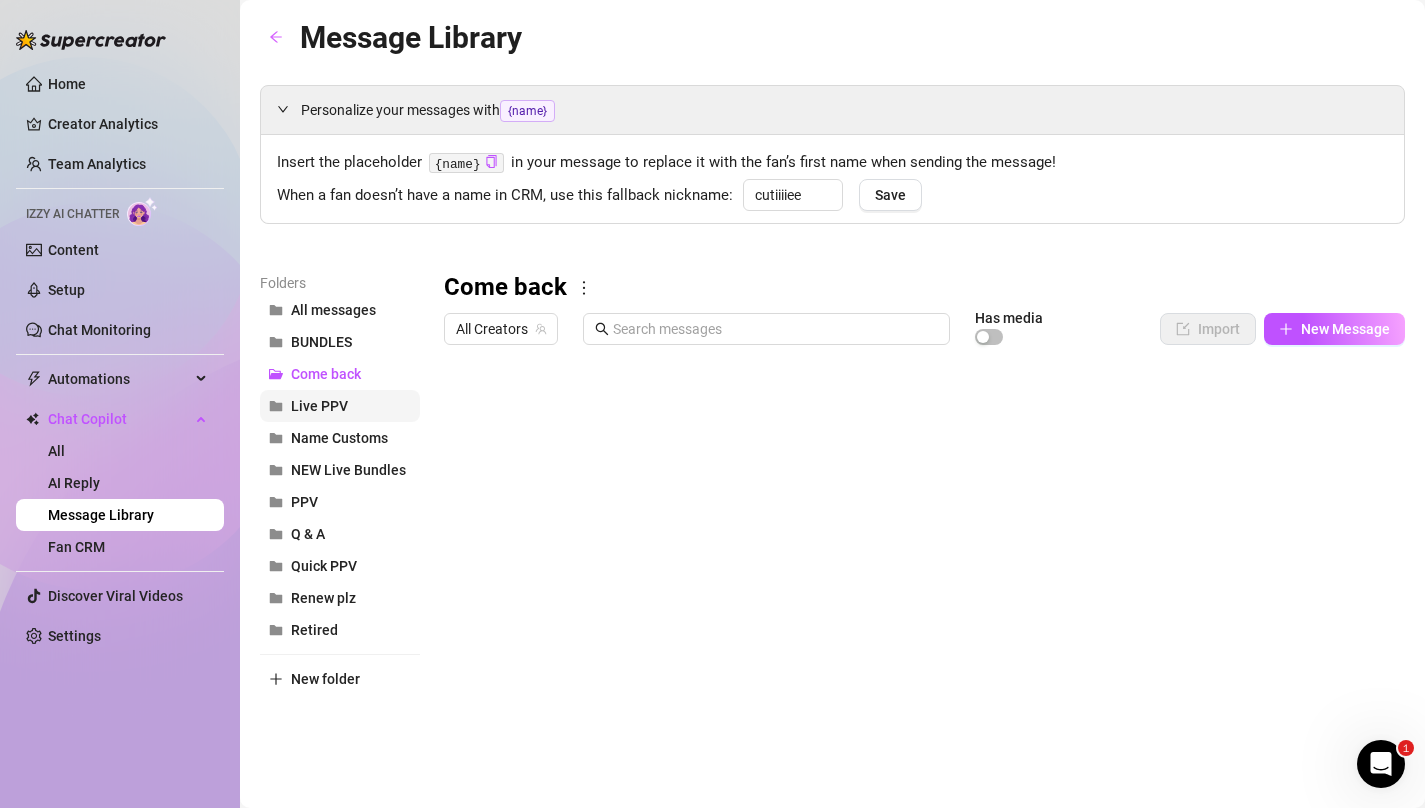 click on "Live PPV" at bounding box center (319, 406) 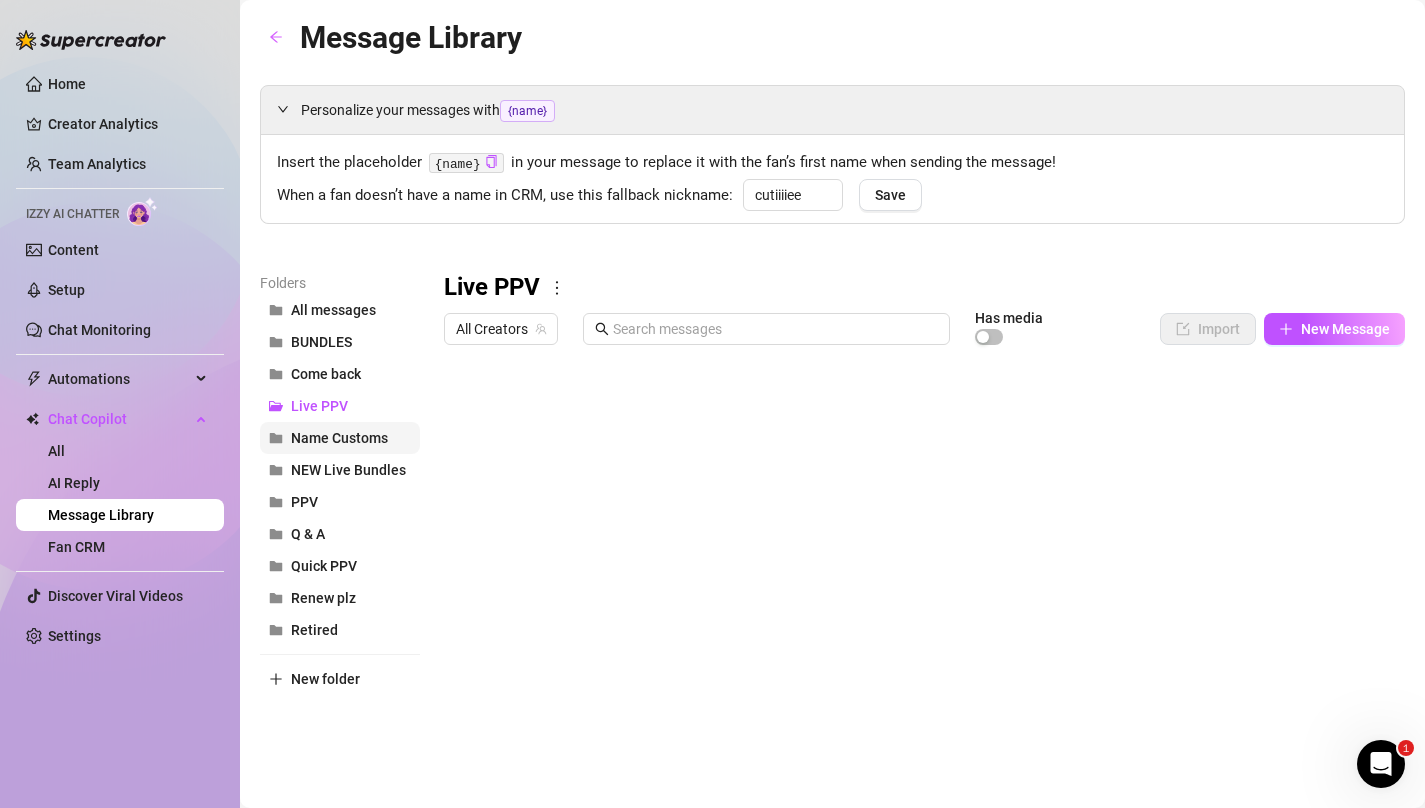 click on "Name Customs" at bounding box center [339, 438] 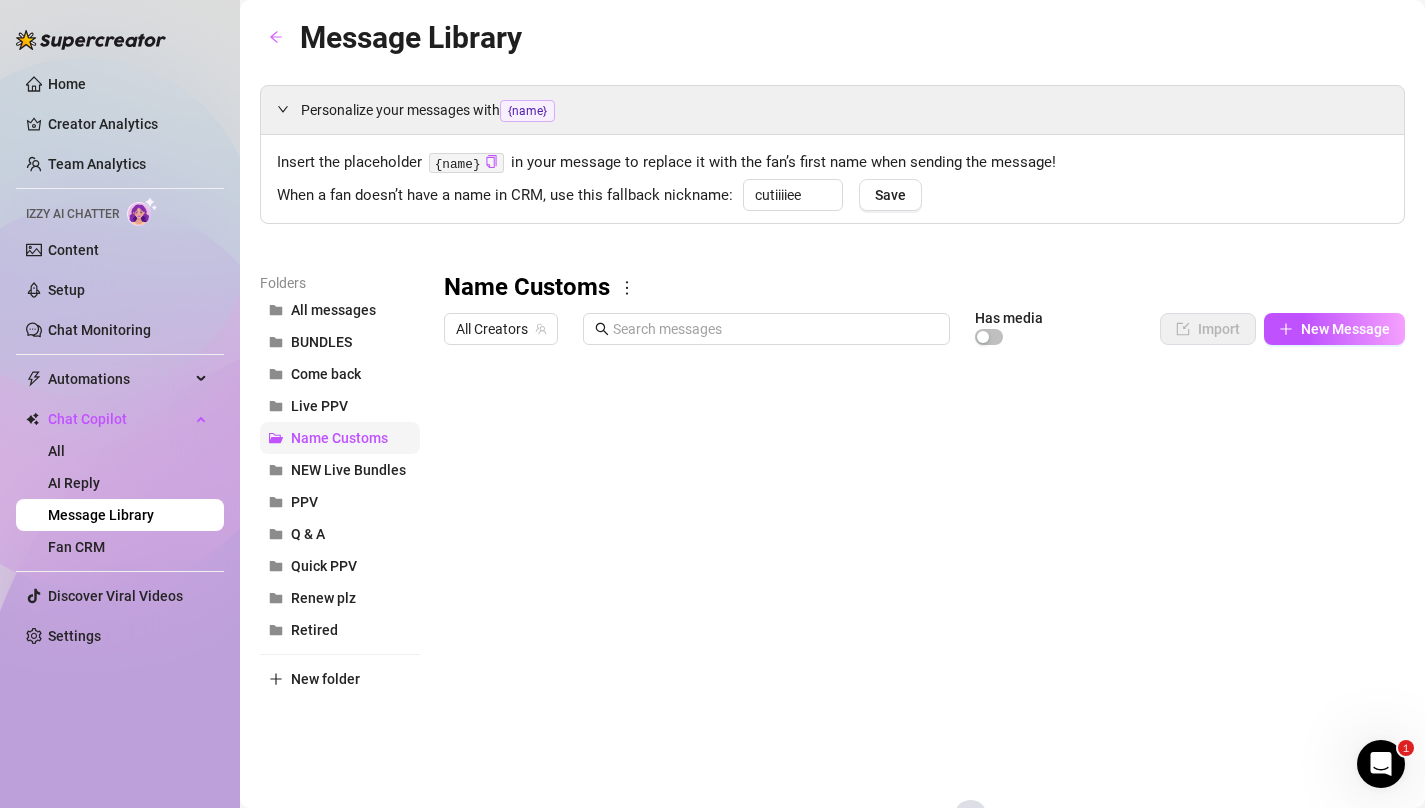 click on "Name Customs" at bounding box center (339, 438) 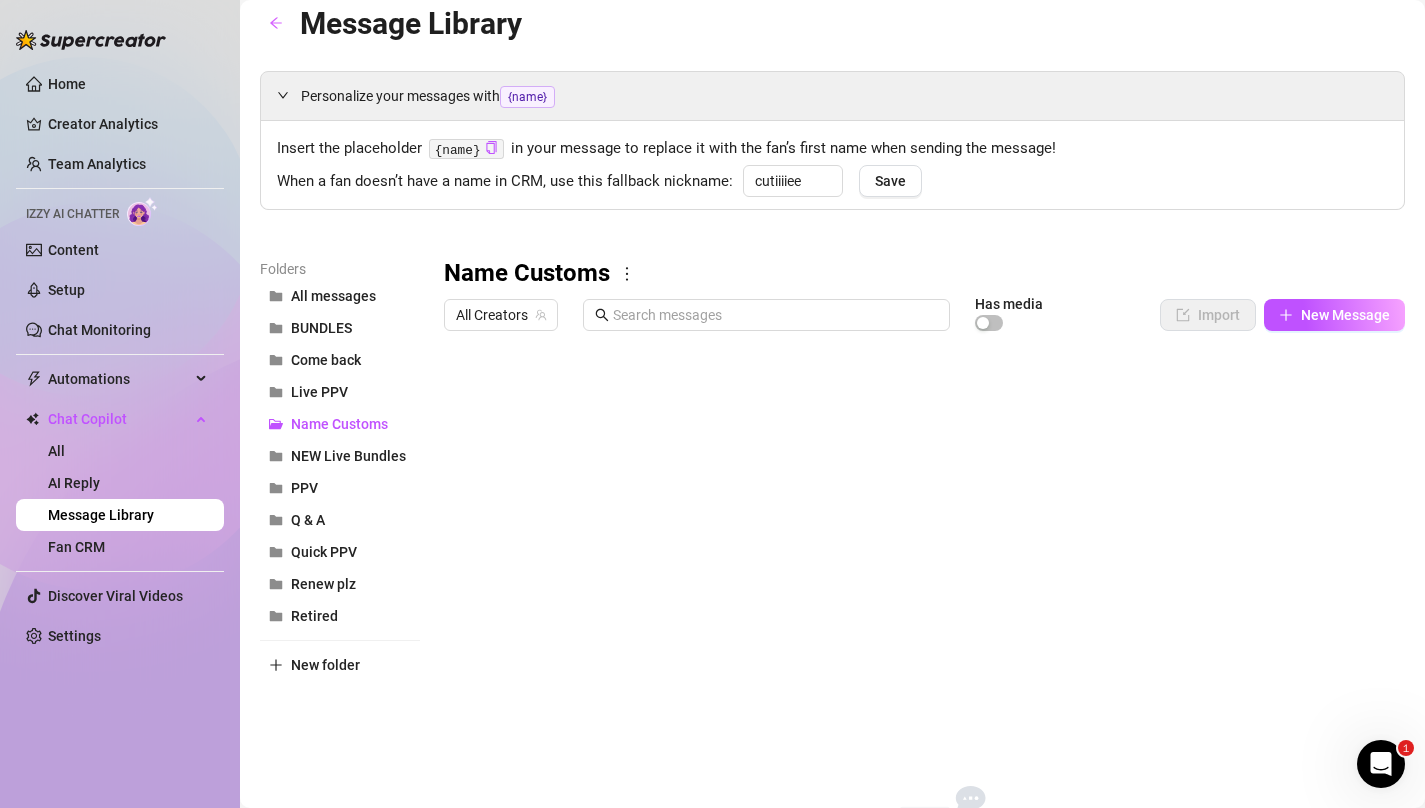 scroll, scrollTop: 24, scrollLeft: 0, axis: vertical 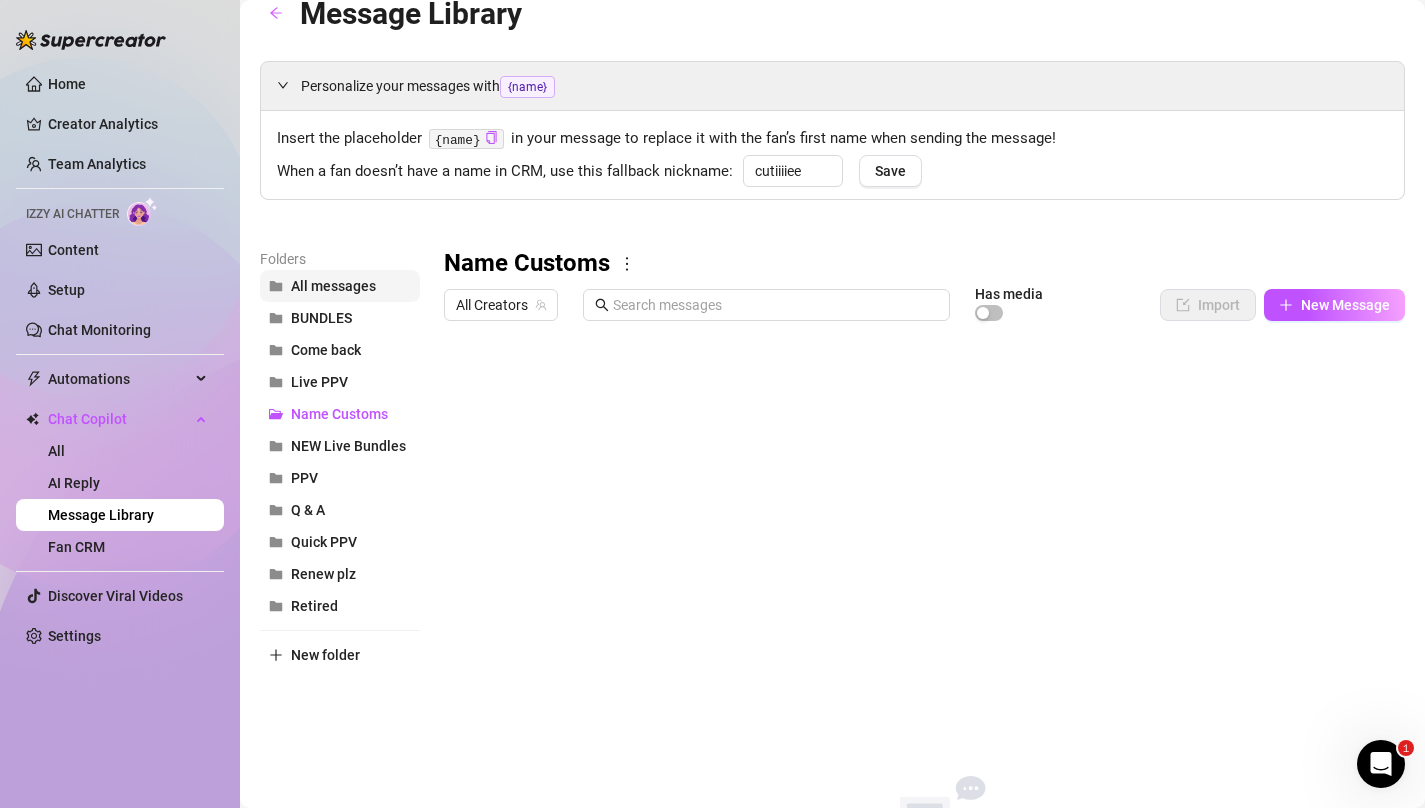 click on "All messages" at bounding box center (340, 286) 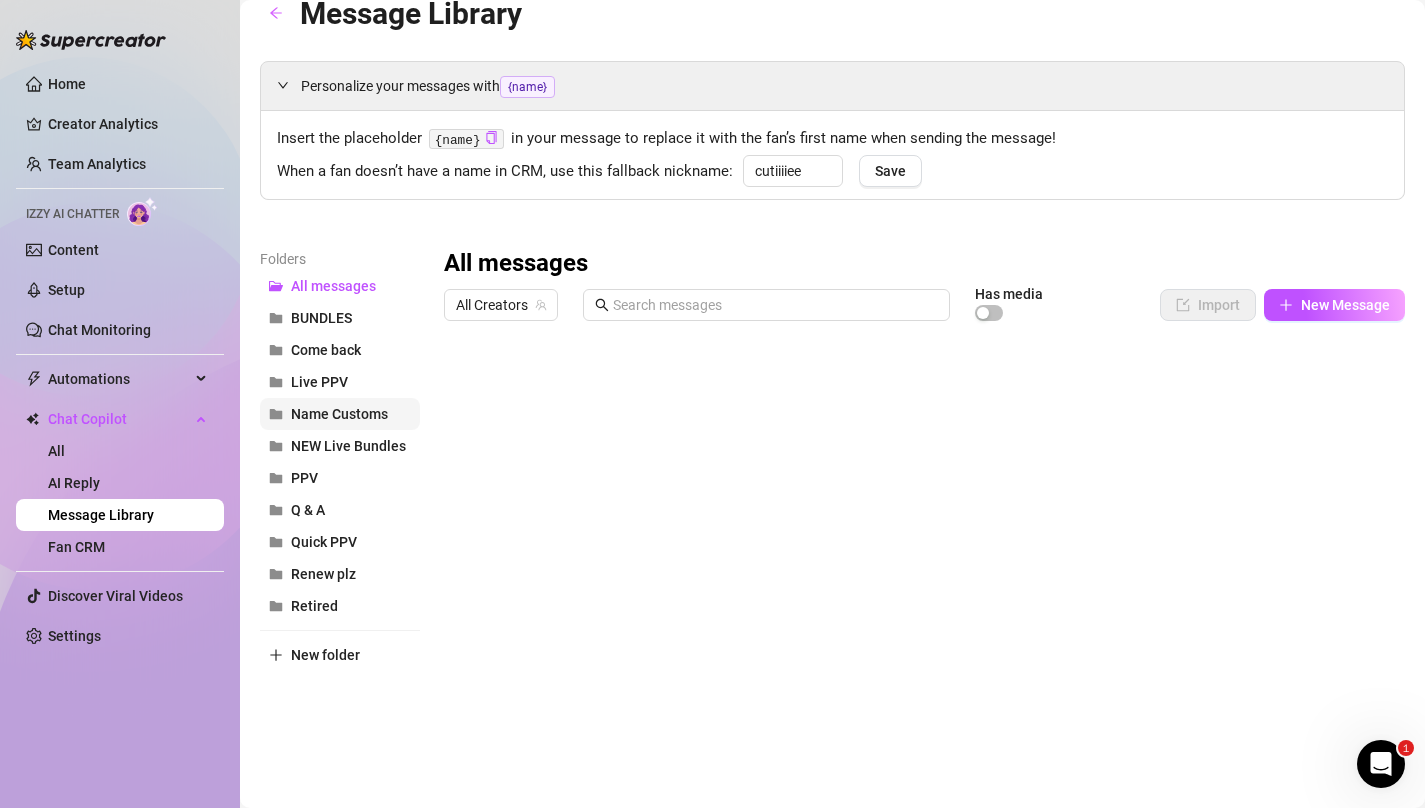click on "Name Customs" at bounding box center [339, 414] 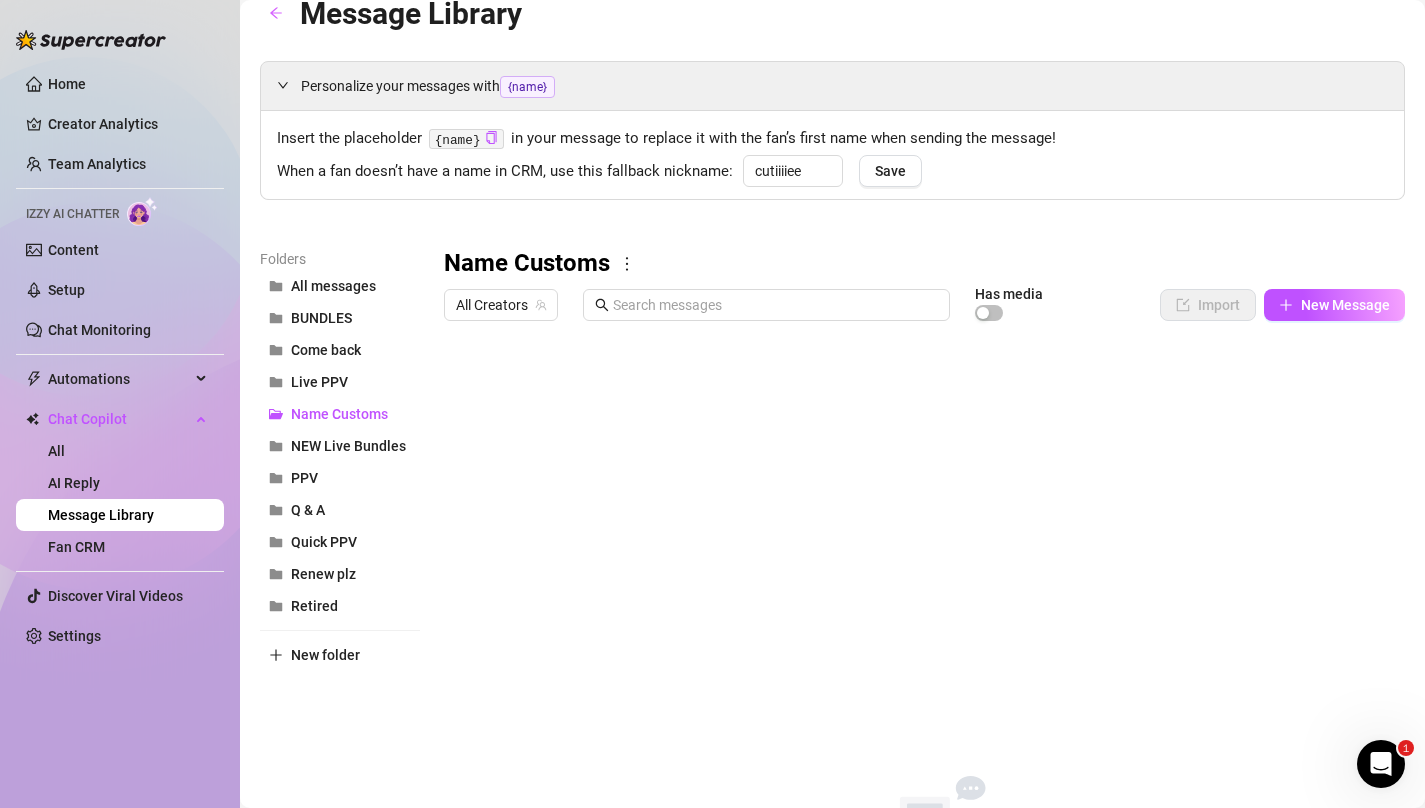 click 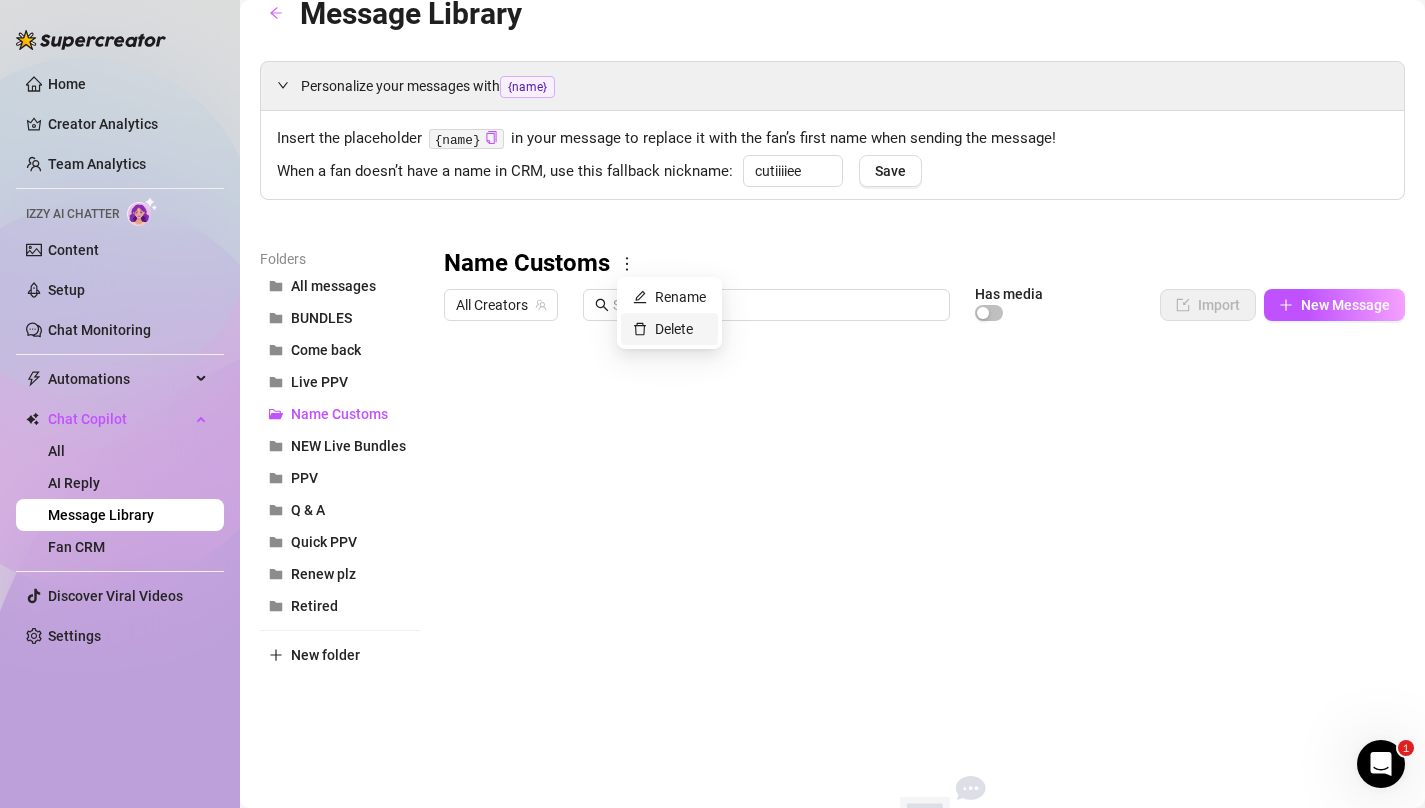 click on "Delete" at bounding box center [663, 329] 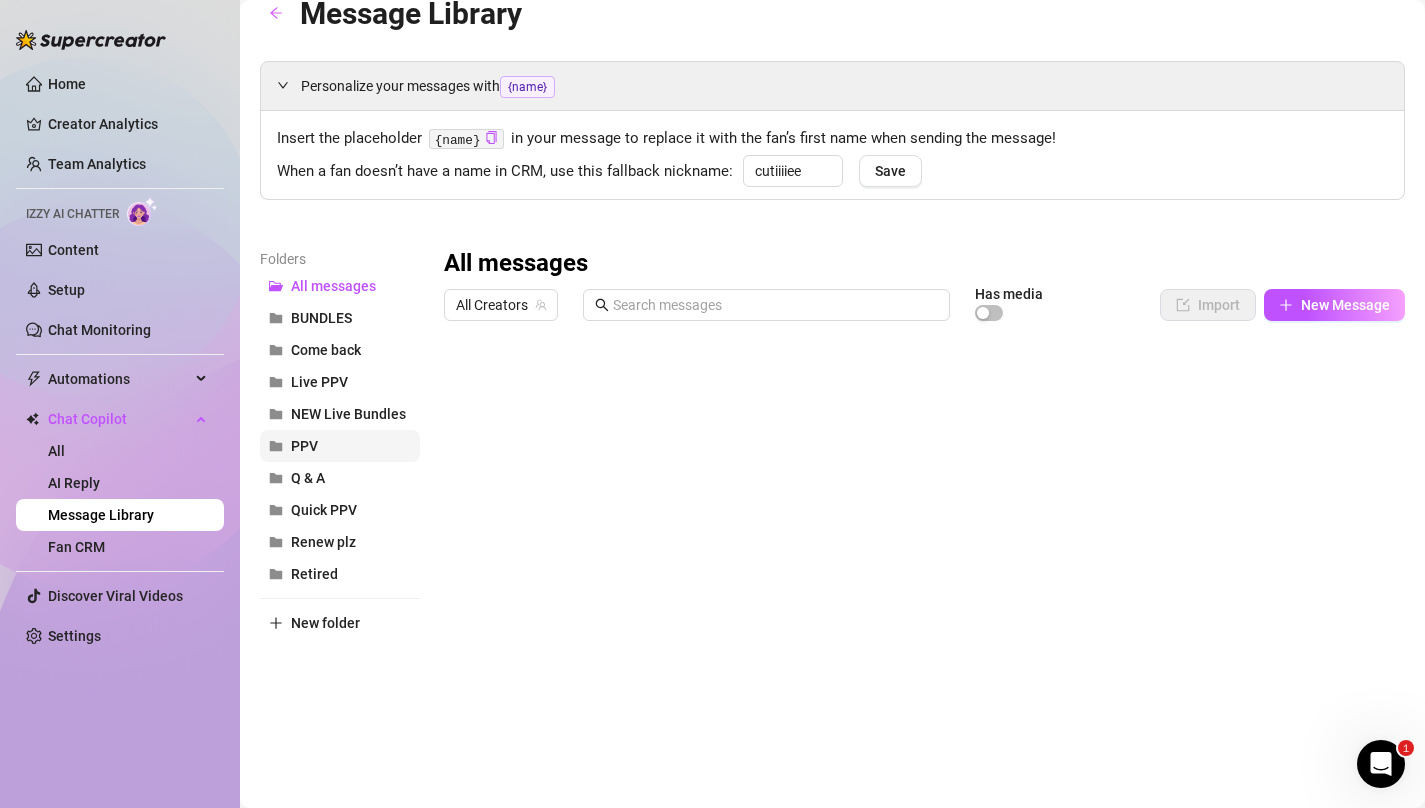 click on "PPV" at bounding box center (340, 446) 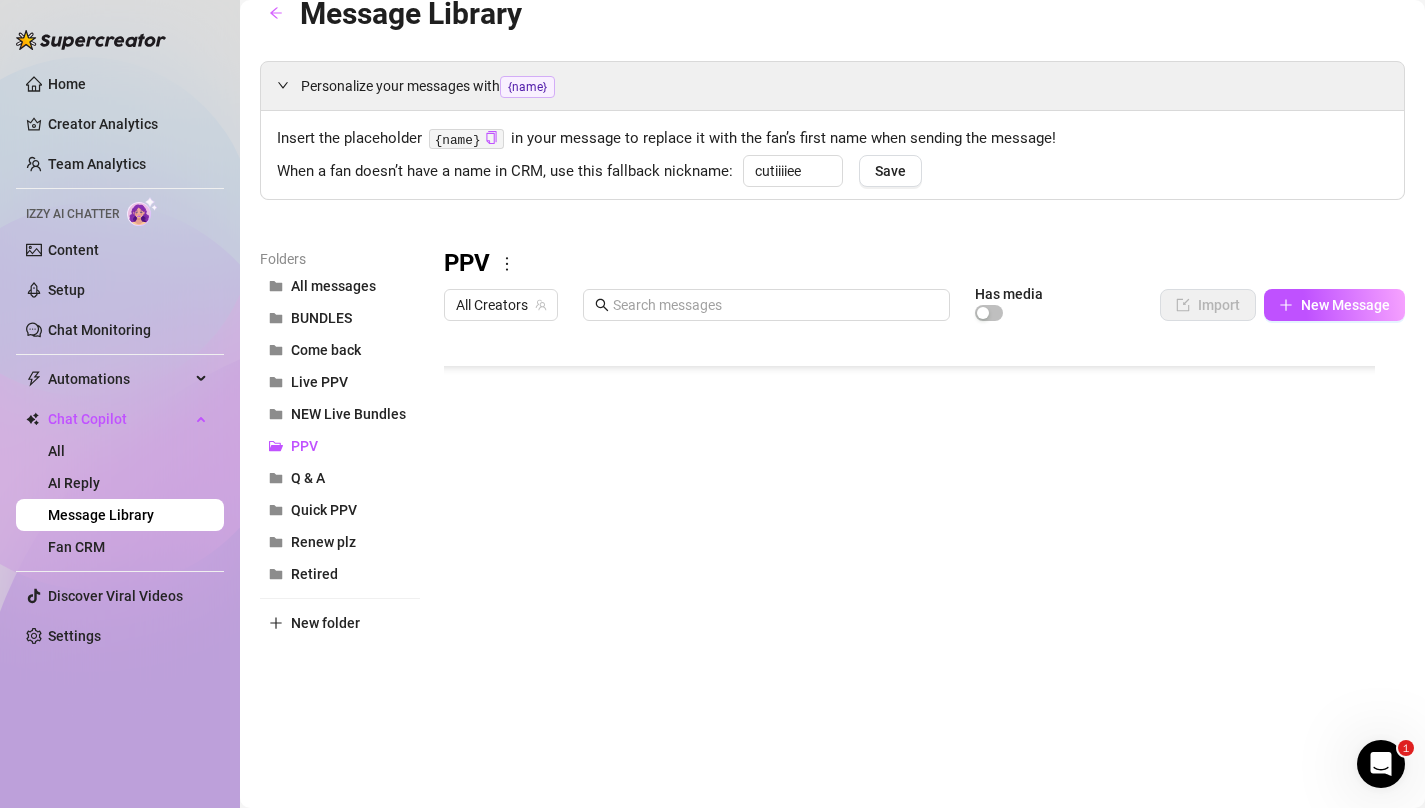 scroll, scrollTop: 1015, scrollLeft: 0, axis: vertical 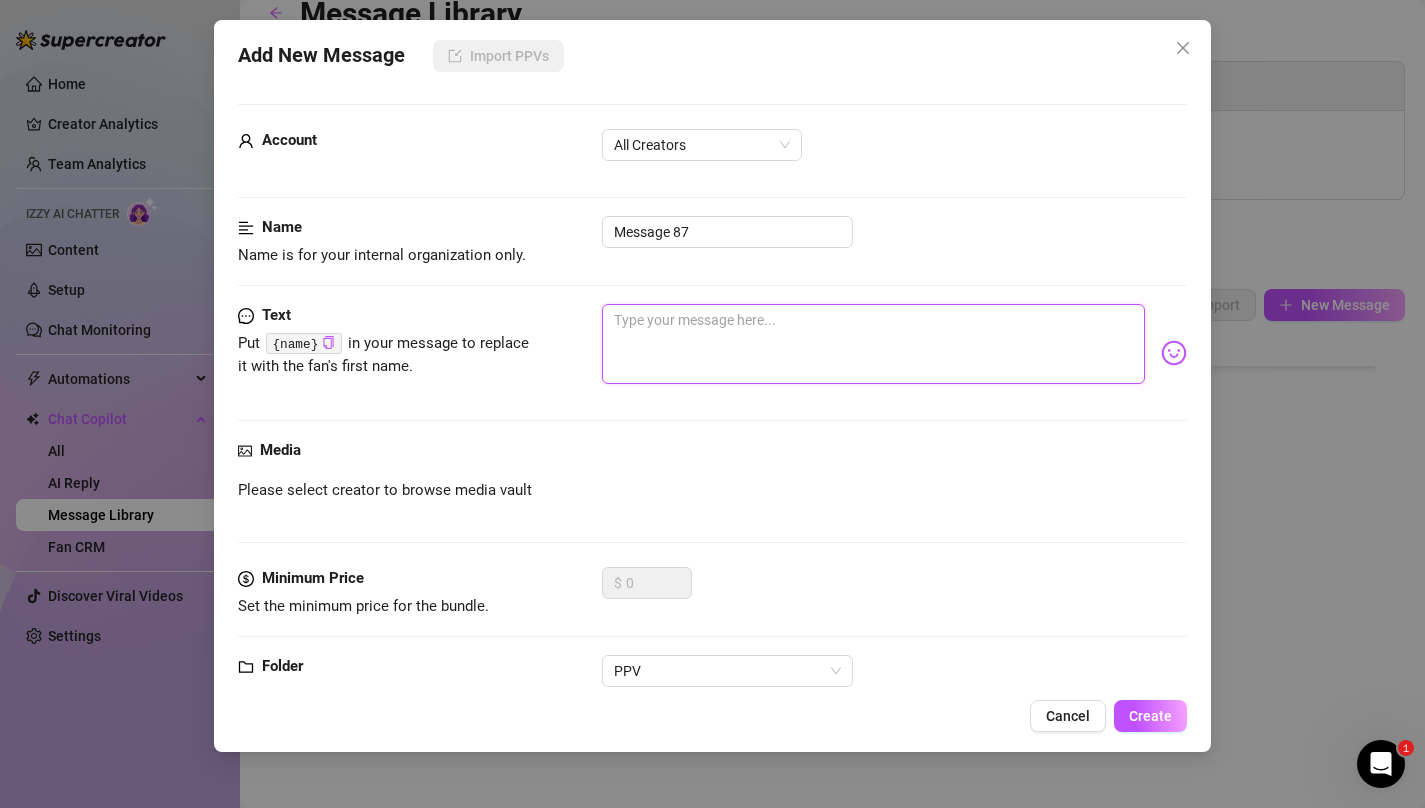 click at bounding box center (874, 344) 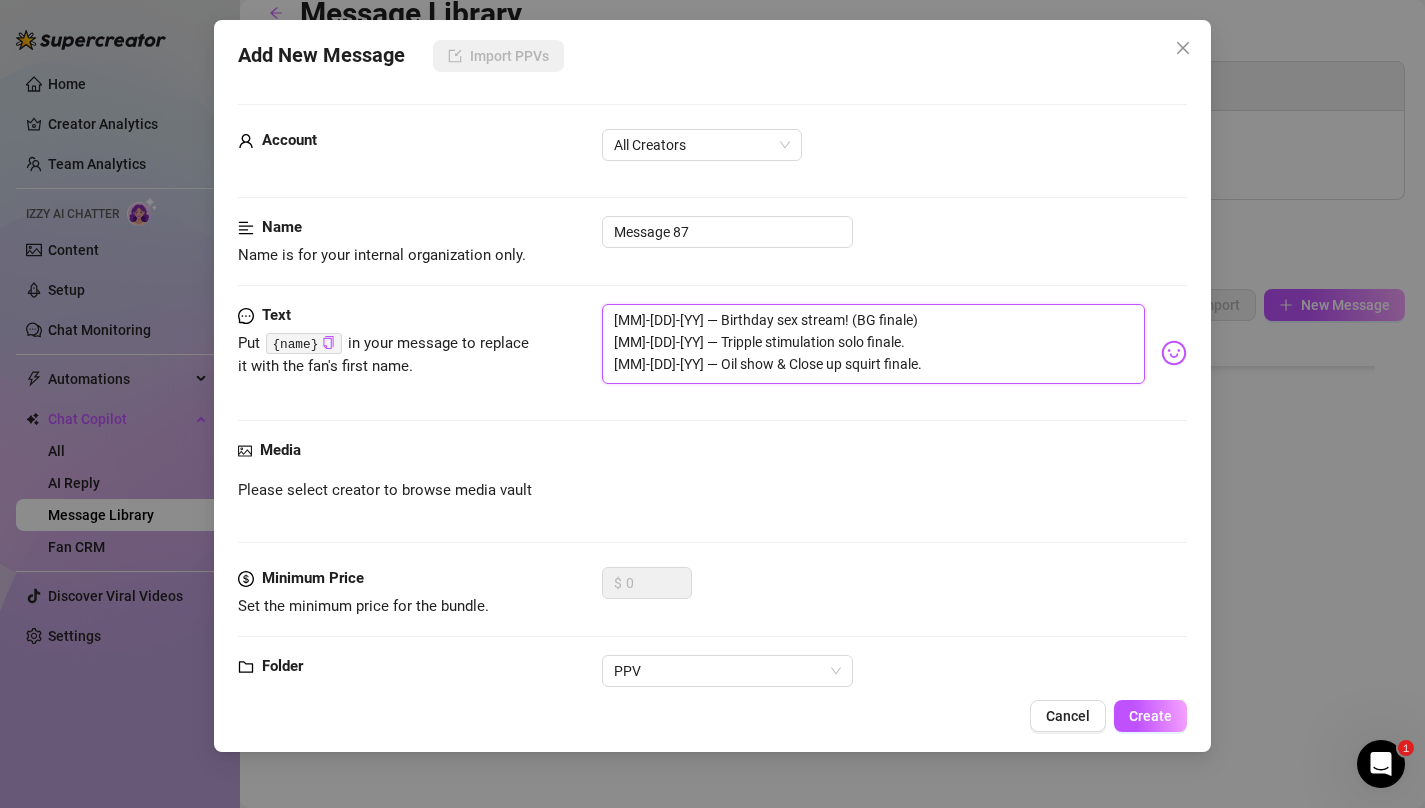 type on "[MM]-[DD]-[YY] — Birthday sex stream! (BG finale)
[MM]-[DD]-[YY] — Tripple stimulation solo finale.
[MM]-[DD]-[YY] — Oil show & Close up squirt finale." 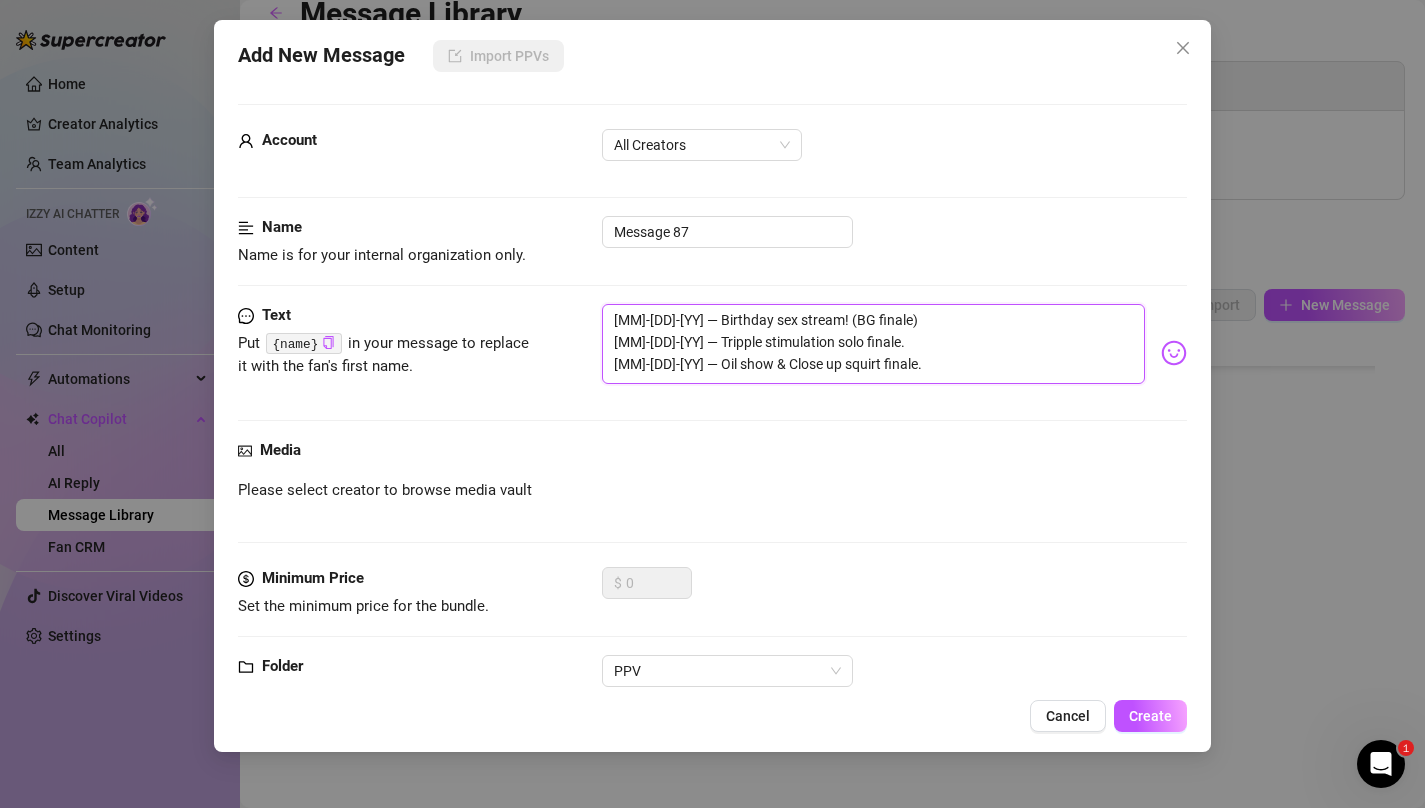 drag, startPoint x: 664, startPoint y: 395, endPoint x: 413, endPoint y: 316, distance: 263.13873 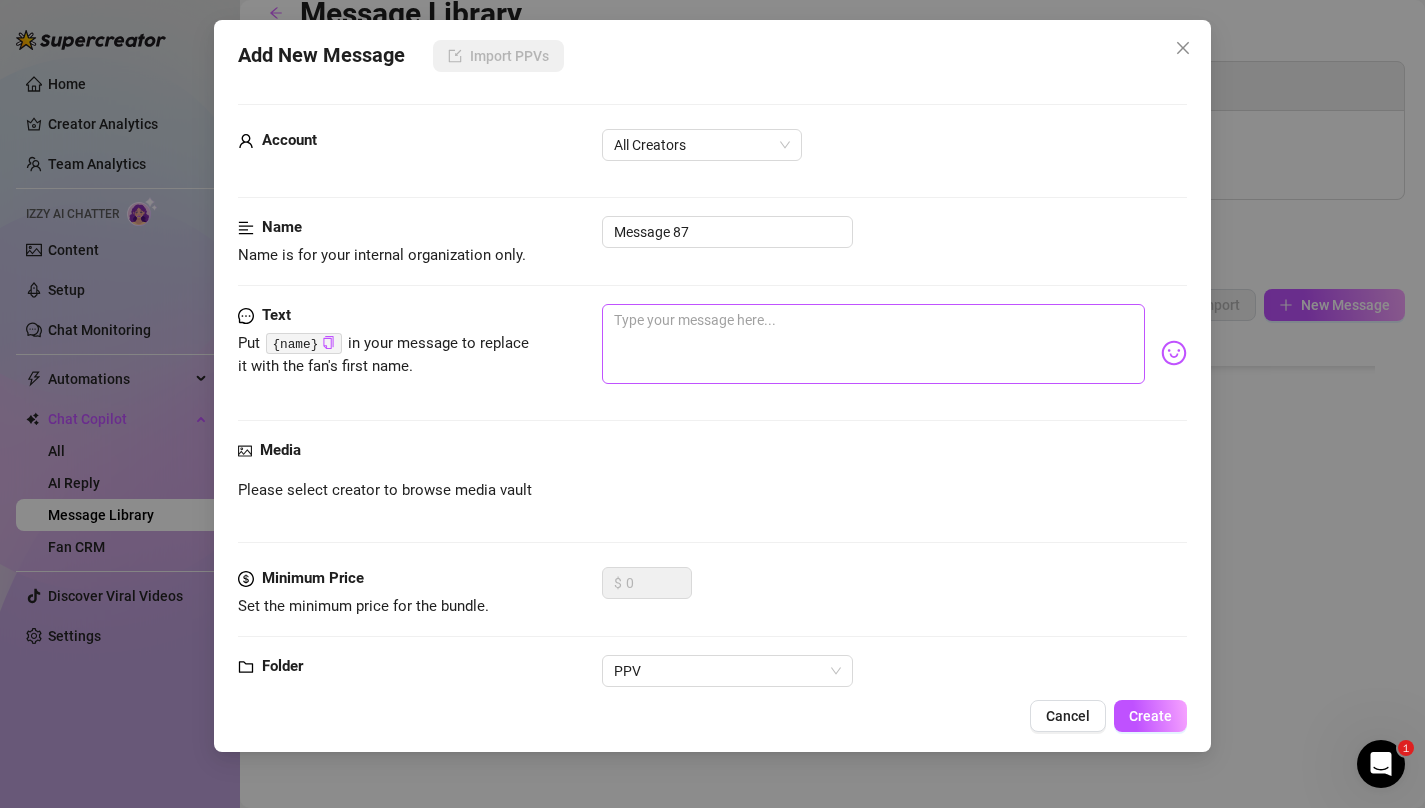 type on "Early morning cock ride GFE! ☁️
💖I know you’ve been begging for POV a cowgirl dildo ride from me and I delivered on that for you here. You know I never fake an orgasm, and you can tell I really got off hard imagining it was your cock I was taking full advantage of. -- Best way to start out the day. 🤤" 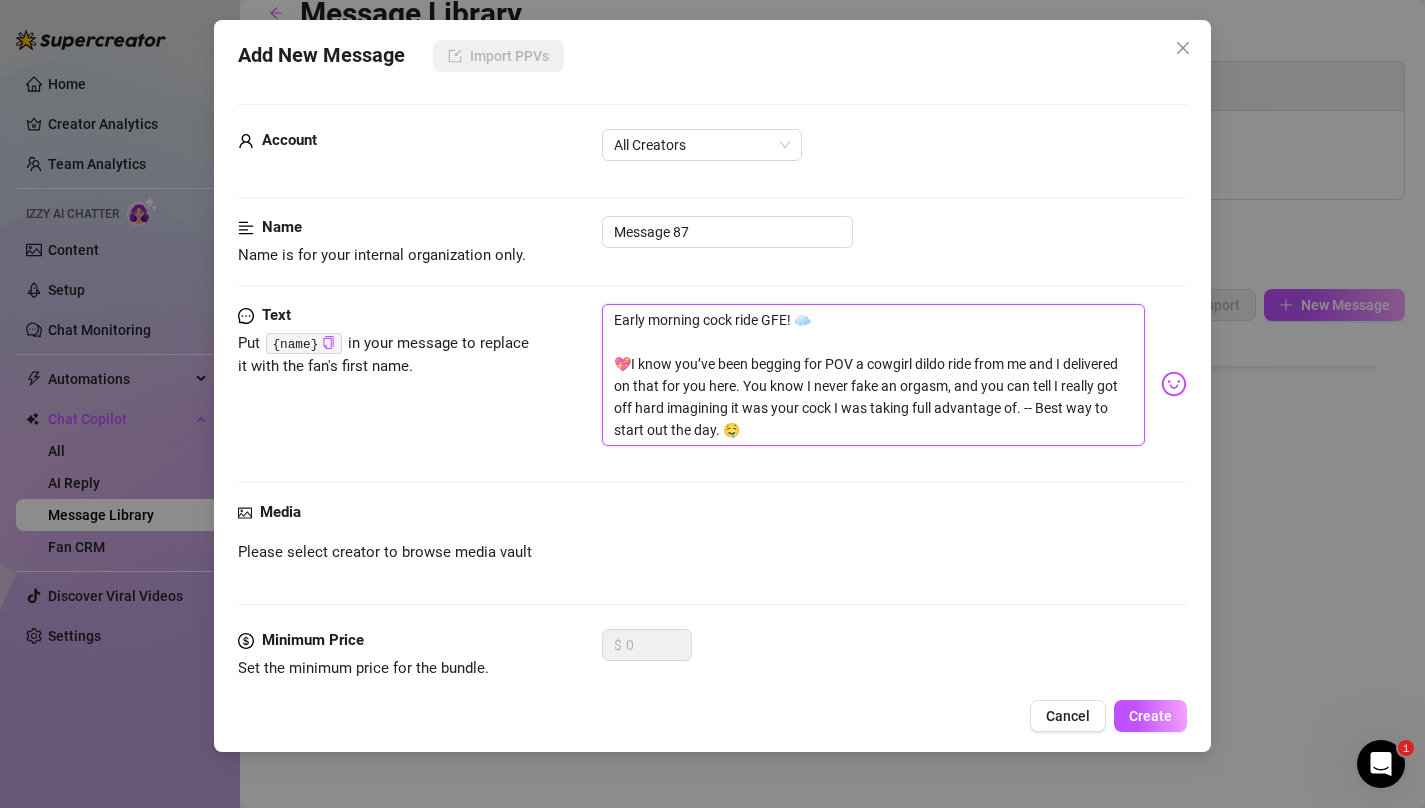 click on "Early morning cock ride GFE! ☁️
💖I know you’ve been begging for POV a cowgirl dildo ride from me and I delivered on that for you here. You know I never fake an orgasm, and you can tell I really got off hard imagining it was your cock I was taking full advantage of. -- Best way to start out the day. 🤤" at bounding box center [874, 375] 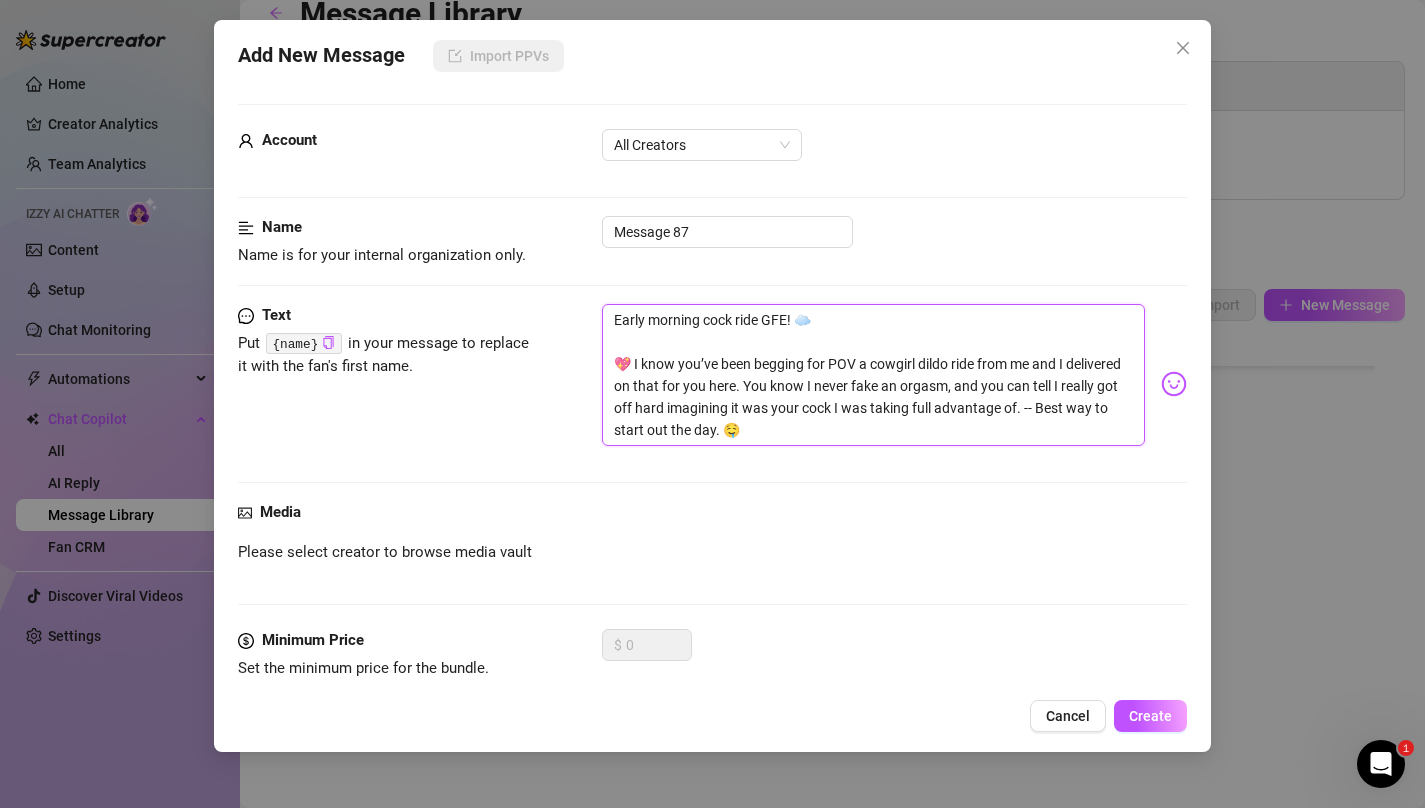 click on "Early morning cock ride GFE! ☁️
💖 I know you’ve been begging for POV a cowgirl dildo ride from me and I delivered on that for you here. You know I never fake an orgasm, and you can tell I really got off hard imagining it was your cock I was taking full advantage of. -- Best way to start out the day. 🤤" at bounding box center (874, 375) 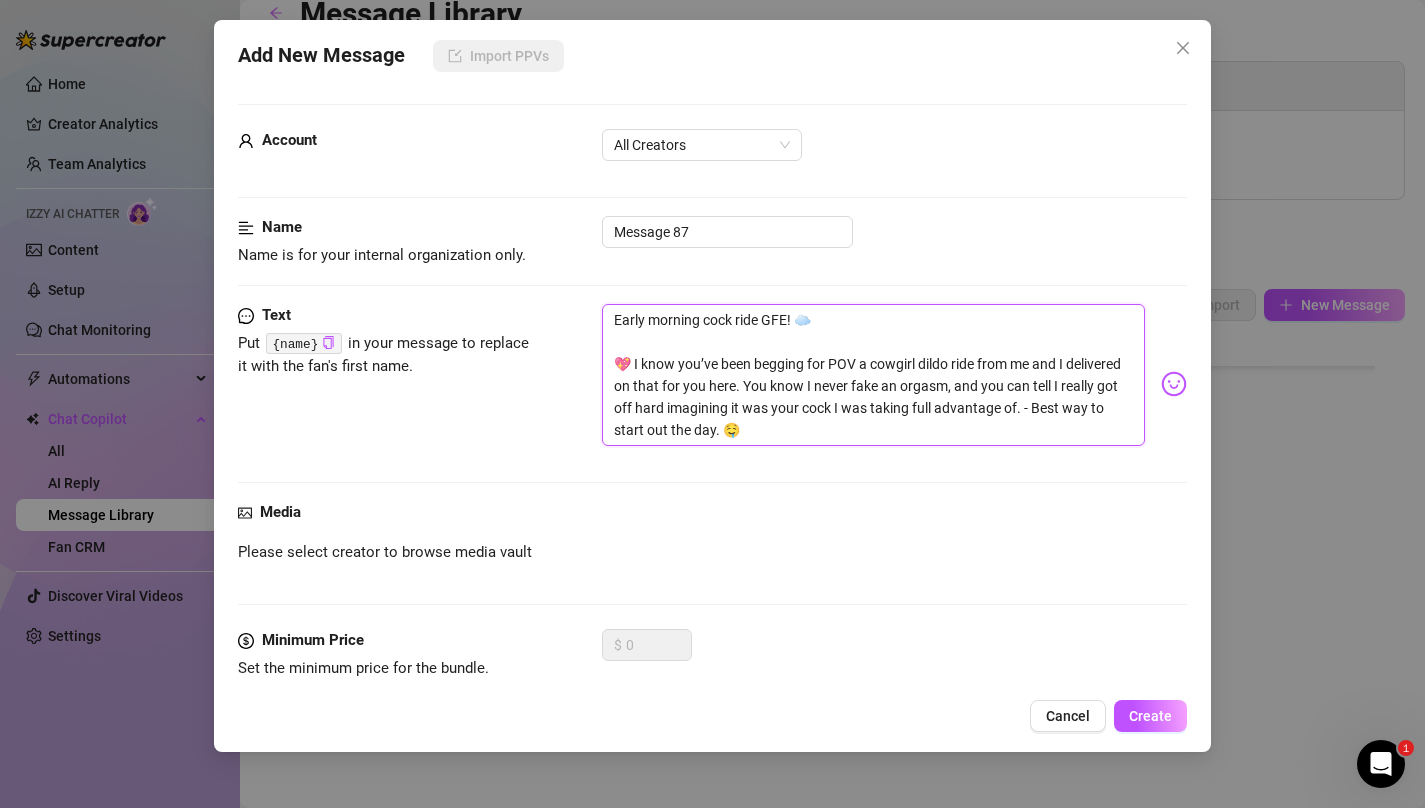 type on "Early morning cock ride GFE! ☁️
💖 I know you’ve been begging for POV a cowgirl dildo ride from me and I delivered on that for you here. You know I never fake an orgasm, and you can tell I really got off hard imagining it was your cock I was taking full advantage of. Best way to start out the day. 🤤" 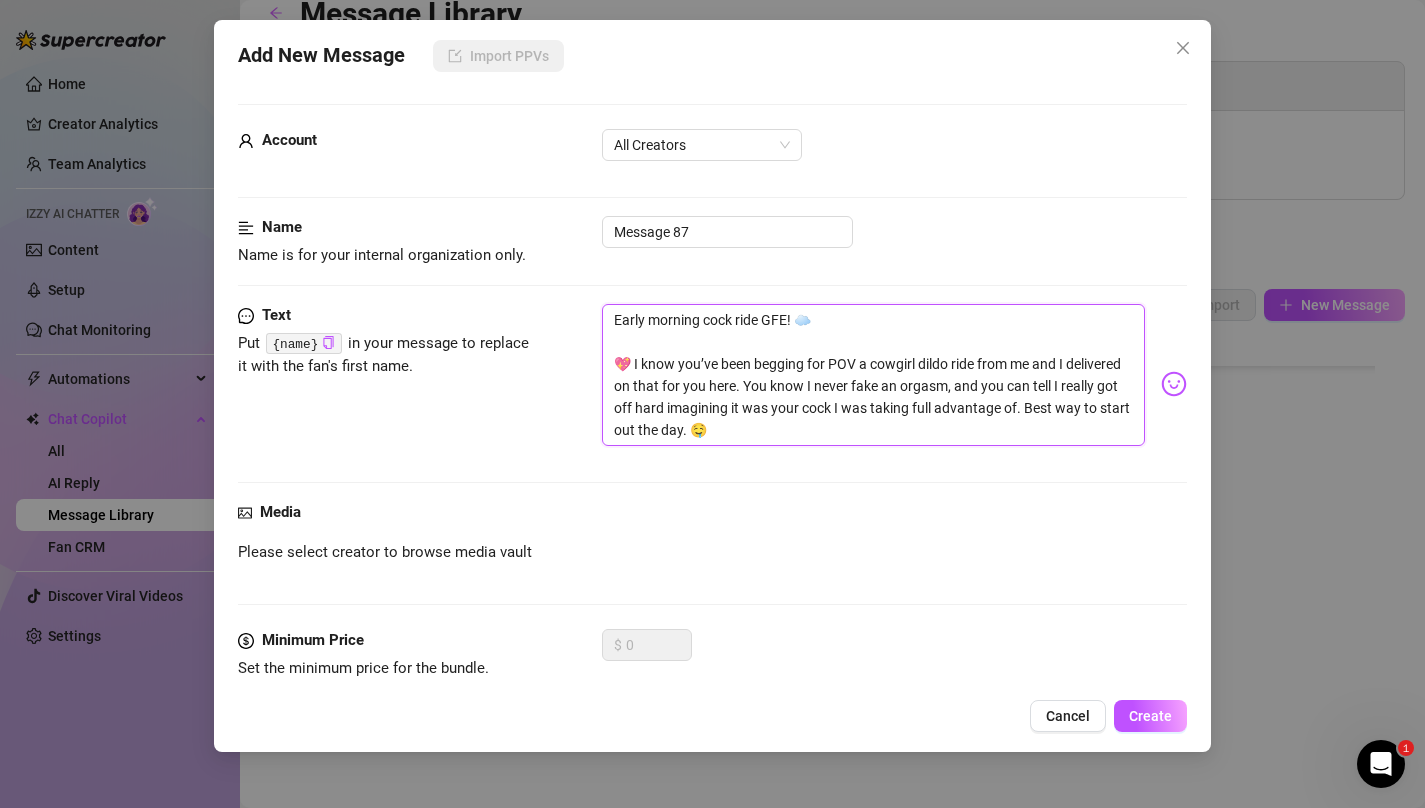 type on "Early morning cock ride GFE! ☁️
💖 I know you’ve been begging for POV a cowgirl dildo ride from me and I delivered on that for you here. You know I never fake an orgasm, and you can tell I really got off hard imagining it was your cock I was taking full advantage of. Best way to start out the day. 🤤" 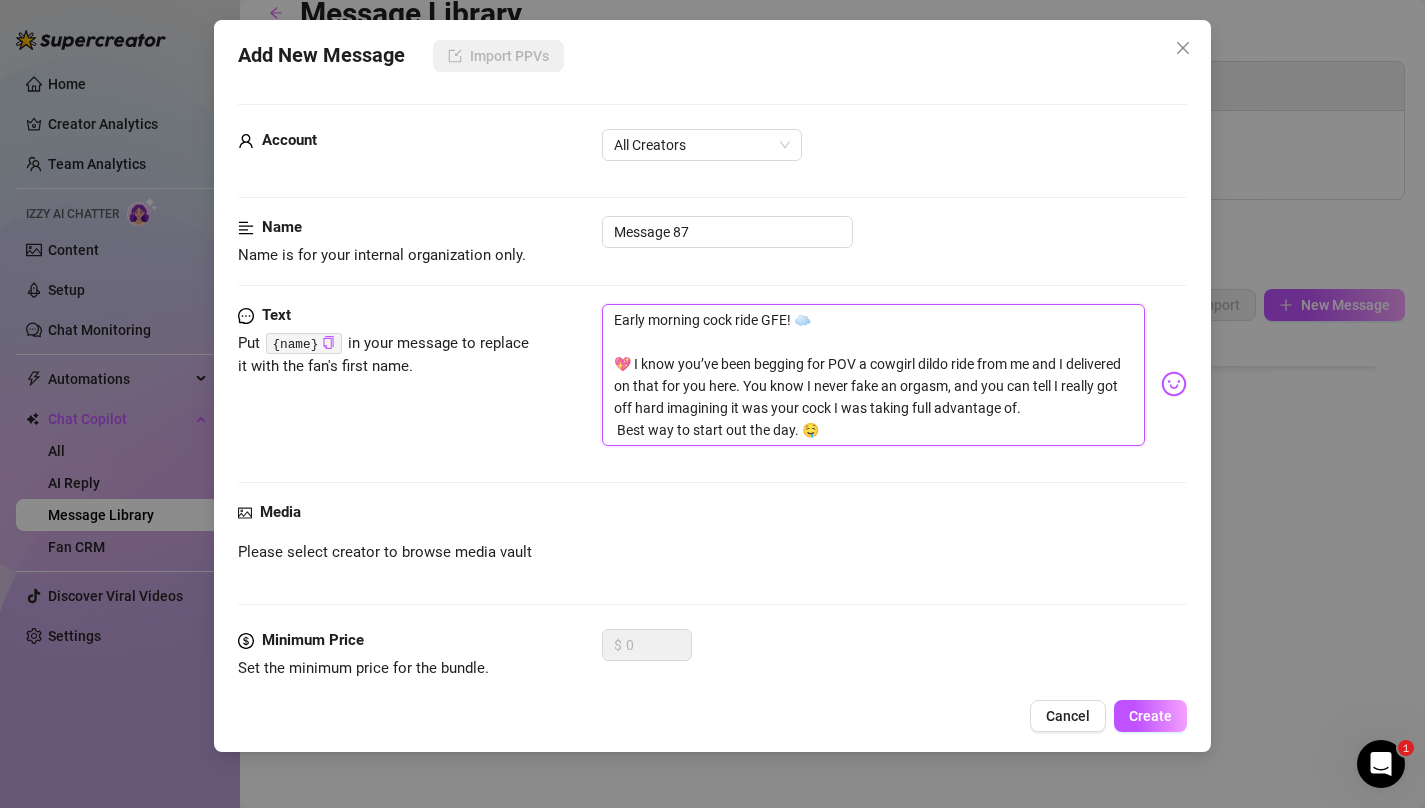 type on "Early morning cock ride GFE! ☁️
💖 I know you’ve been begging for POV a cowgirl dildo ride from me and I delivered on that for you here. You know I never fake an orgasm, and you can tell I really got off hard imagining it was your cock I was taking full advantage of.
Best way to start out the day. 🤤" 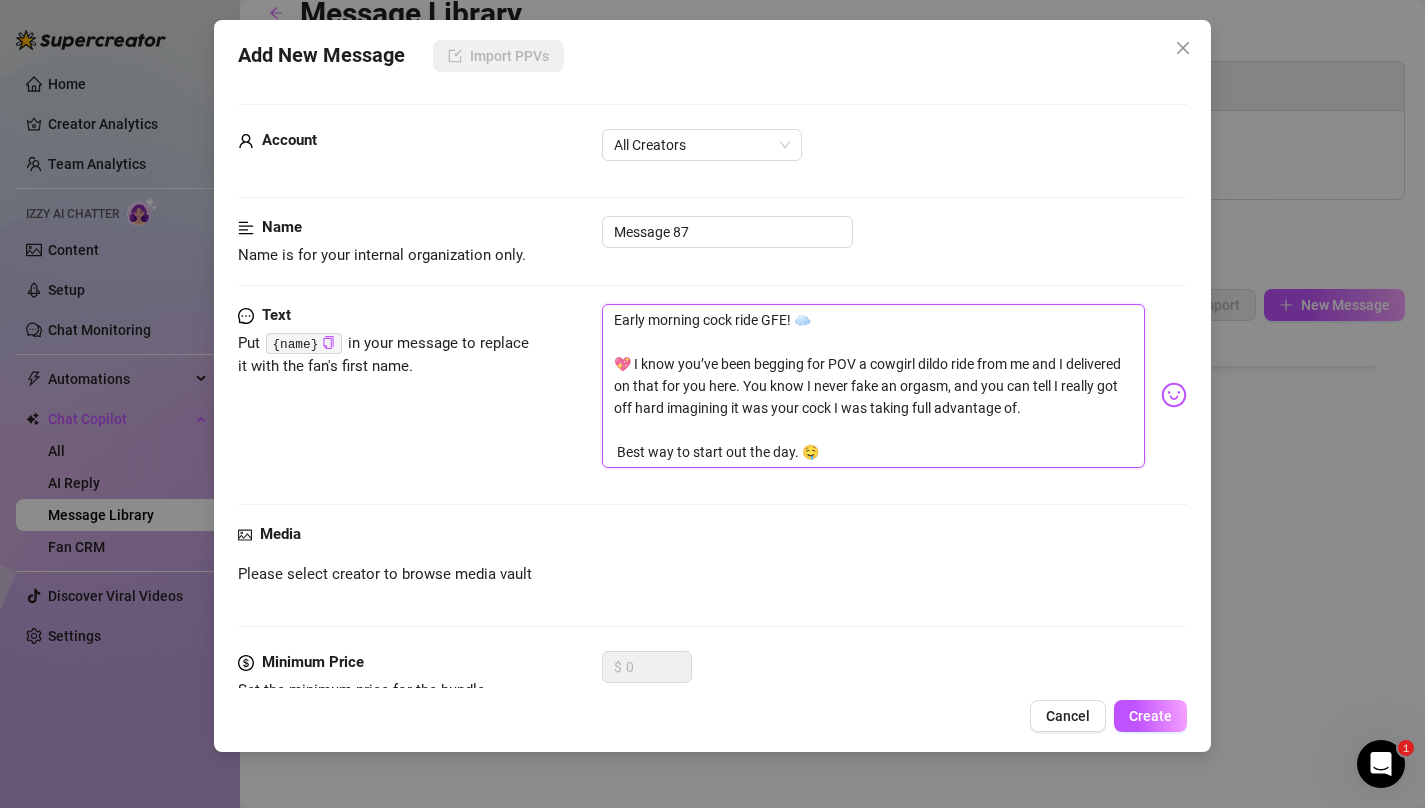 scroll, scrollTop: 0, scrollLeft: 0, axis: both 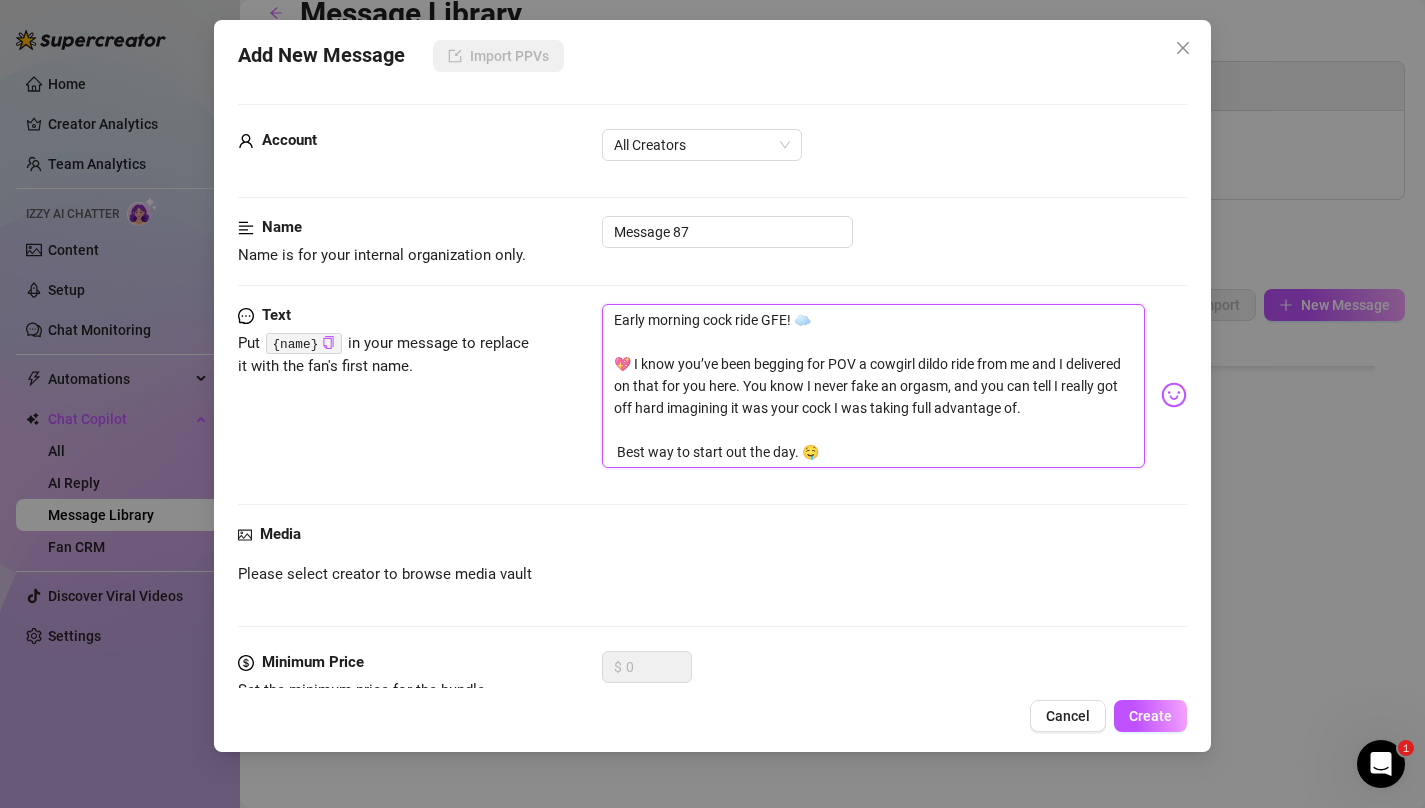 type on "Early morning cock ride GFE! ☁️
💖 I know you’ve been begging for POV a cowgirl dildo ride from me and I delivered on that for you here. You know I never fake an orgasm, and you can tell I really got off hard imagining it was your cock I was taking full advantage of.
Best way to start out the day. 🤤" 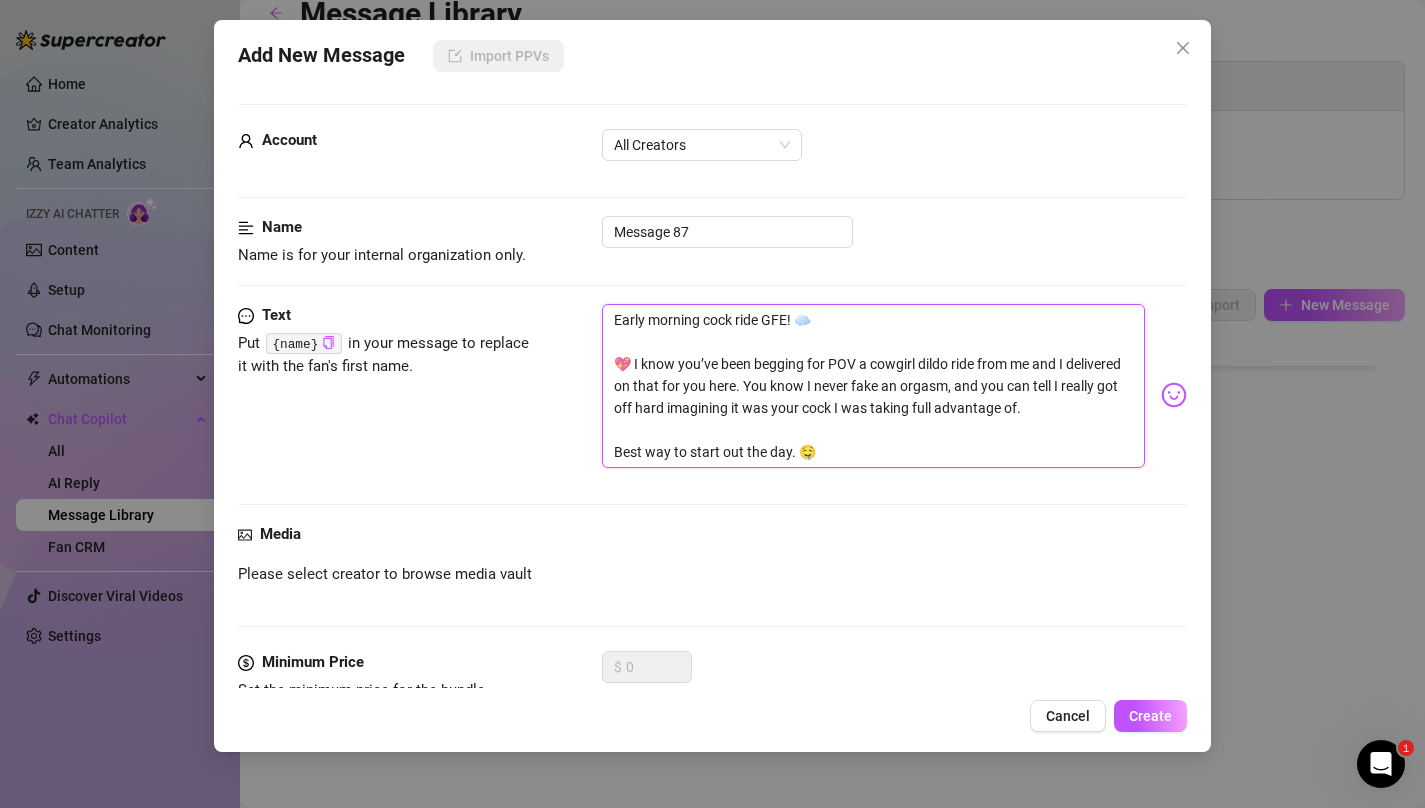type on "Early morning cock ride GFE! ☁️
💖 I know you’ve been begging for POV a cowgirl dildo ride from me and I delivered on that for you here. You know I never fake an orgasm, and you can tell I really got off hard imagining it was your cock I was taking full advantage of.
Best way to start out the day. 🤤" 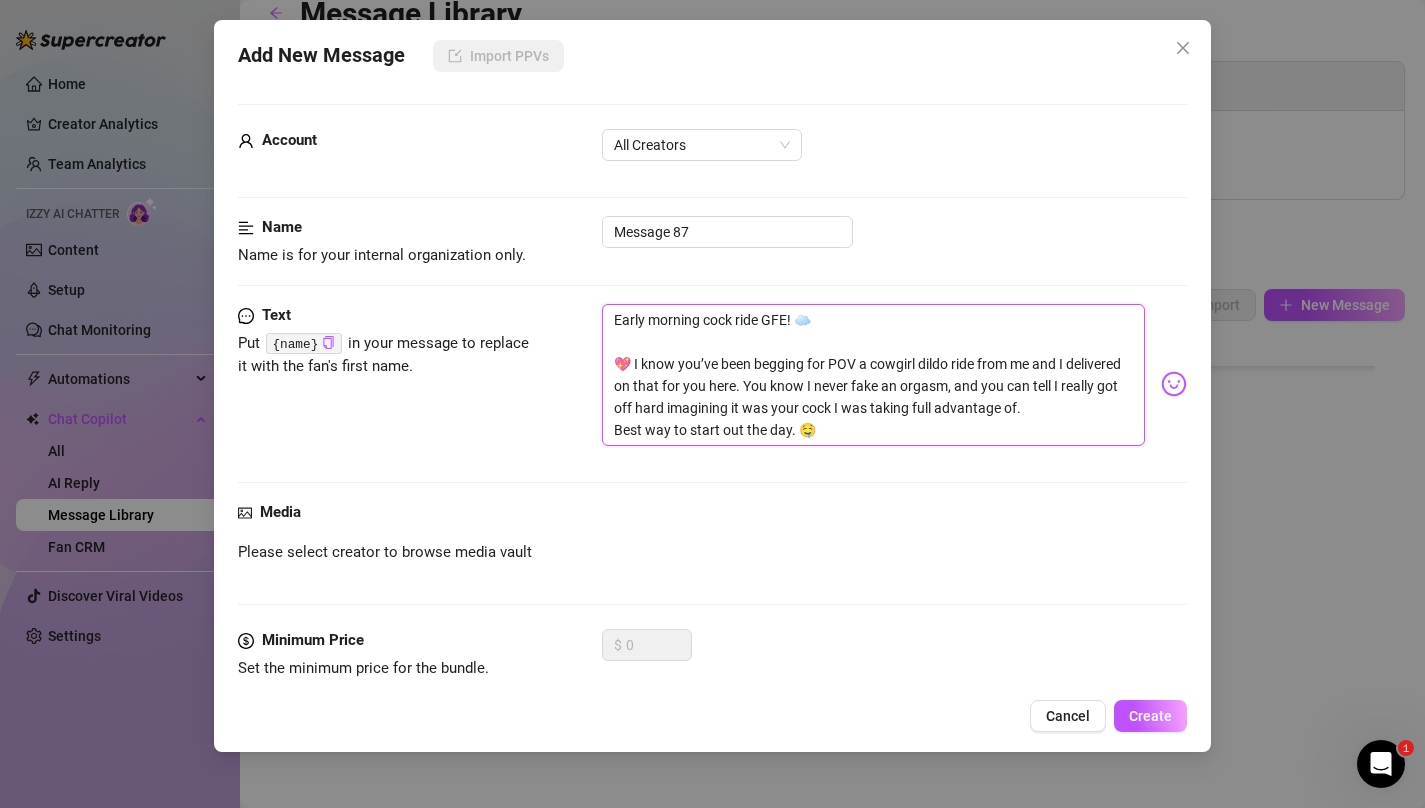 type on "Early morning cock ride GFE! ☁️
💖 I know you’ve been begging for POV a cowgirl dildo ride from me and I delivered on that for you here. You know I never fake an orgasm, and you can tell I really got off hard imagining it was your cock I was taking full advantage of.
Best way to start out the day. 🤤" 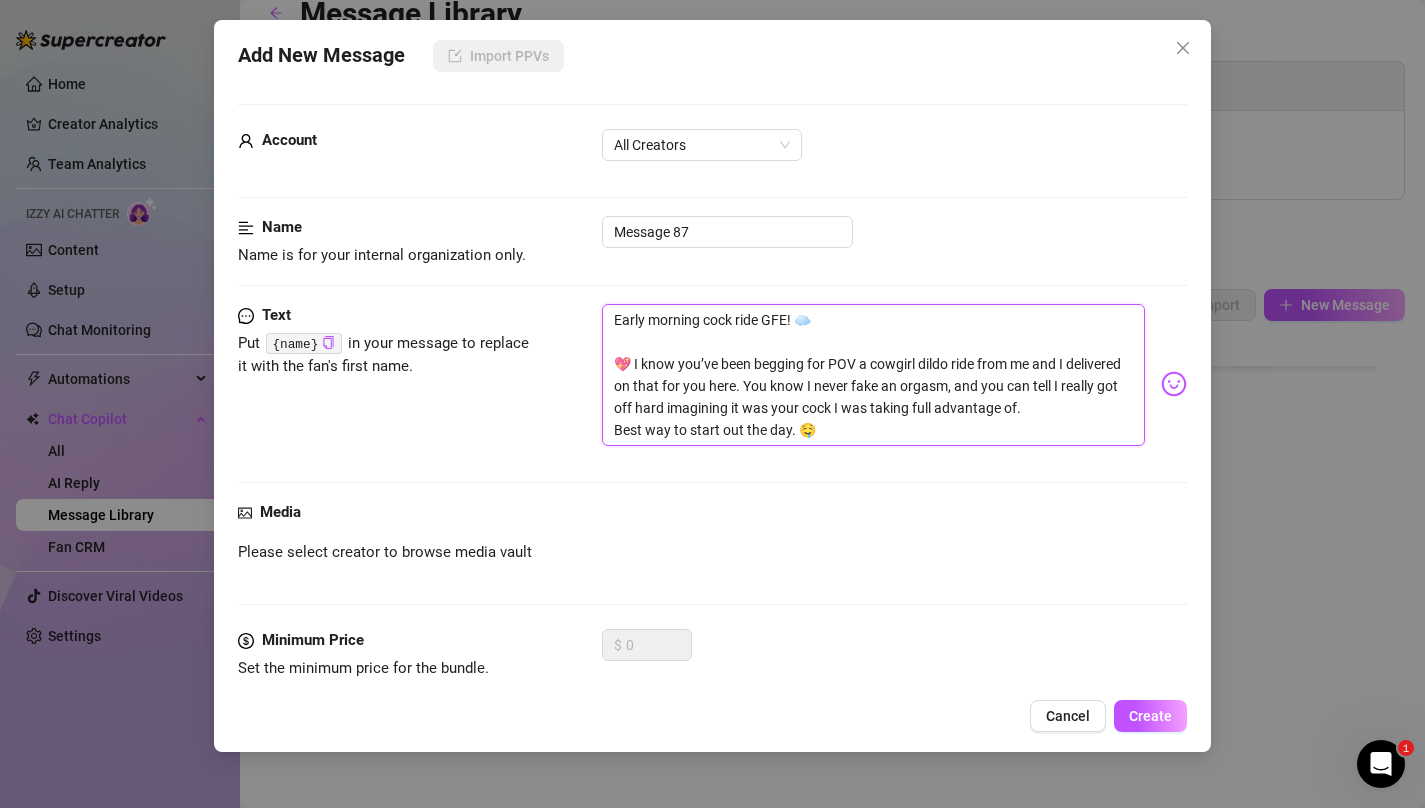 type on "Early morning cock ride GFE! ☁️
💖 I know you’ve been begging for POV a cowgirl dildo ride from me and I delivered on that for you here. You know I never fake an orgasm, and you can tell I really got off hard imagining it was your cock I was taking full advantage of.
Best way to start out the day. 🤤" 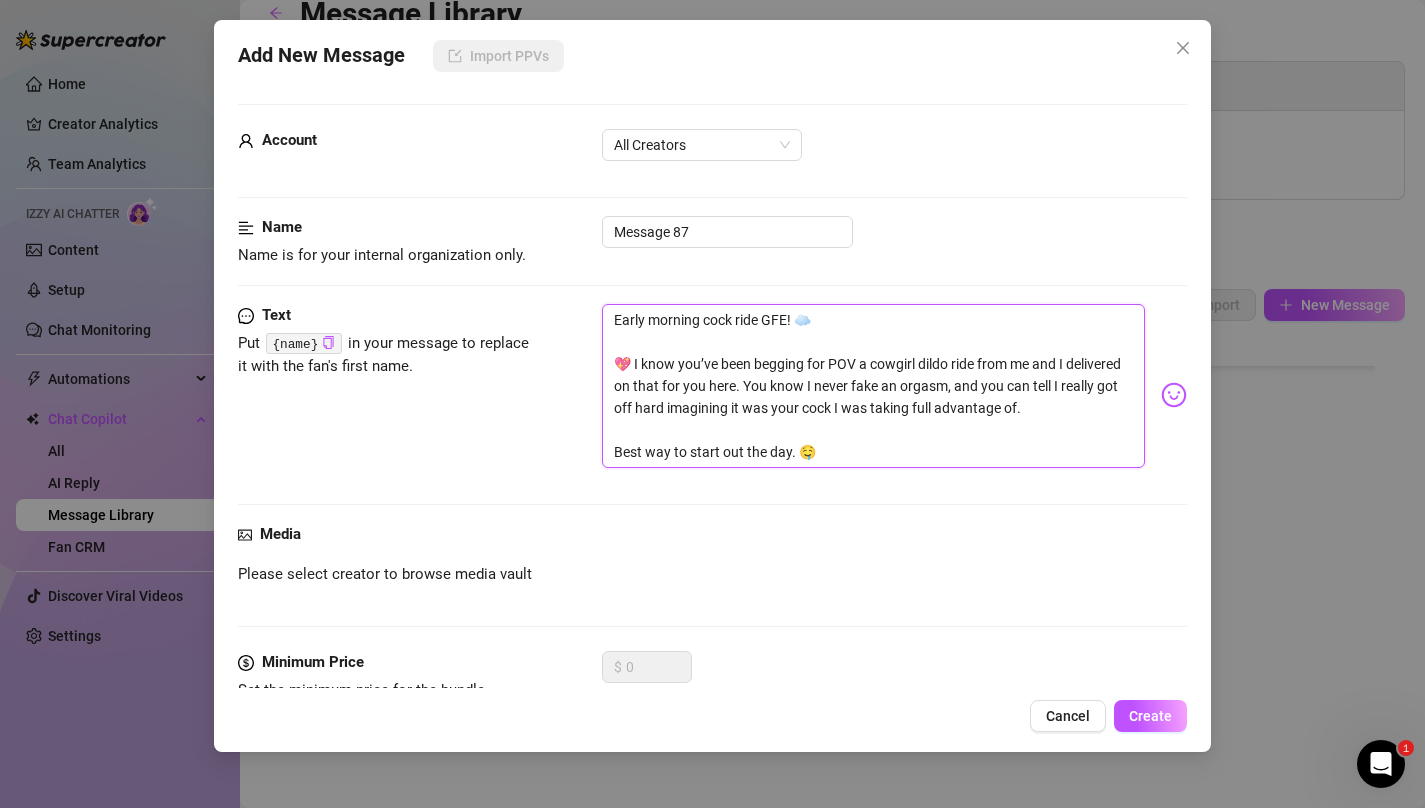 scroll, scrollTop: 0, scrollLeft: 0, axis: both 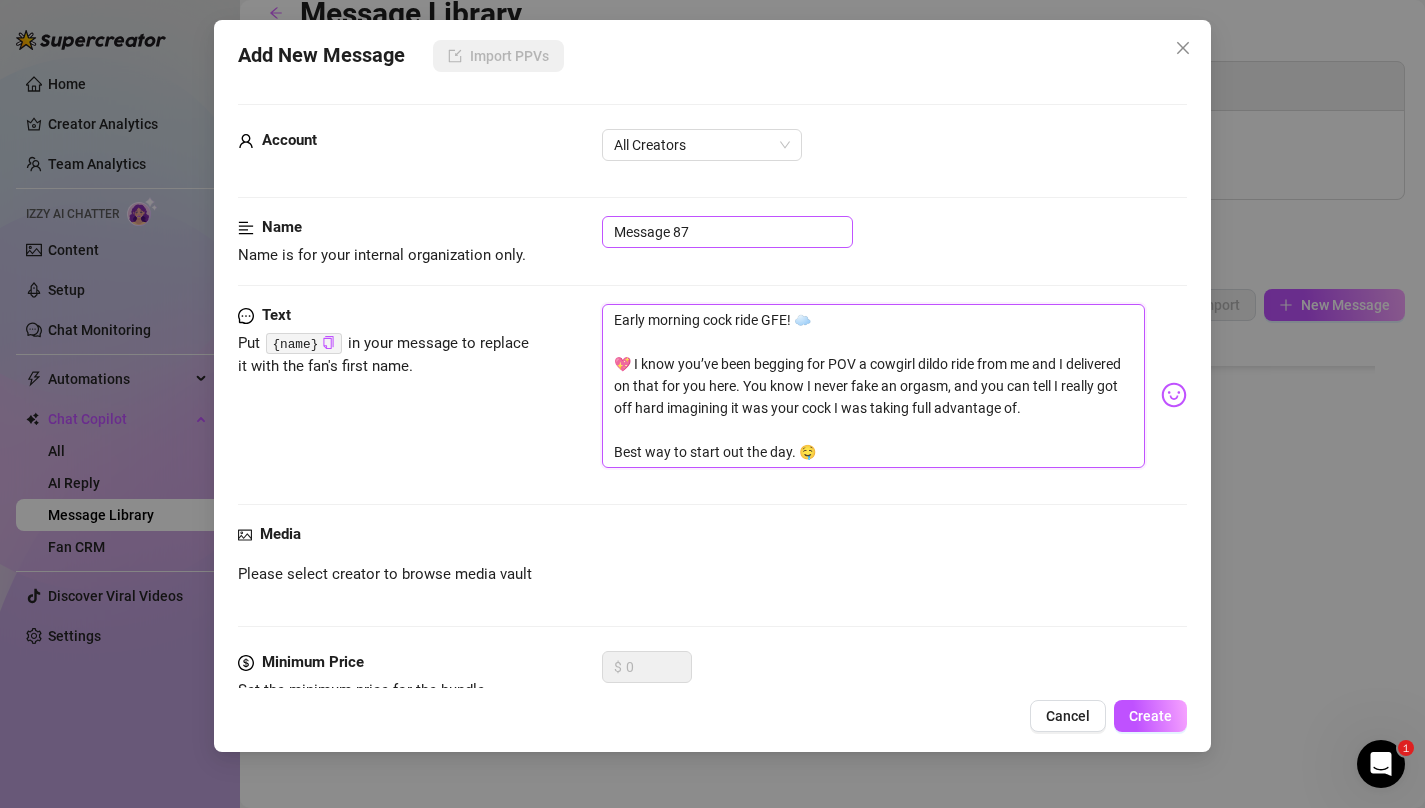 type on "Early morning cock ride GFE! ☁️
💖 I know you’ve been begging for POV a cowgirl dildo ride from me and I delivered on that for you here. You know I never fake an orgasm, and you can tell I really got off hard imagining it was your cock I was taking full advantage of.
Best way to start out the day. 🤤" 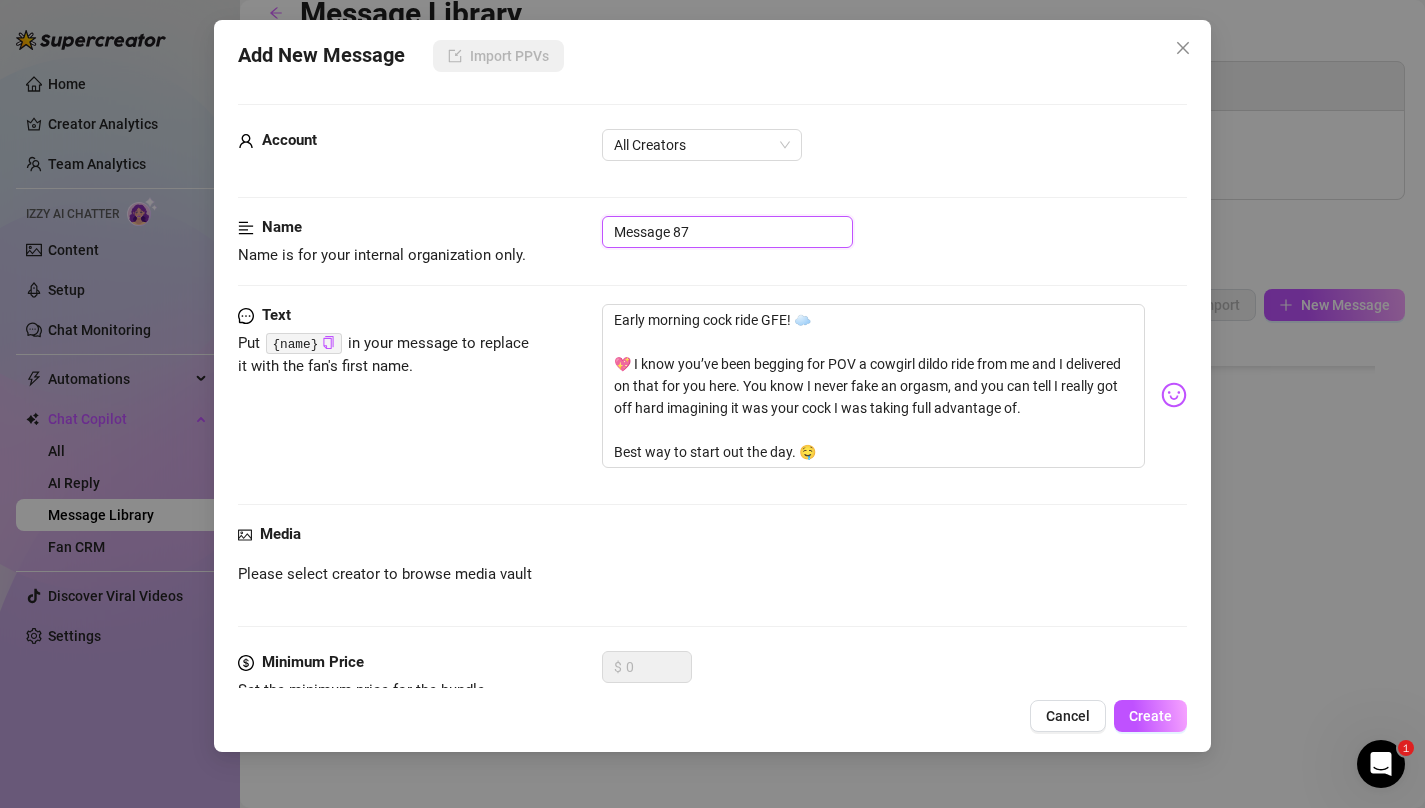 drag, startPoint x: 723, startPoint y: 242, endPoint x: 497, endPoint y: 227, distance: 226.49724 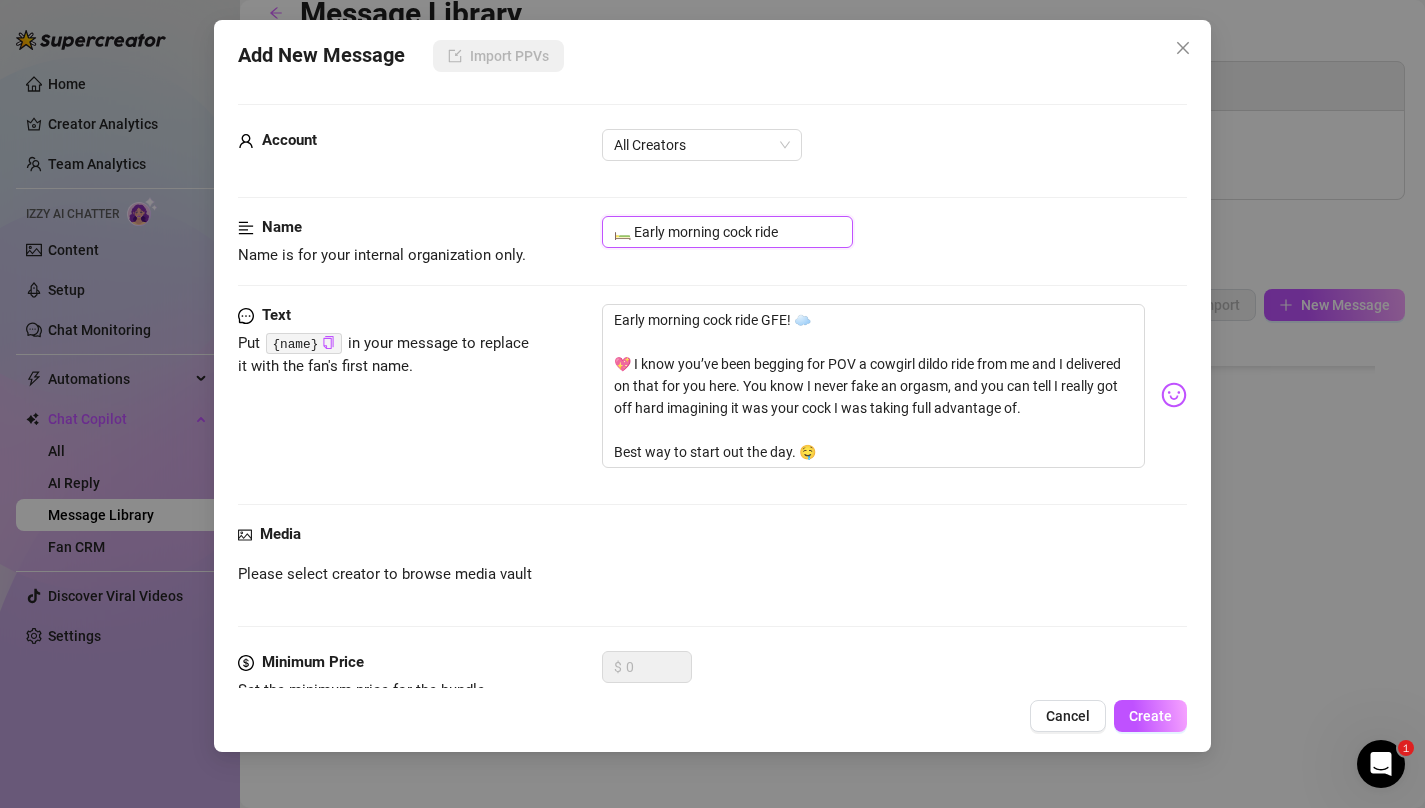 drag, startPoint x: 674, startPoint y: 234, endPoint x: 648, endPoint y: 234, distance: 26 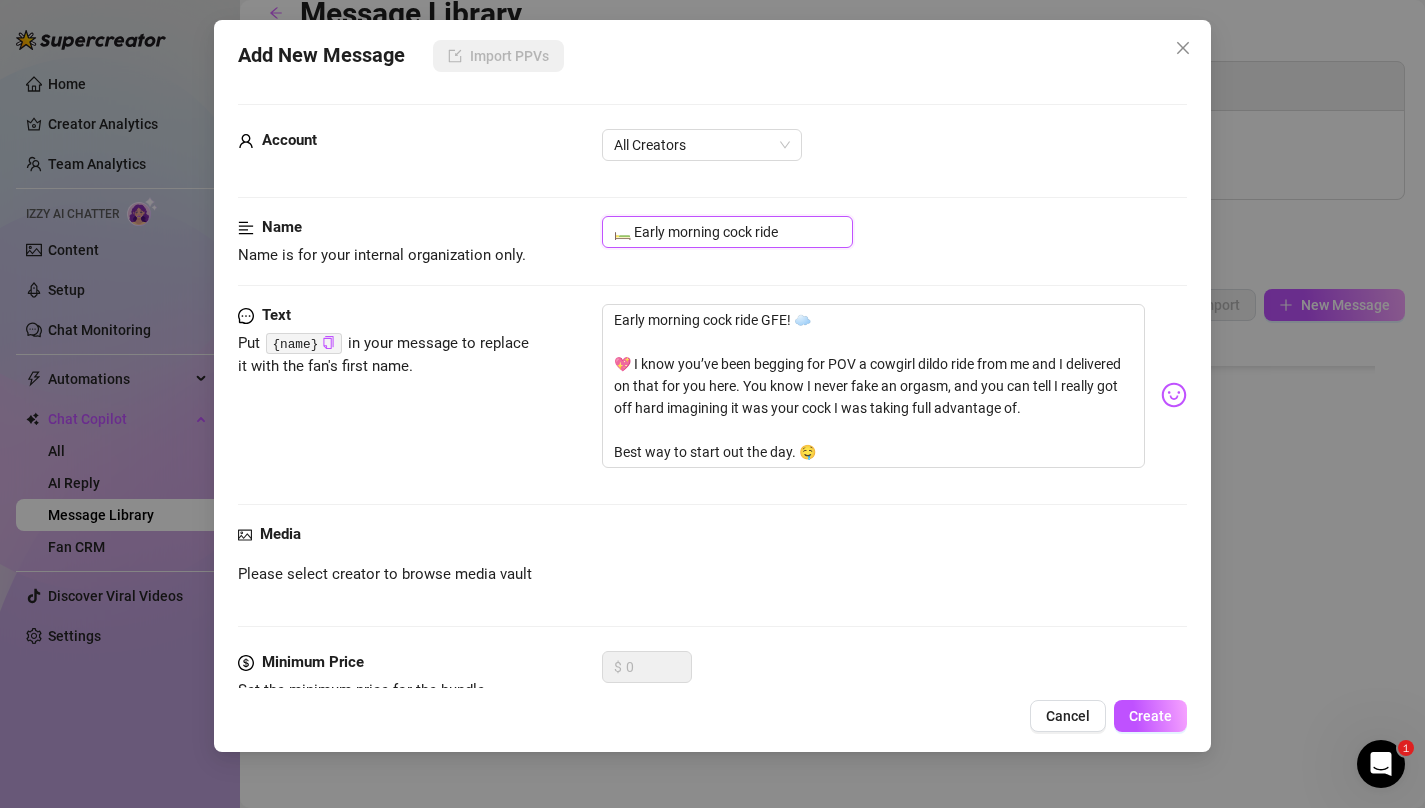 drag, startPoint x: 634, startPoint y: 230, endPoint x: 680, endPoint y: 238, distance: 46.69047 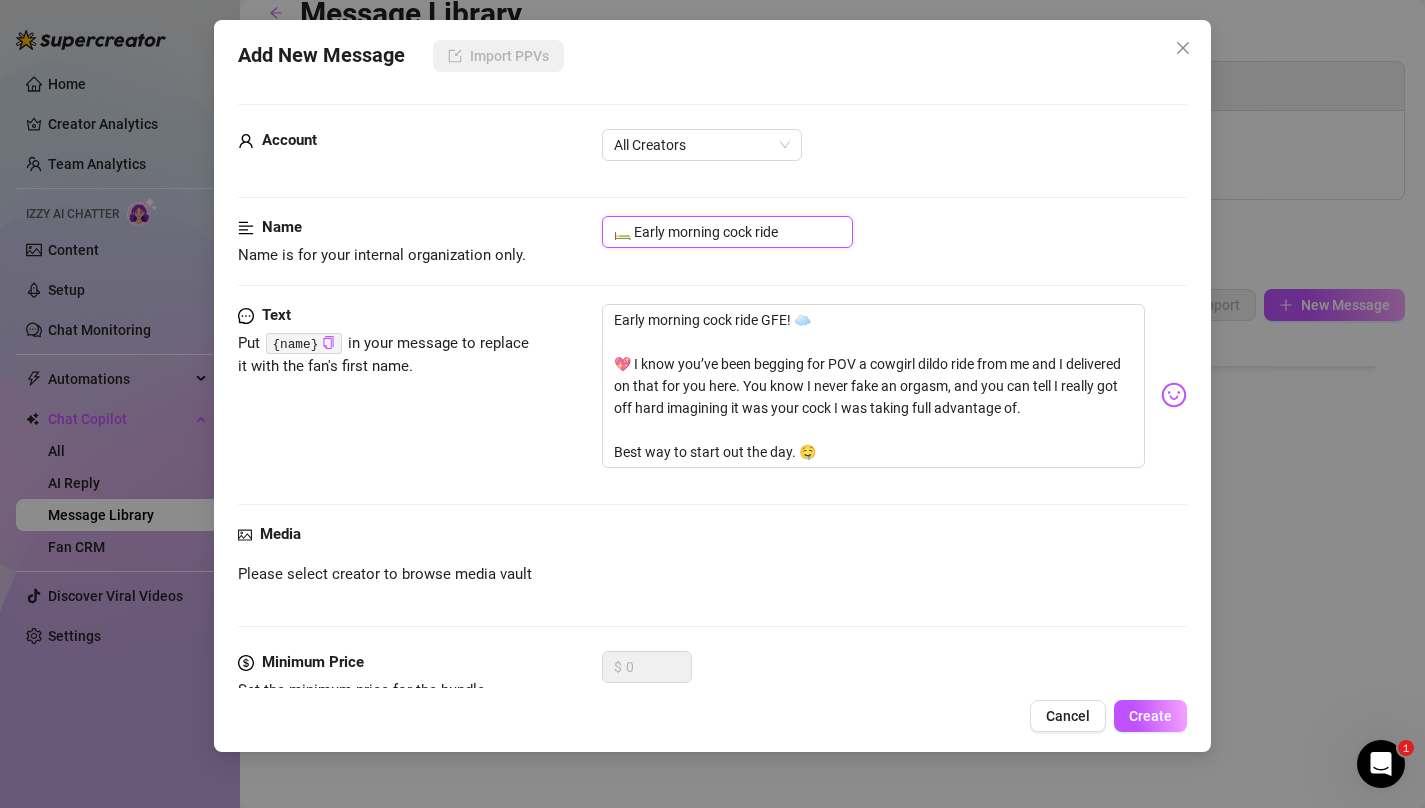 click on "🛏️ Early morning cock ride" at bounding box center [727, 232] 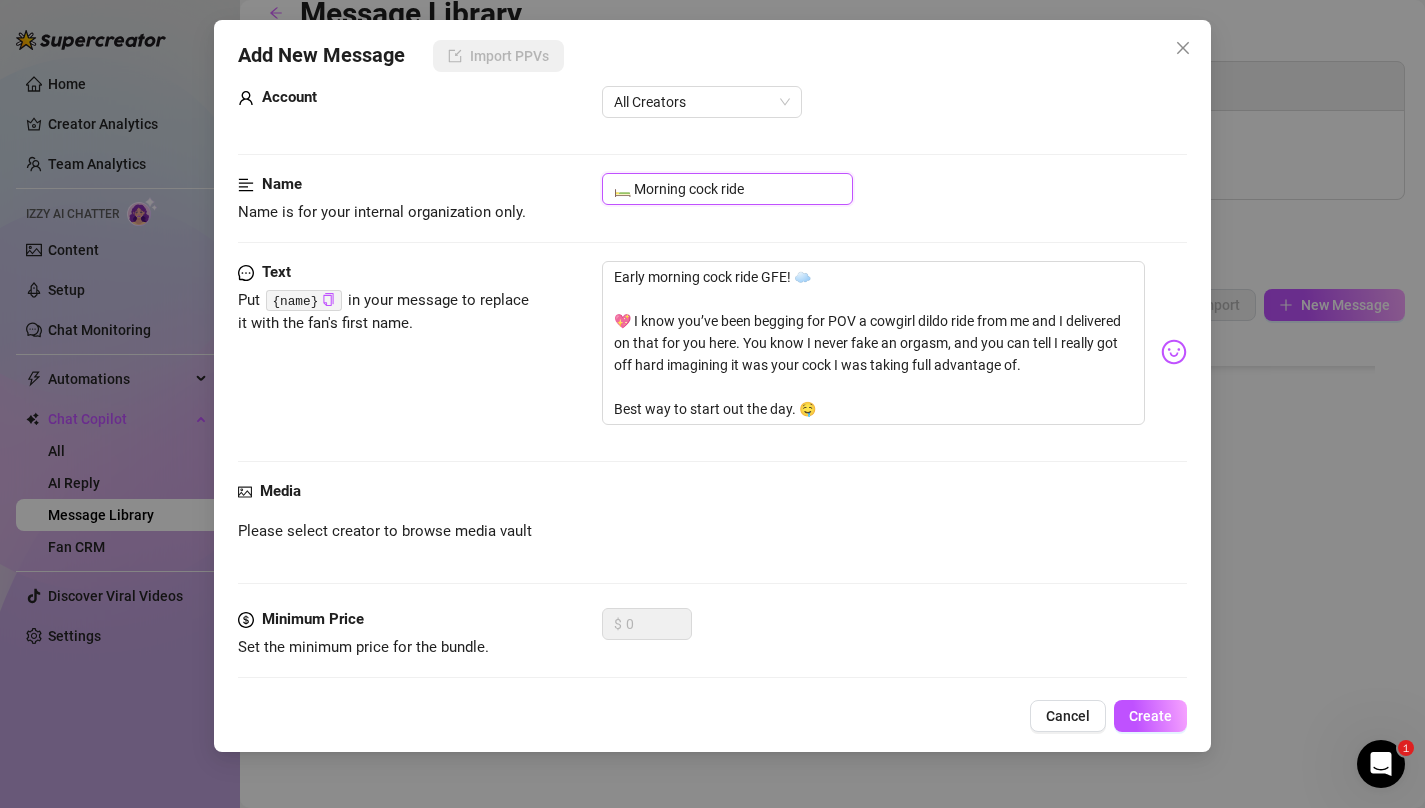 scroll, scrollTop: 138, scrollLeft: 0, axis: vertical 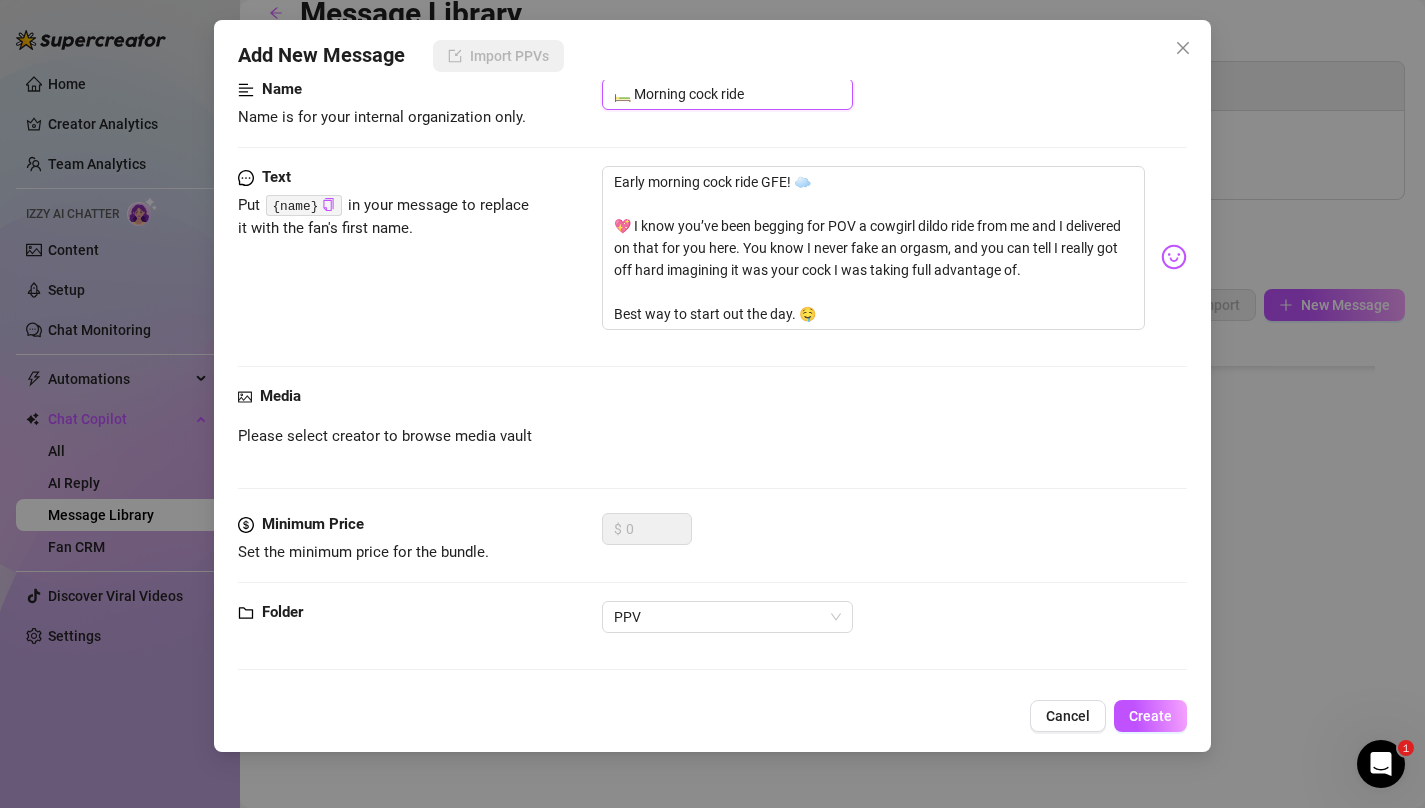 type on "🛏️ Morning cock ride" 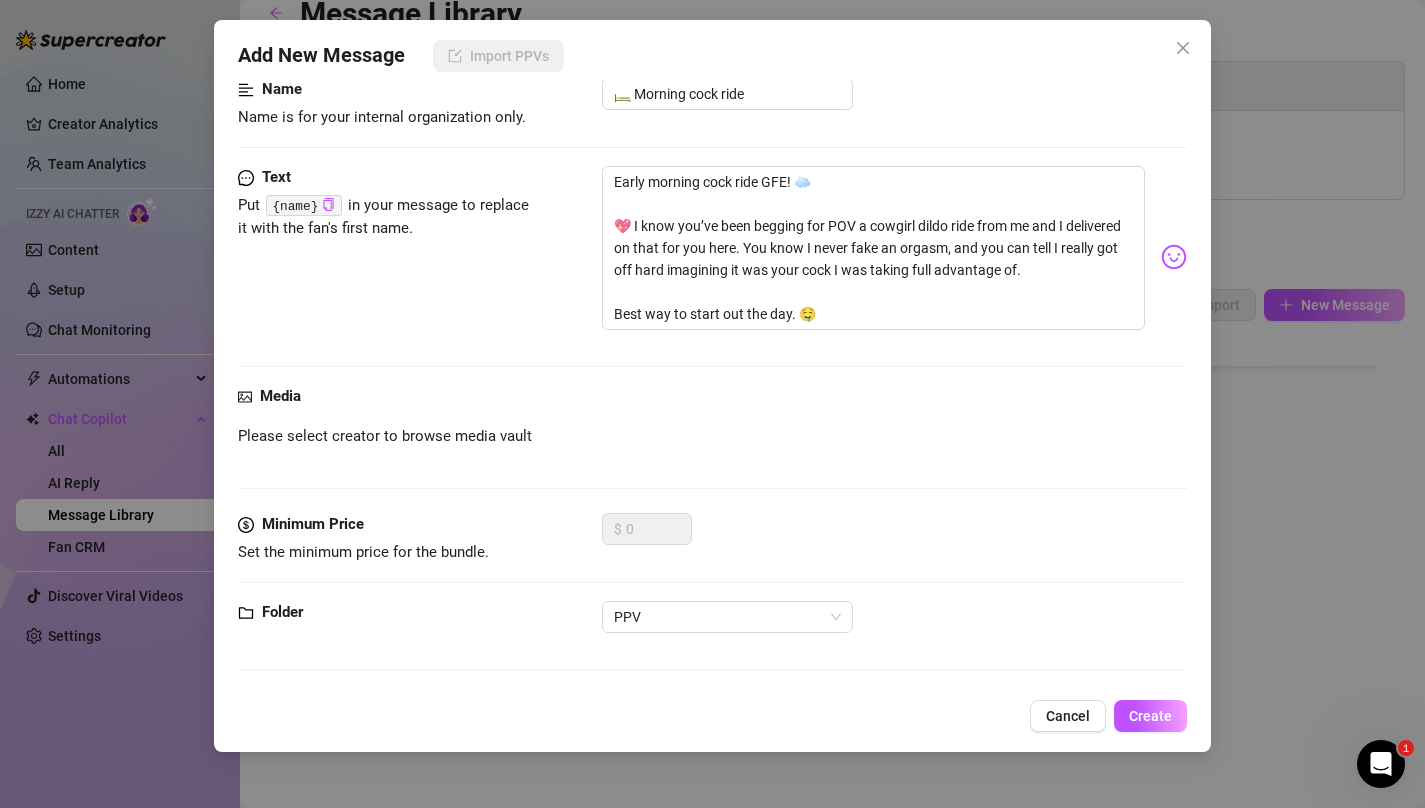 click on "Please select creator to browse media vault" at bounding box center (385, 437) 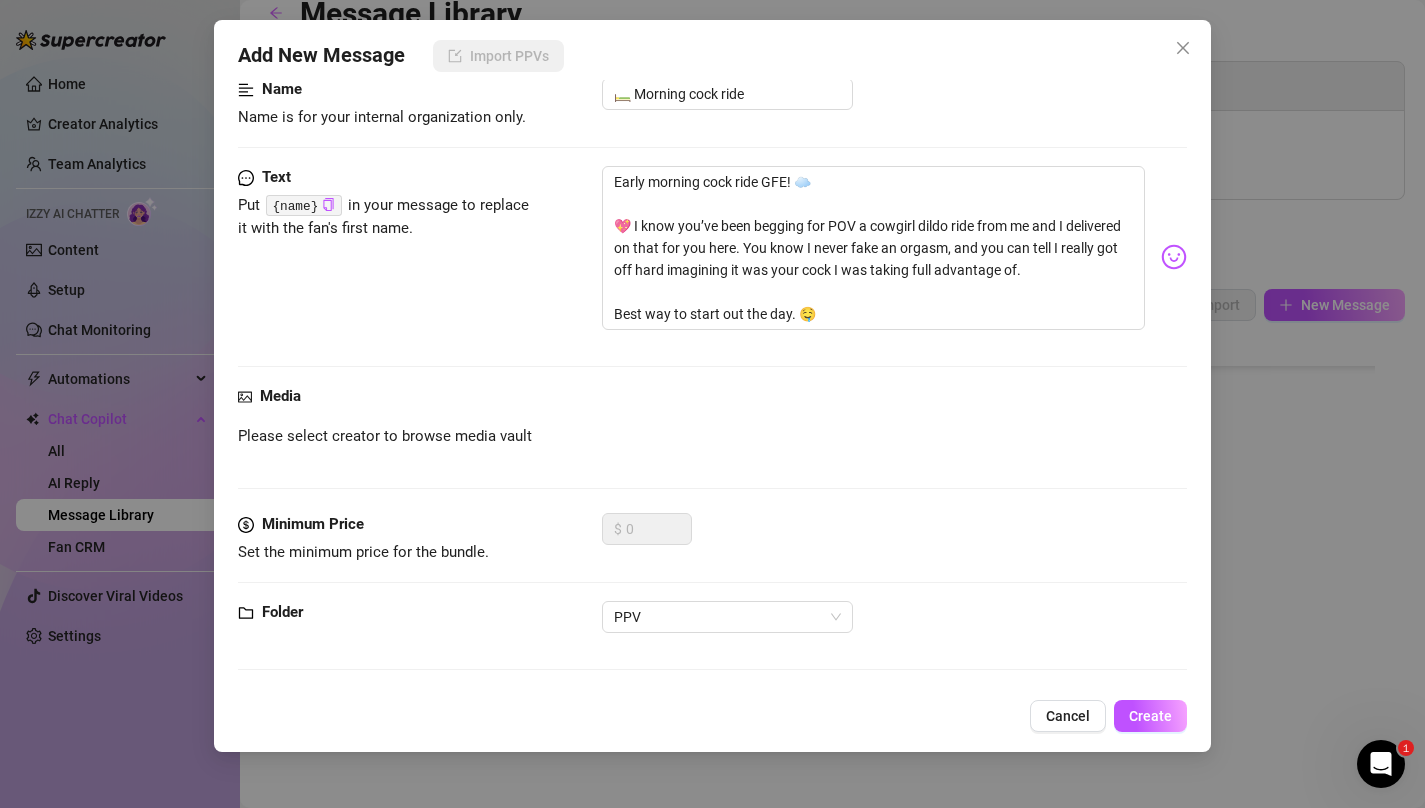 click 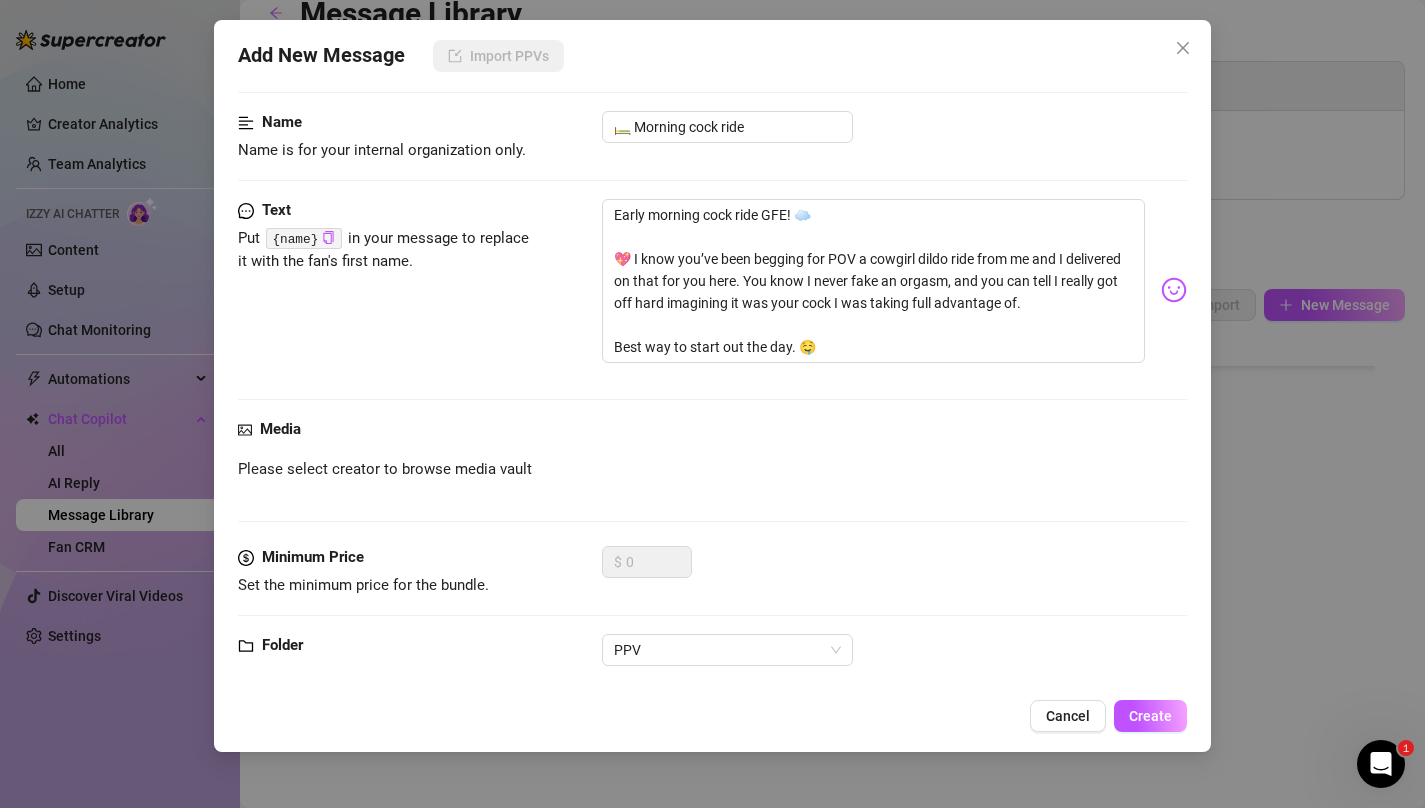 scroll, scrollTop: 0, scrollLeft: 0, axis: both 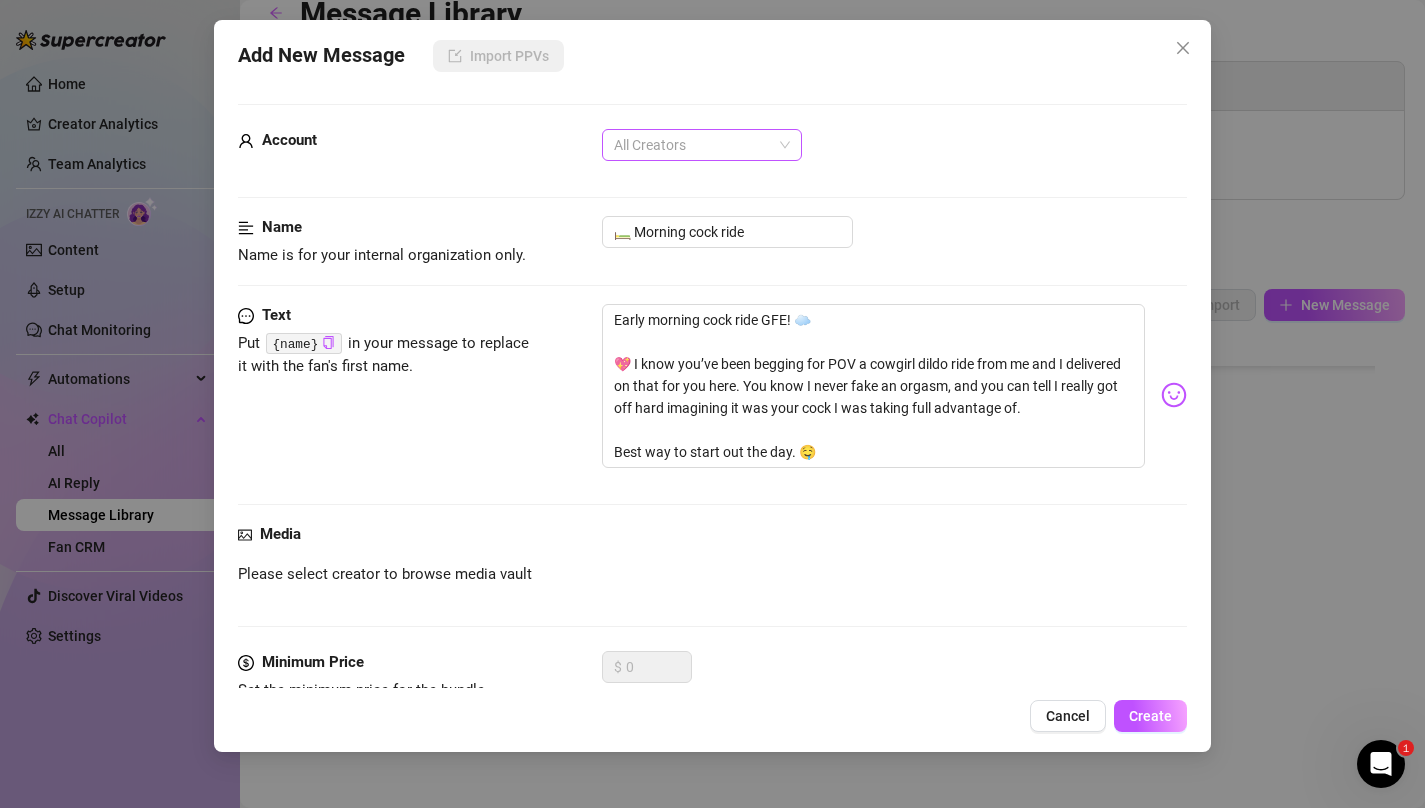 click on "All Creators" at bounding box center (702, 145) 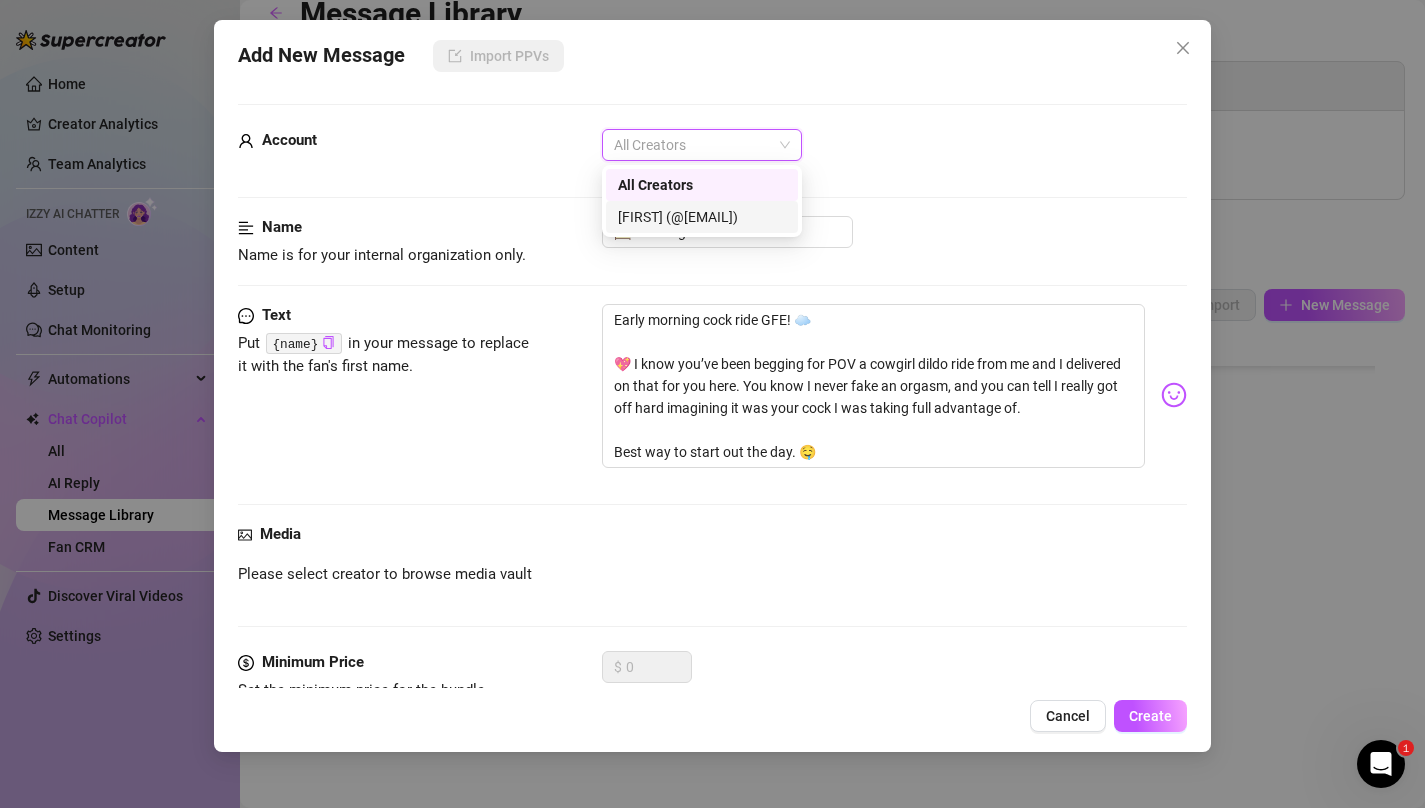 click on "[FIRST]‎ (@[EMAIL])" at bounding box center (702, 217) 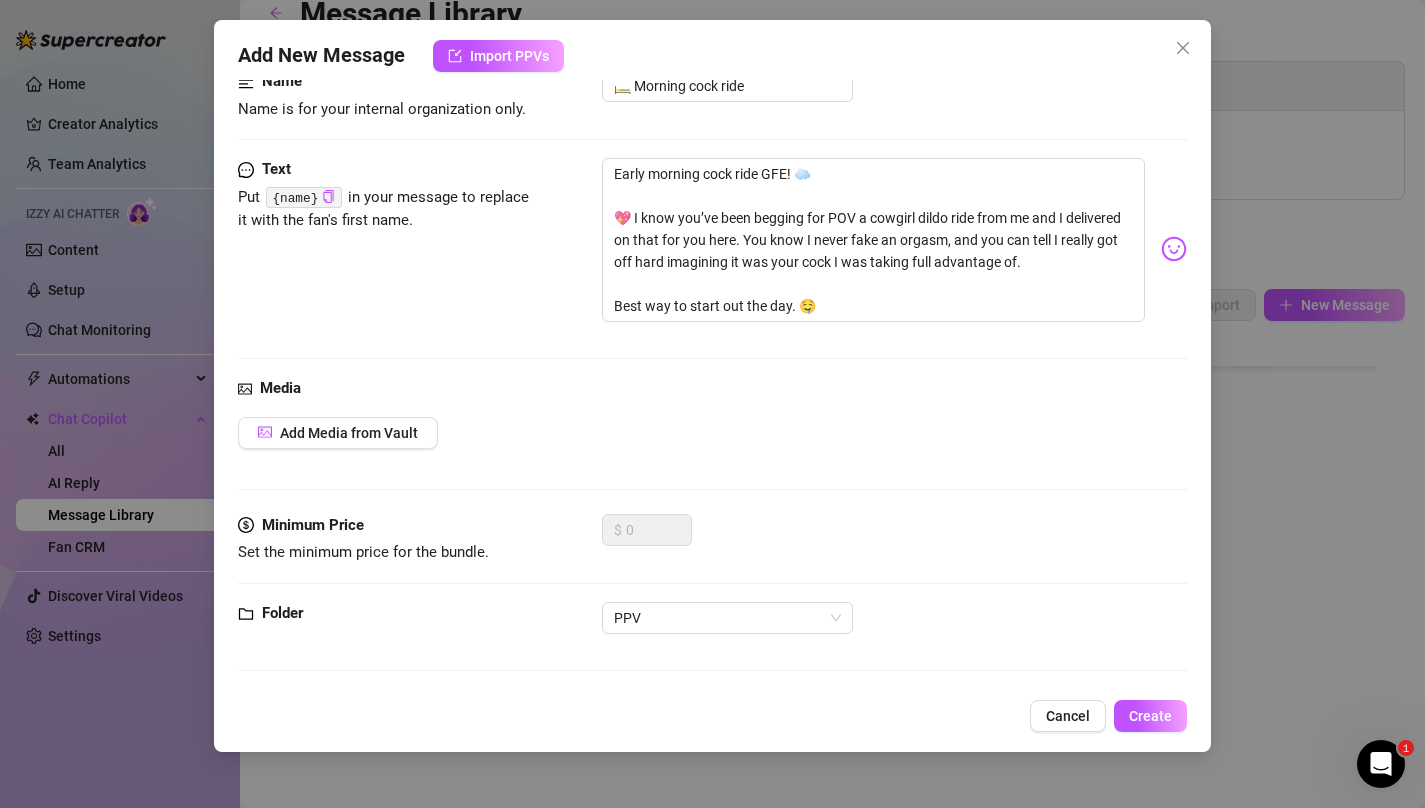 scroll, scrollTop: 147, scrollLeft: 0, axis: vertical 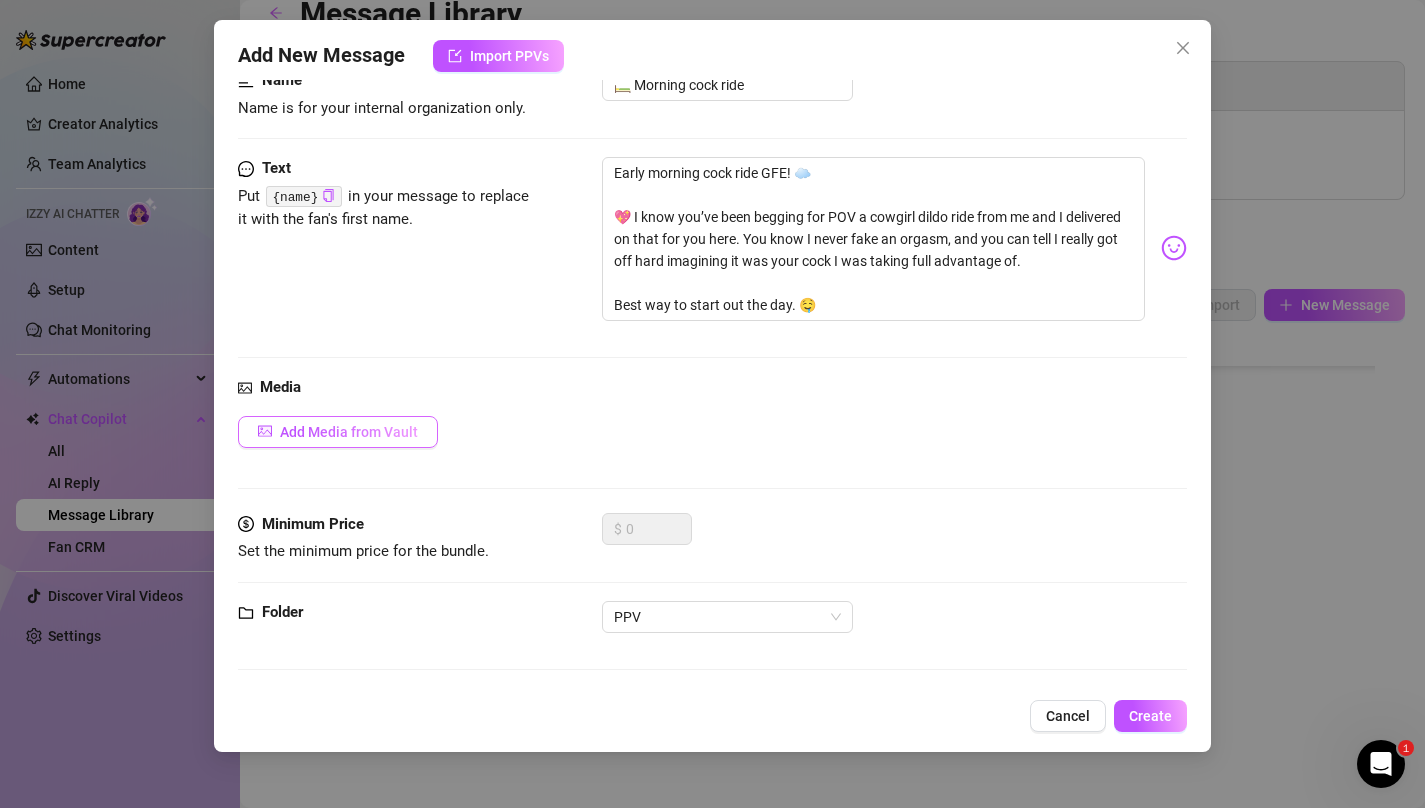 click on "Add Media from Vault" at bounding box center (349, 432) 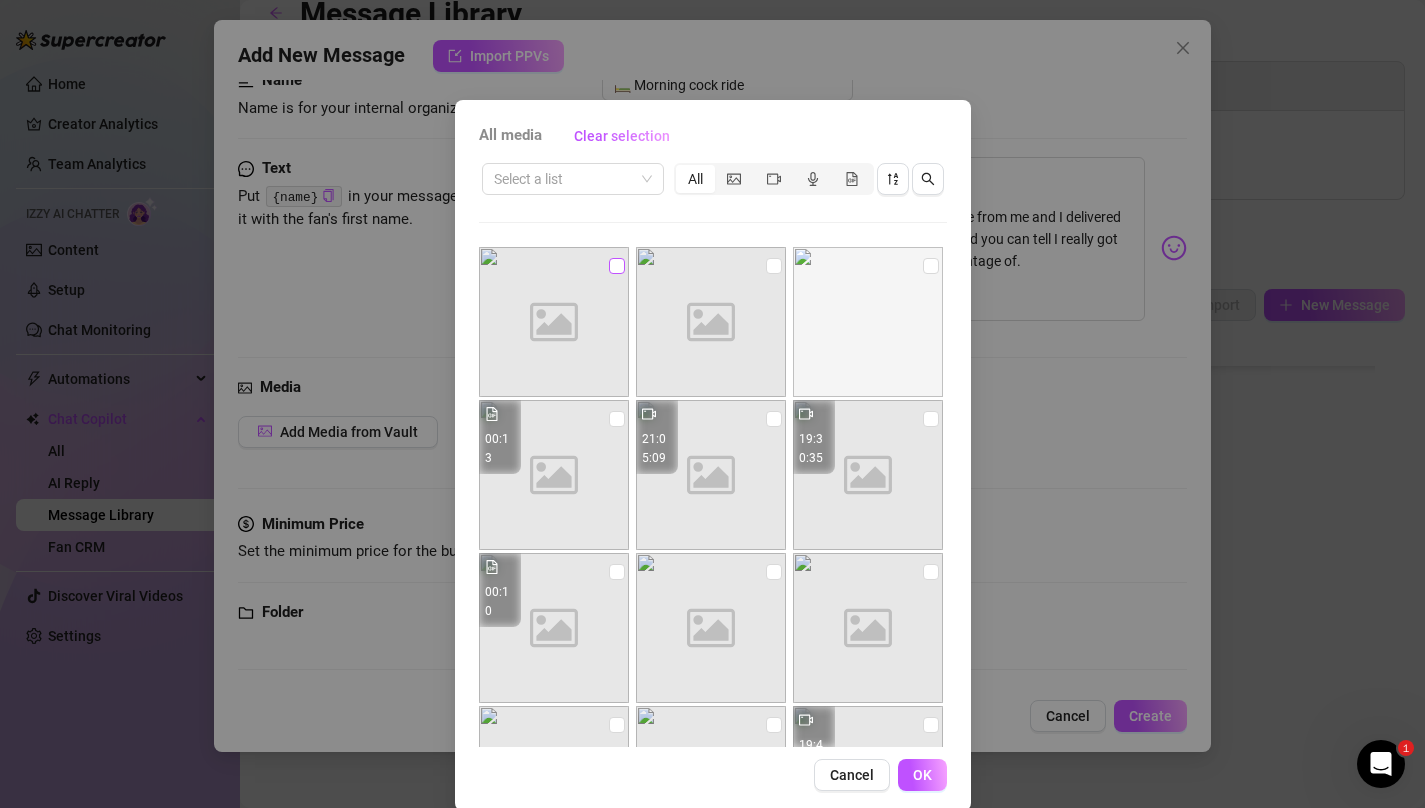 click at bounding box center (617, 266) 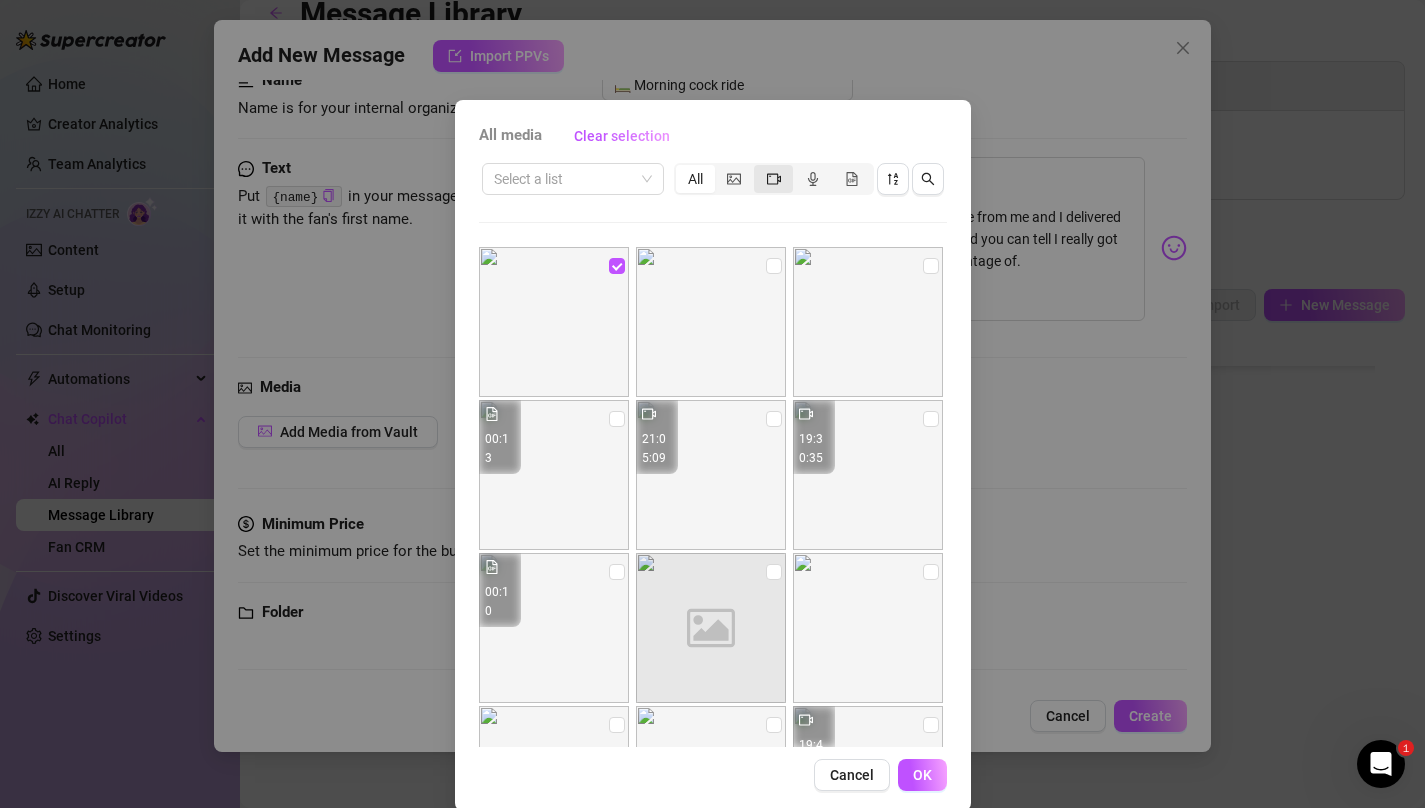 click 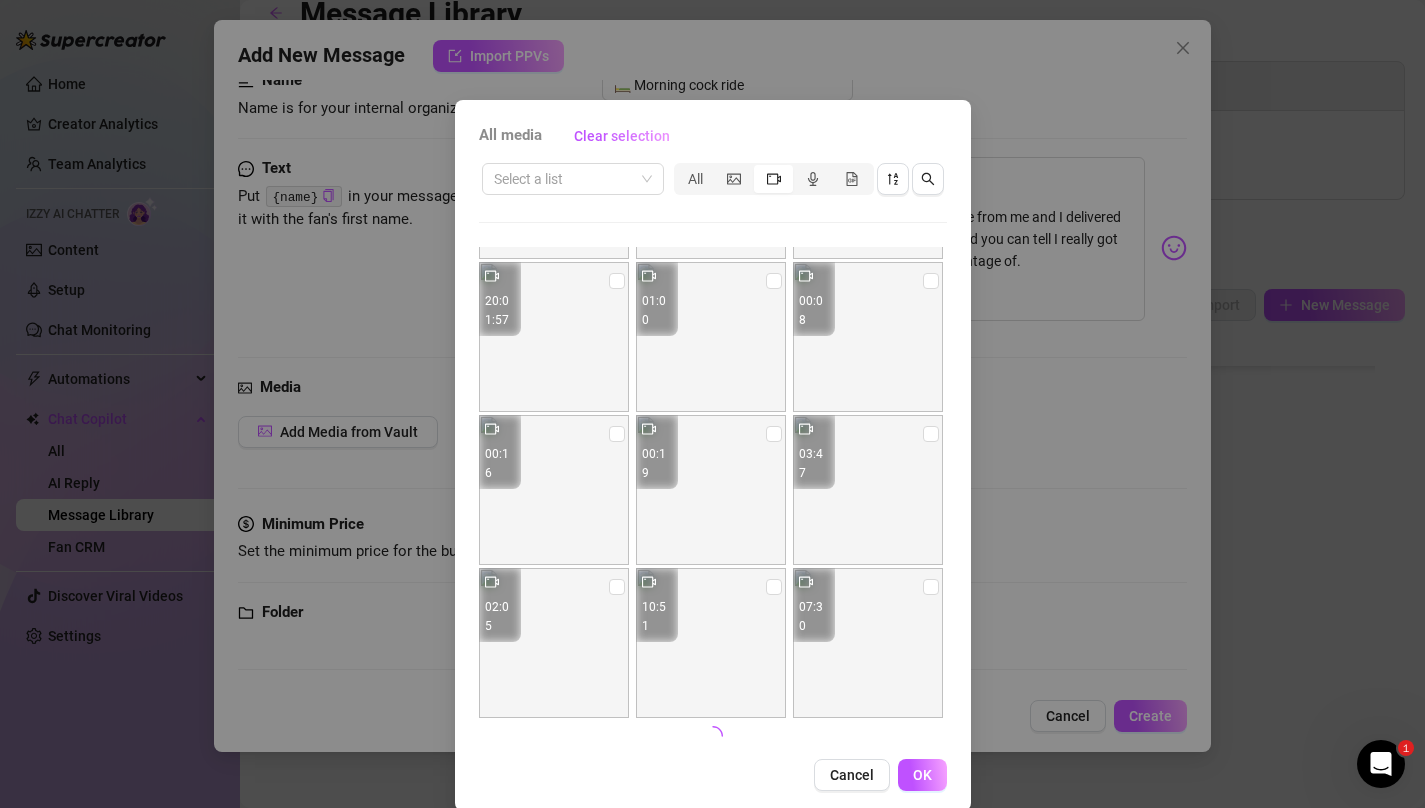 scroll, scrollTop: 754, scrollLeft: 0, axis: vertical 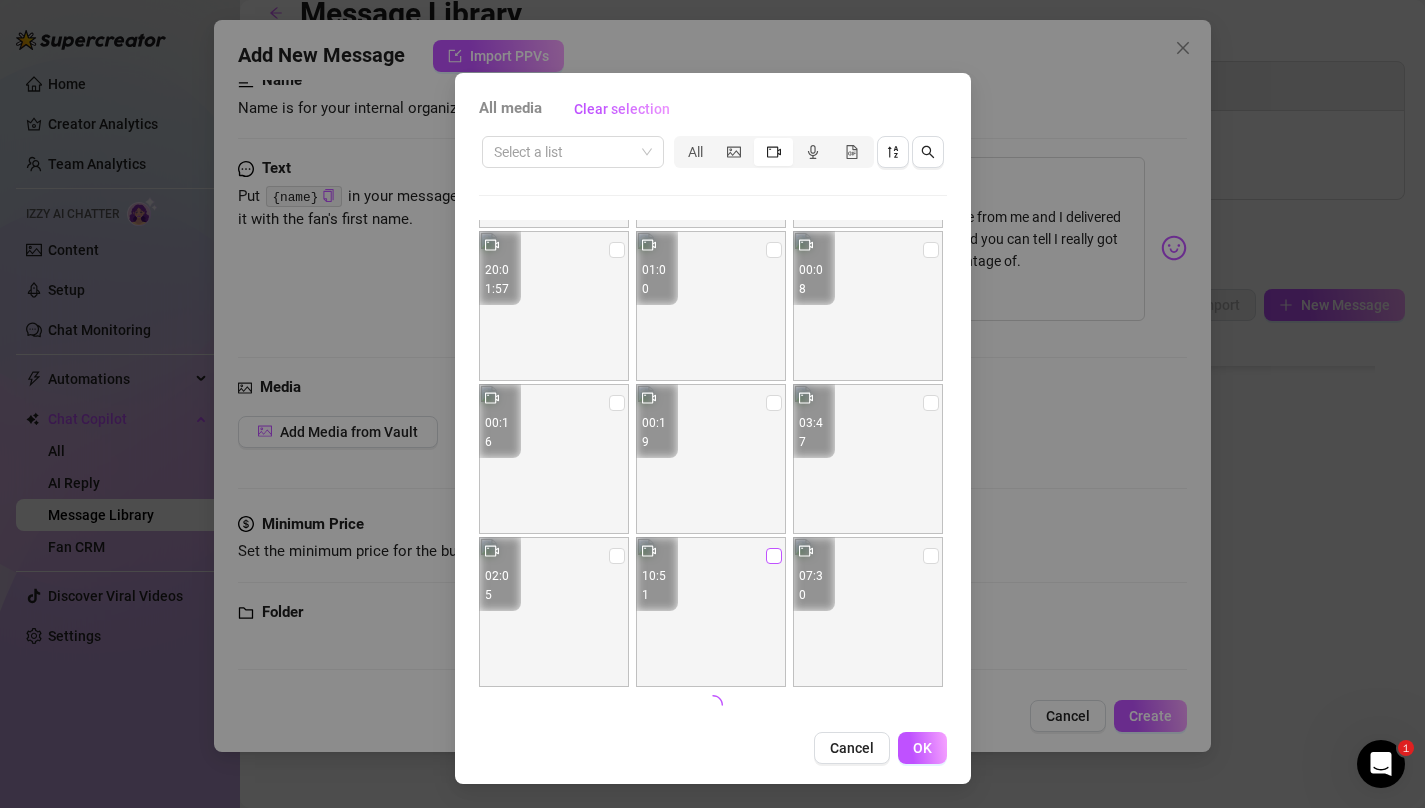click at bounding box center (774, 556) 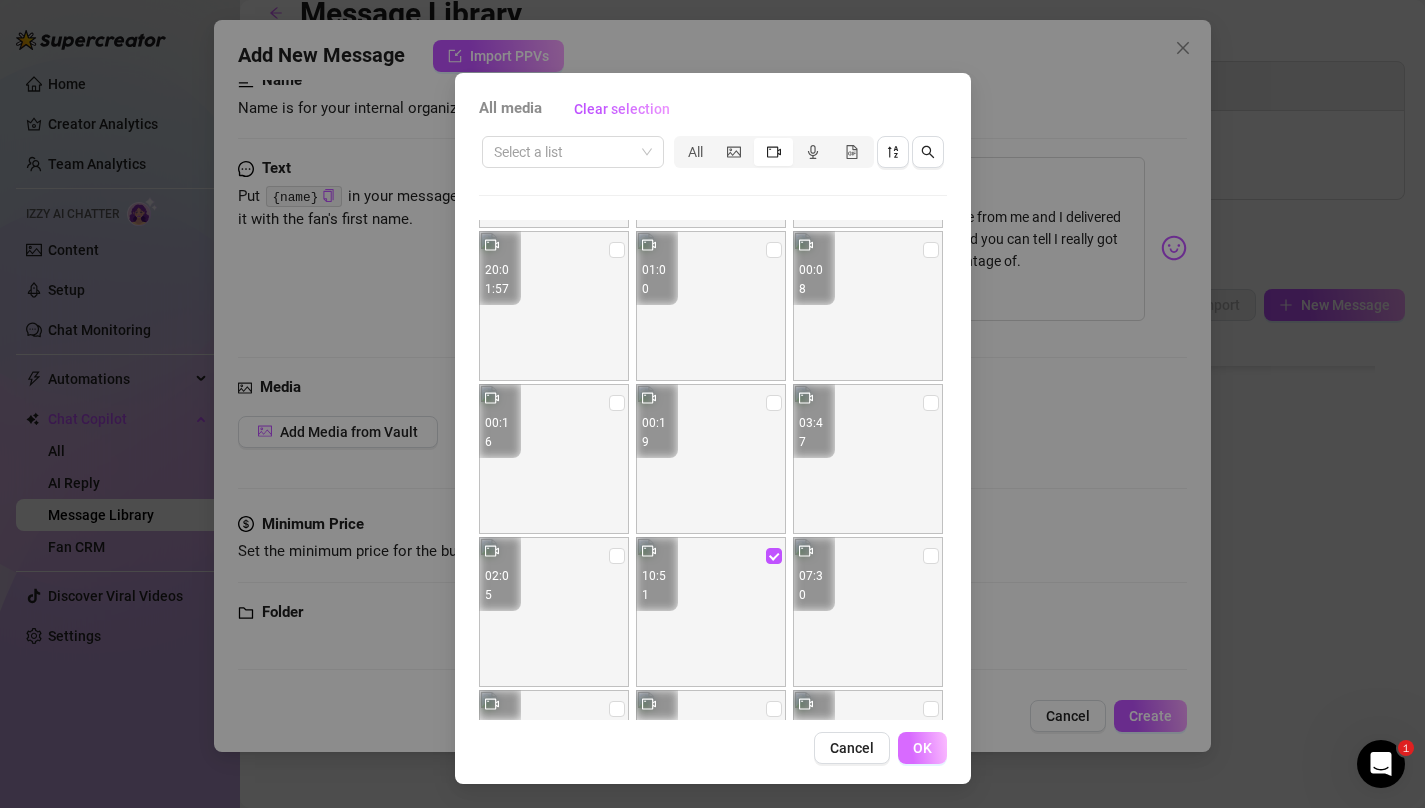 click on "OK" at bounding box center [922, 748] 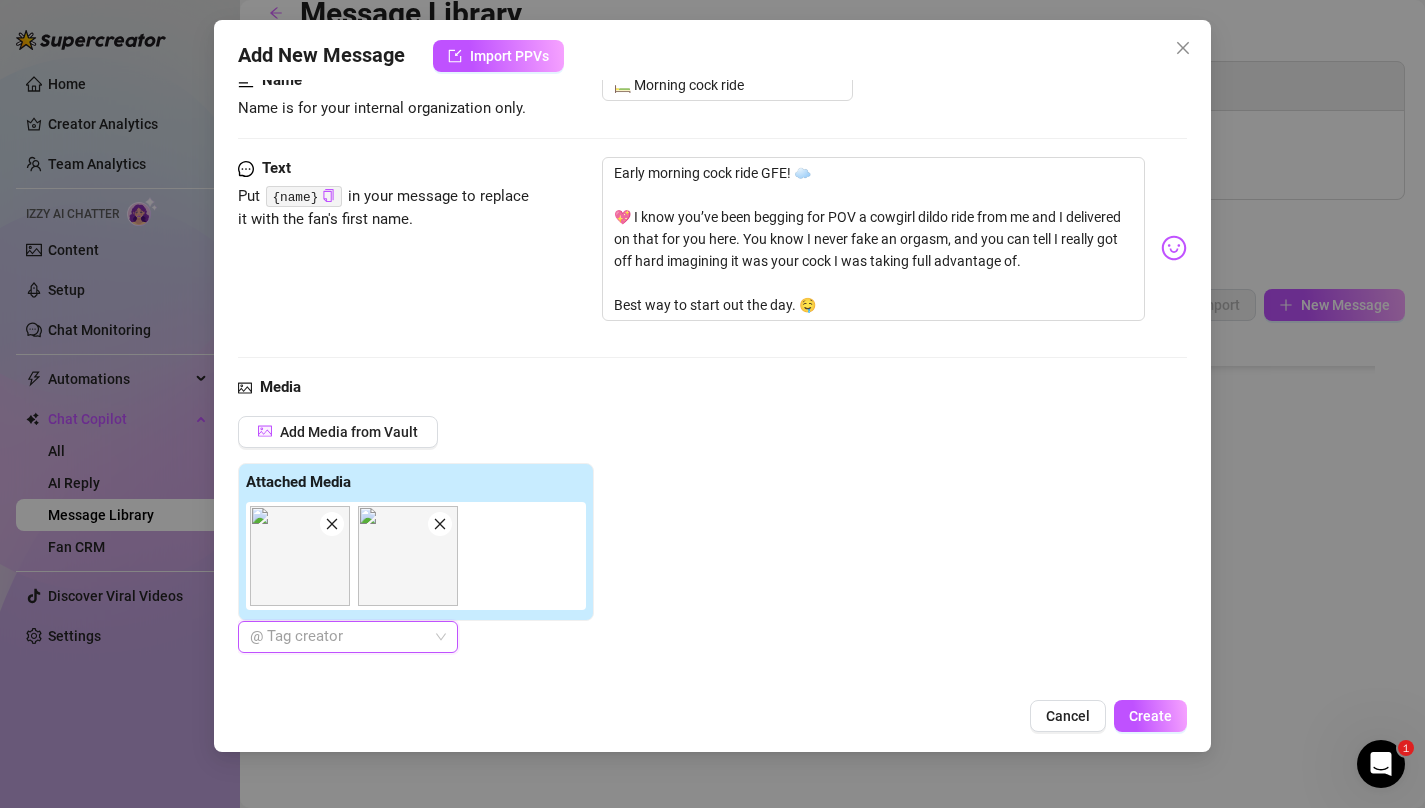 scroll, scrollTop: 352, scrollLeft: 0, axis: vertical 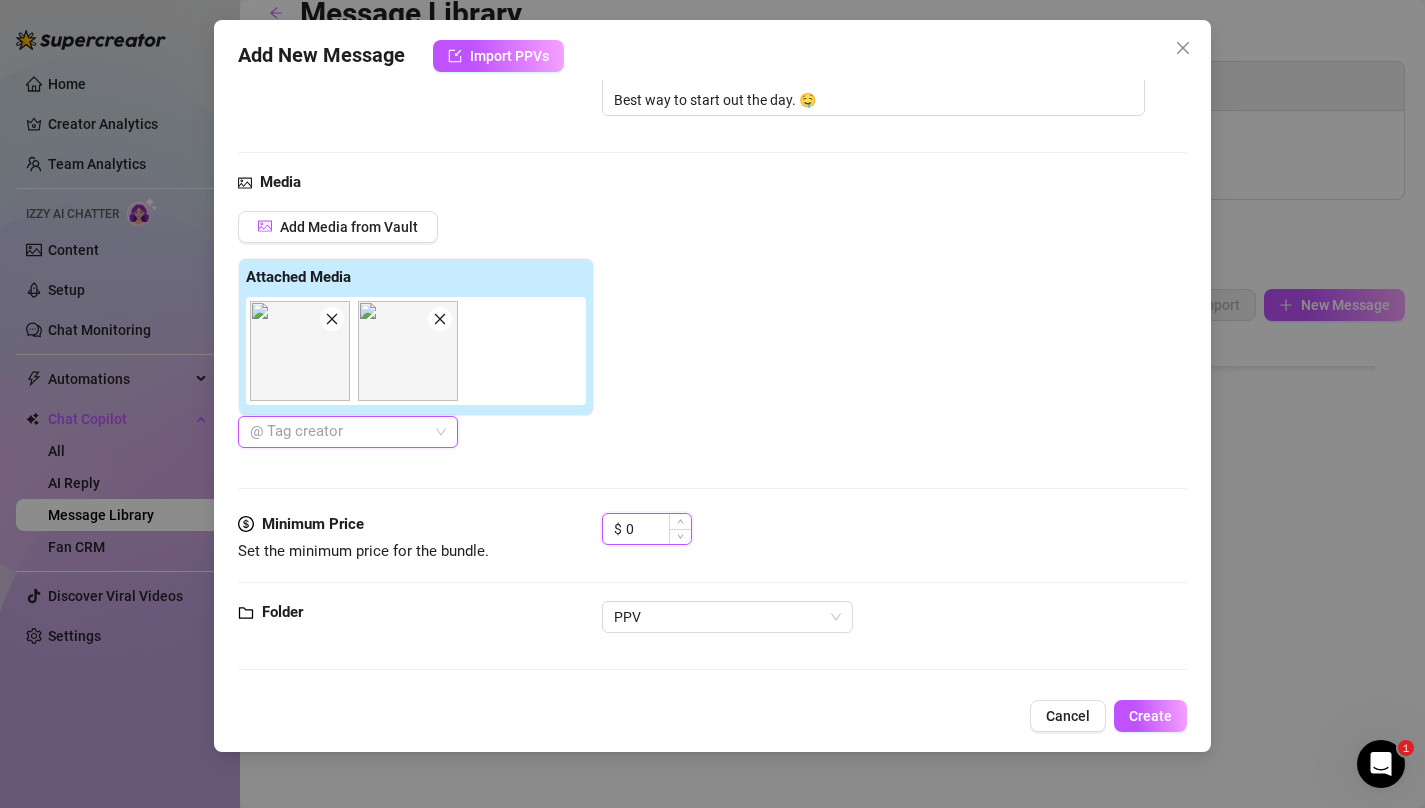 click on "0" at bounding box center (658, 529) 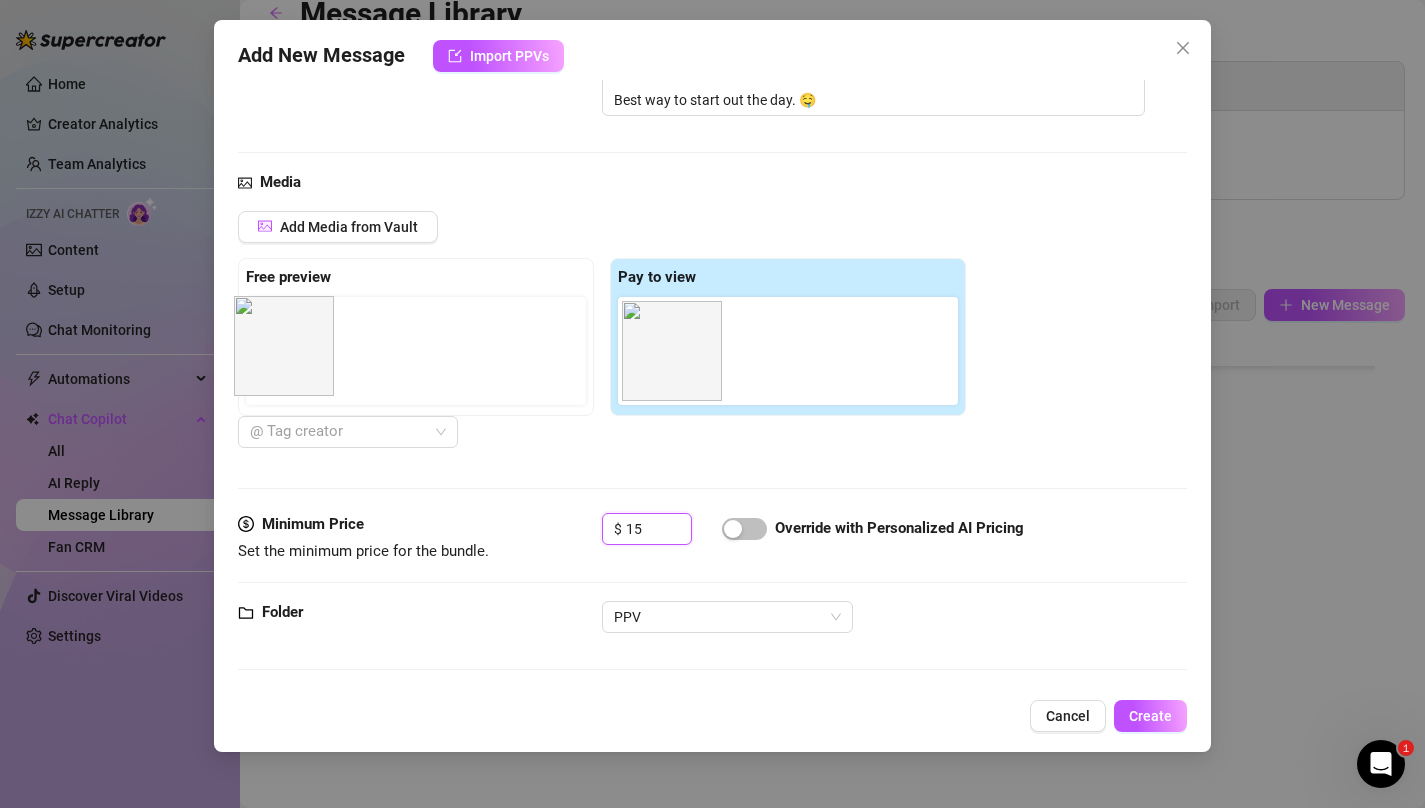 drag, startPoint x: 685, startPoint y: 384, endPoint x: 279, endPoint y: 373, distance: 406.149 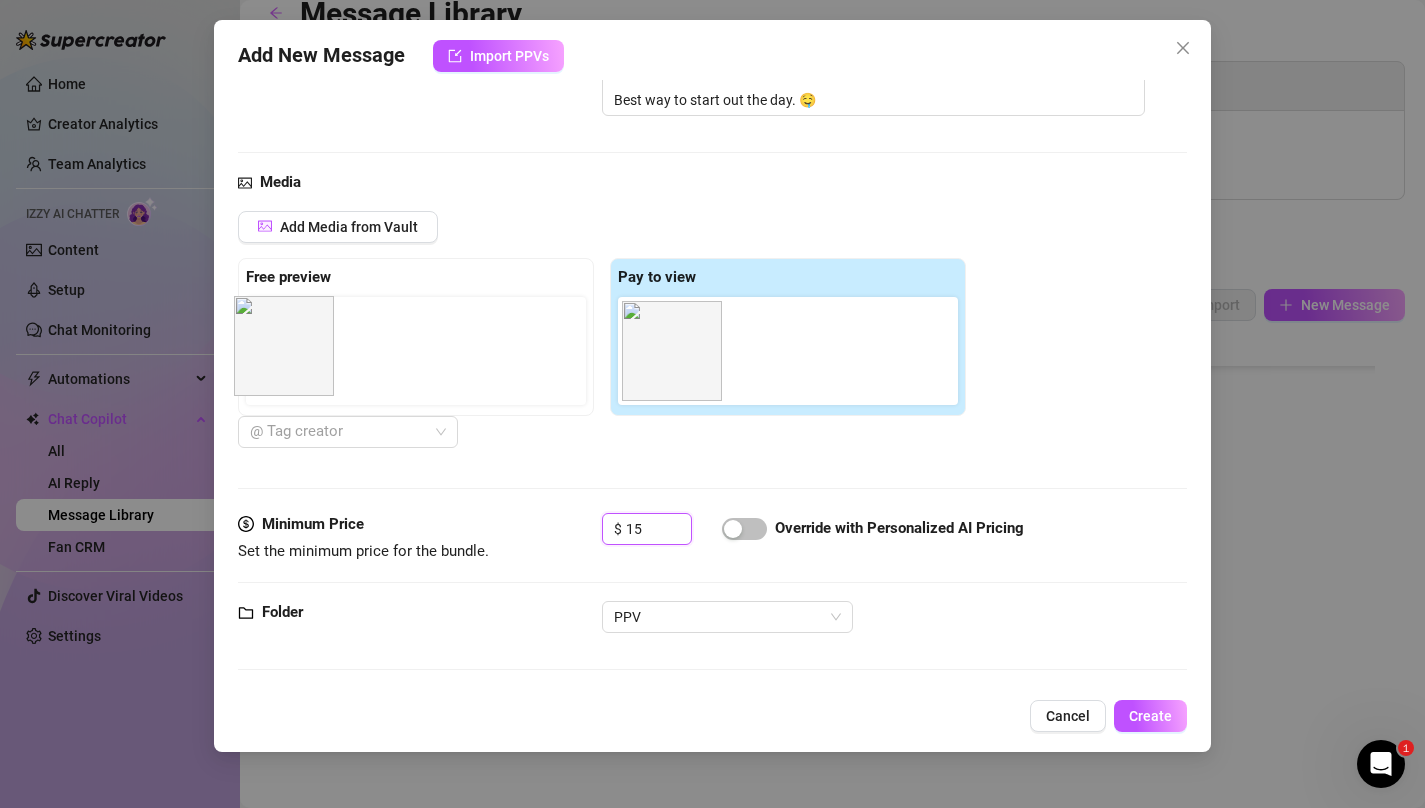 click on "Free preview Pay to view" at bounding box center (602, 337) 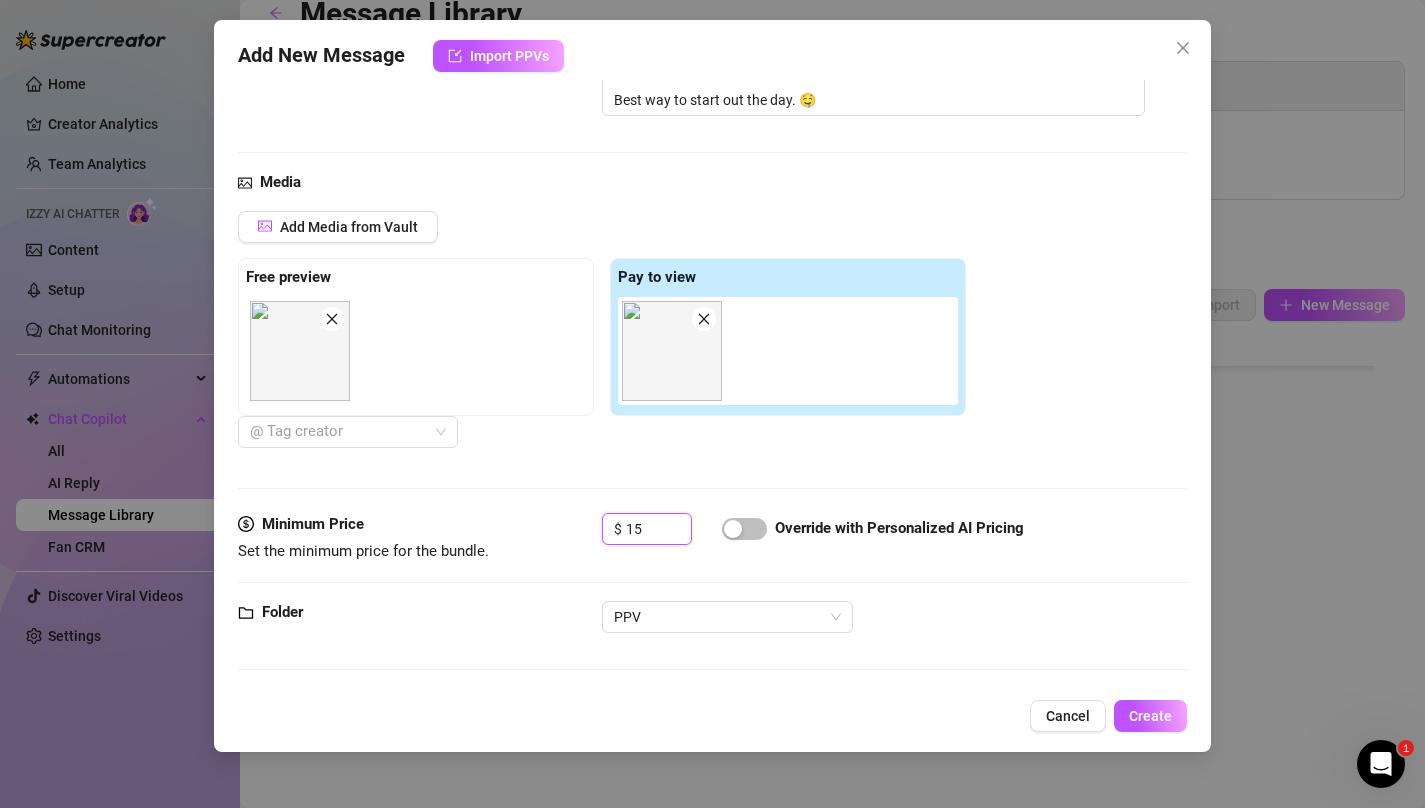 type on "15" 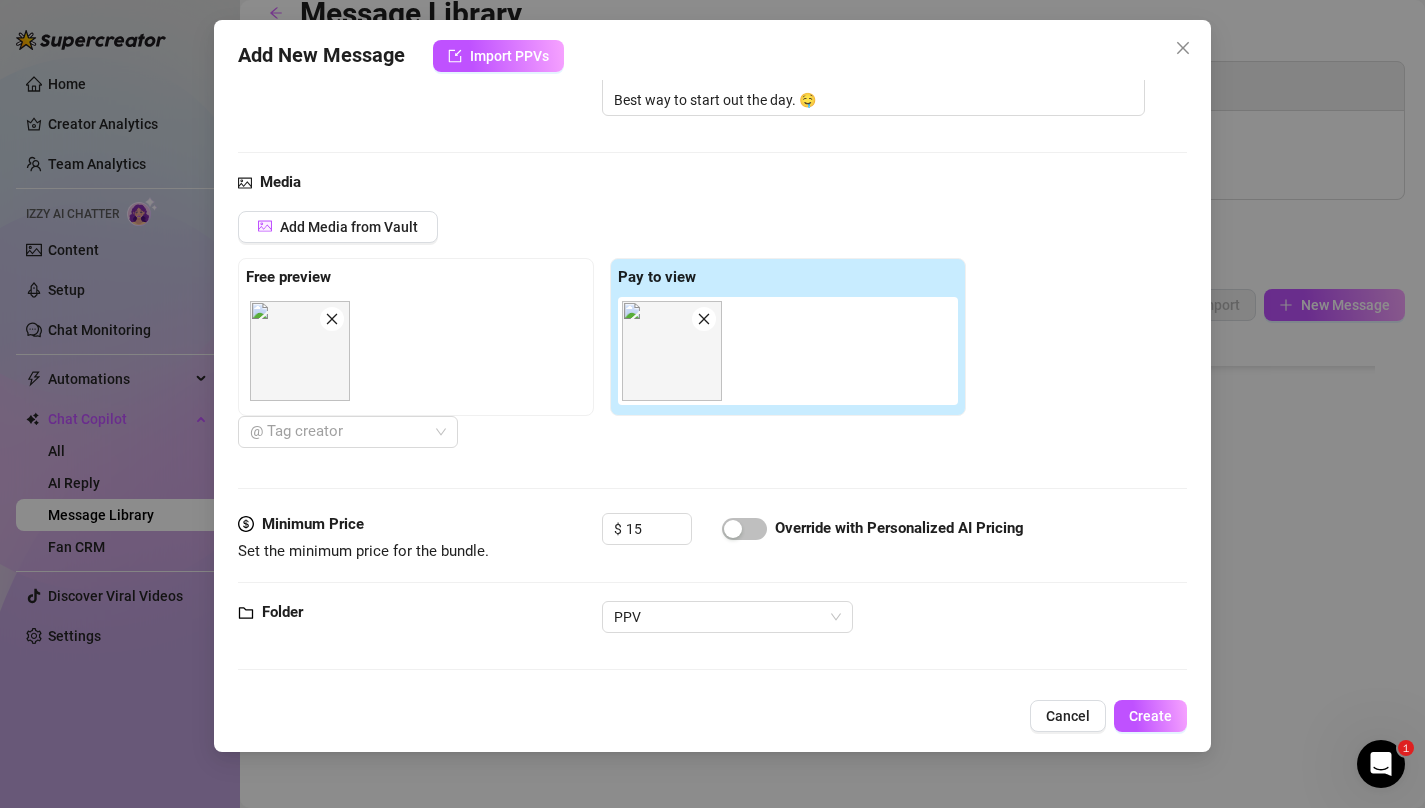 click on "Add Media from Vault Free preview Pay to view   @ Tag creator" at bounding box center (713, 329) 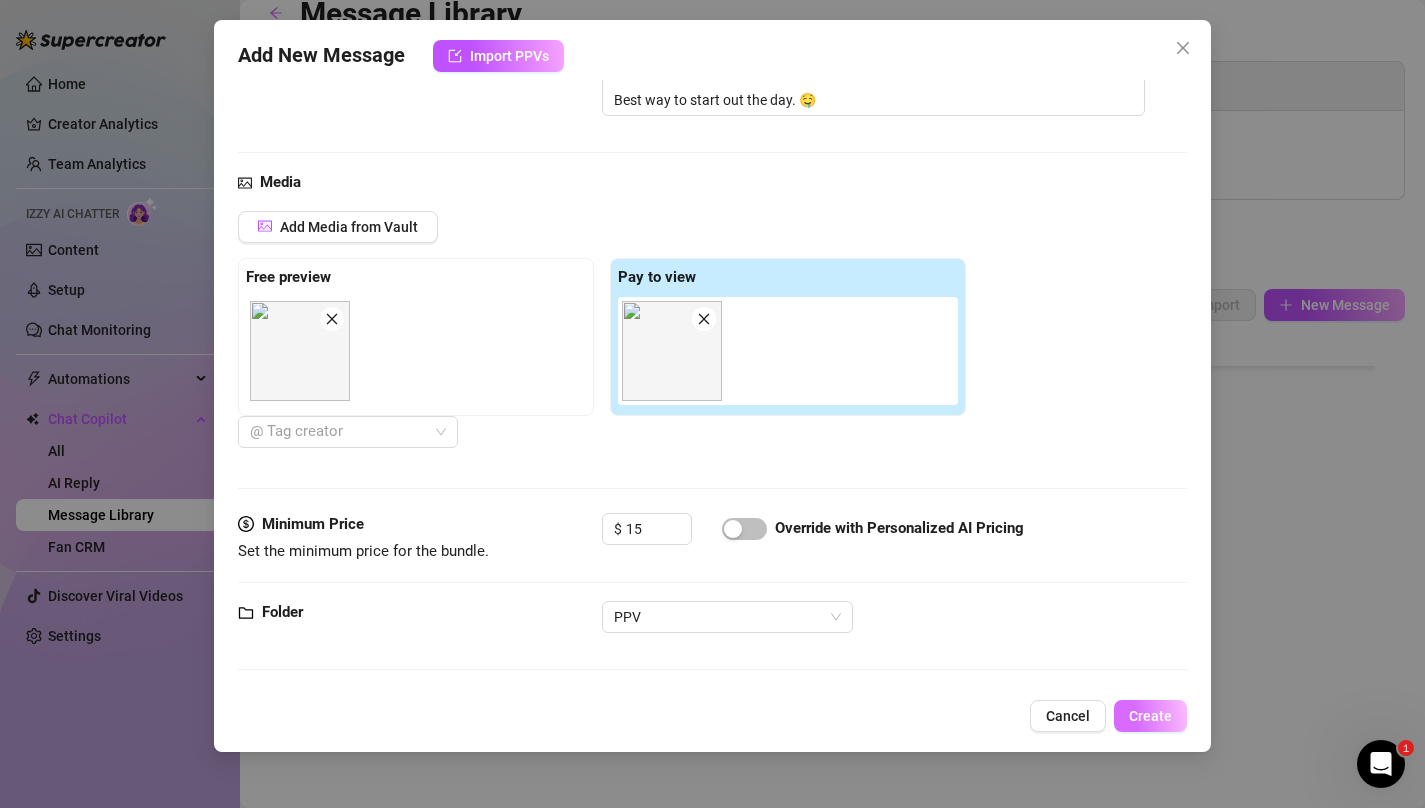 click on "Create" at bounding box center [1150, 716] 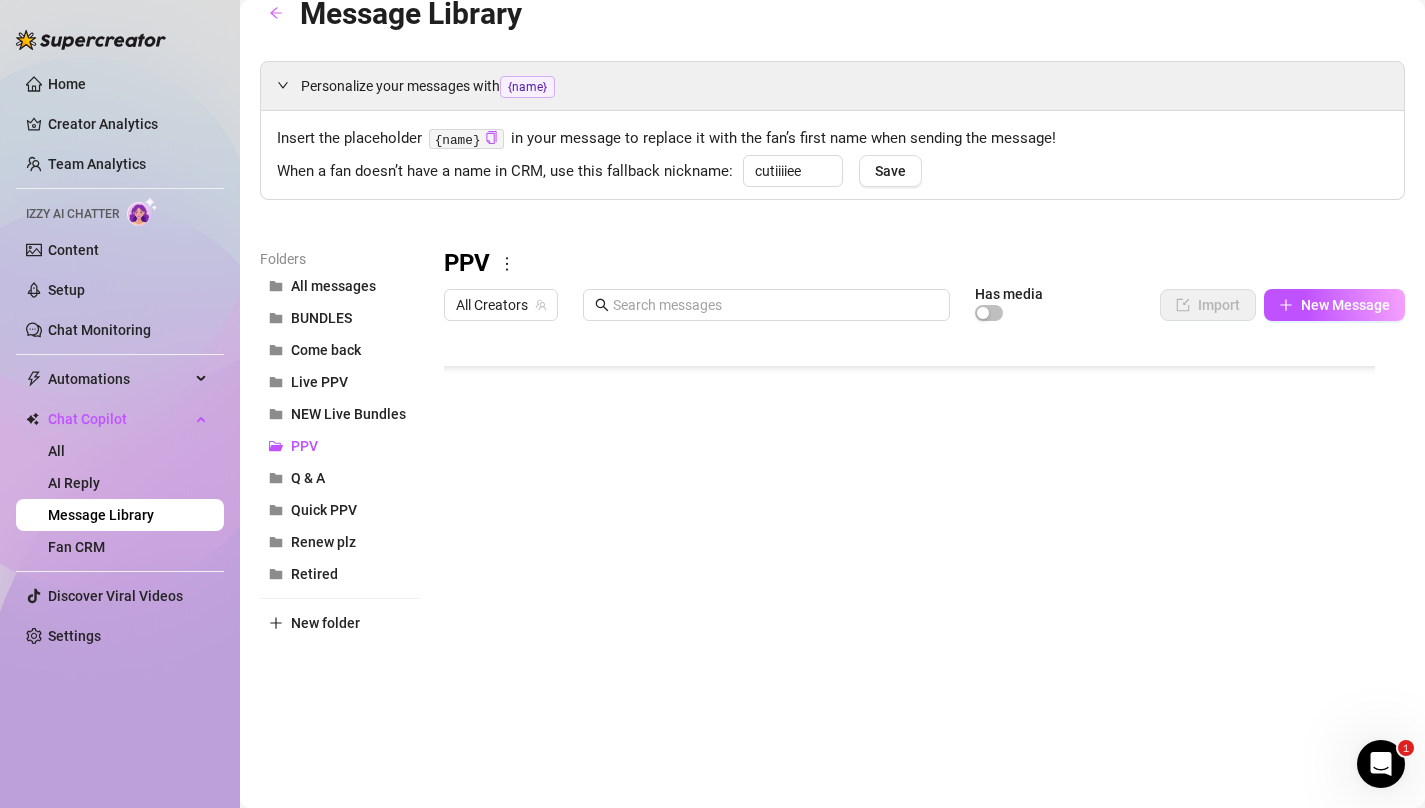 scroll, scrollTop: 0, scrollLeft: 0, axis: both 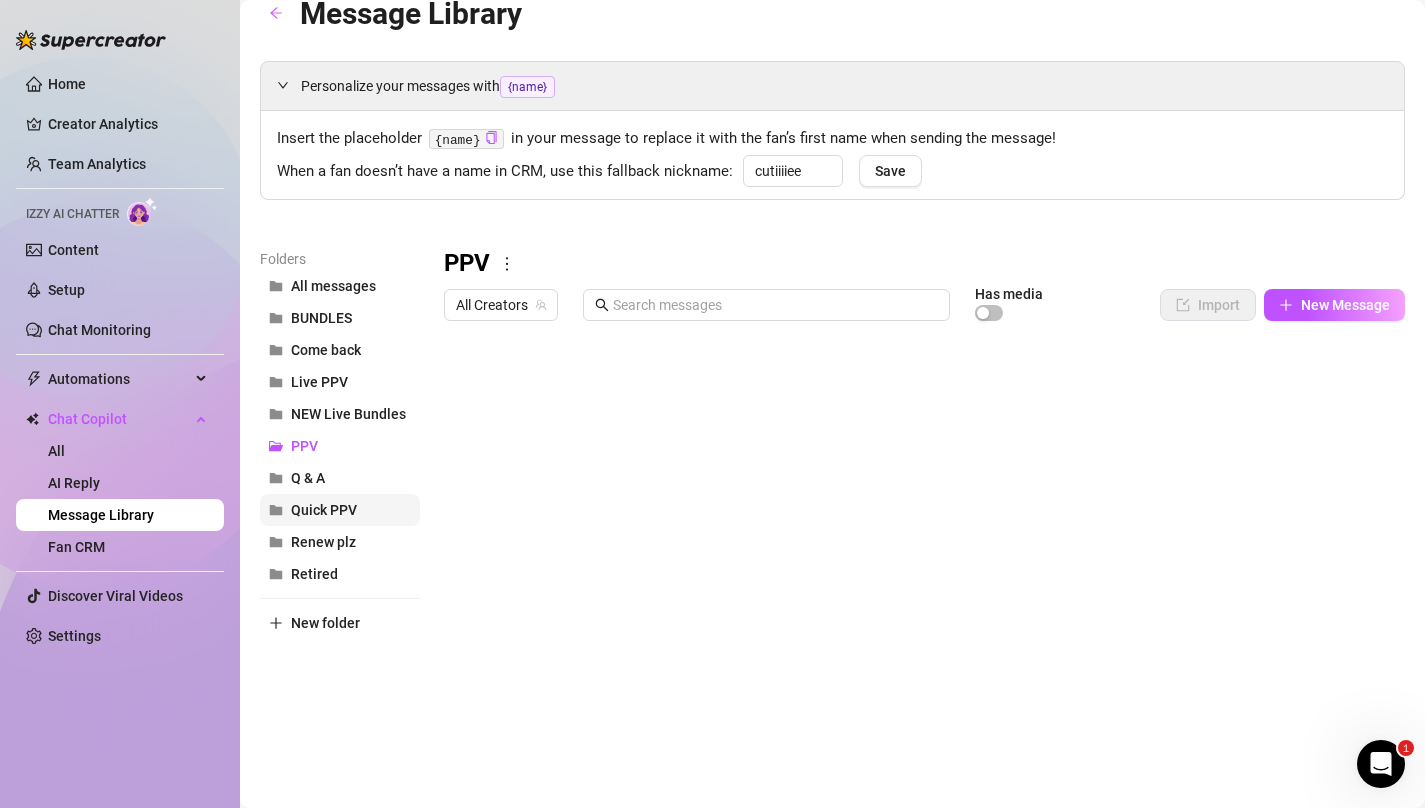 click on "Quick PPV" at bounding box center (324, 510) 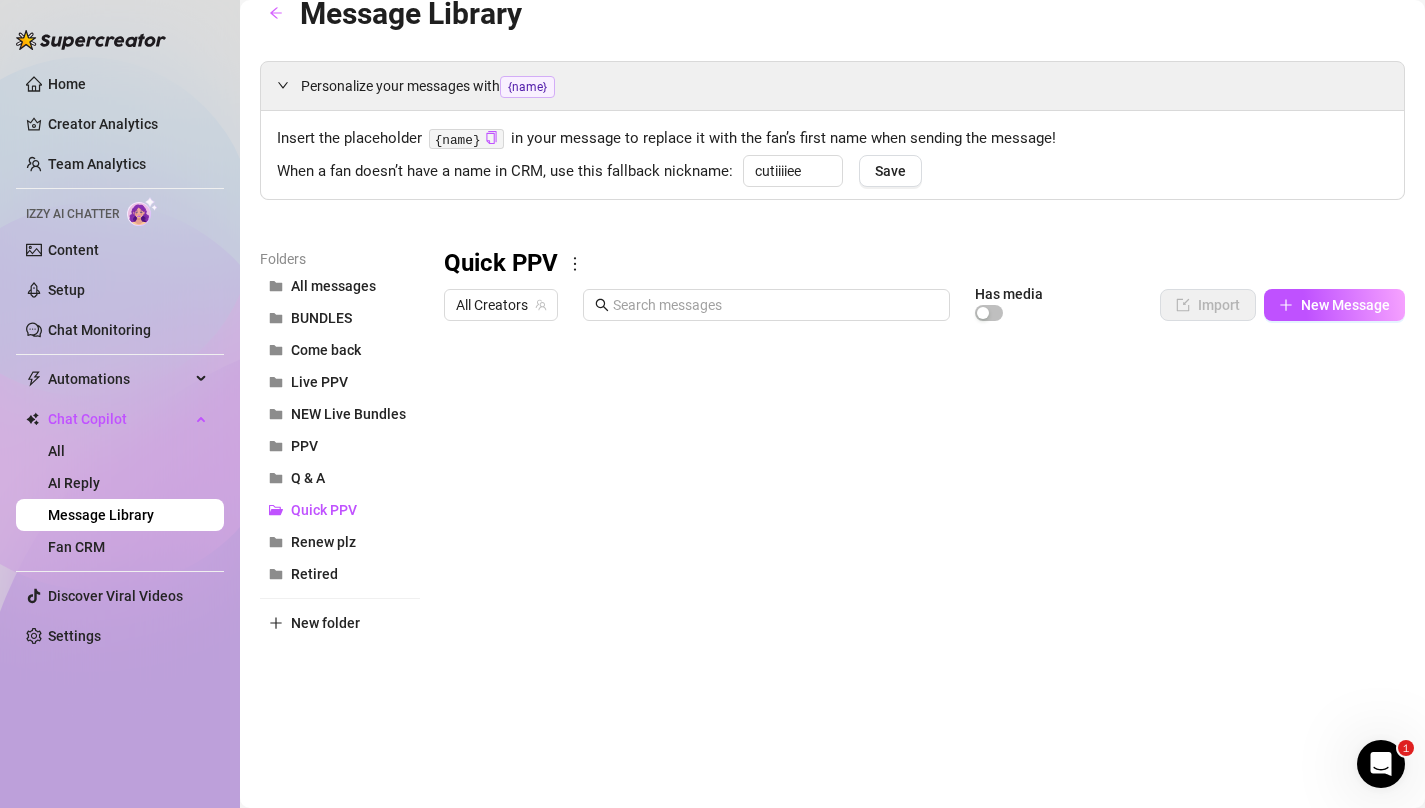 click at bounding box center [917, 553] 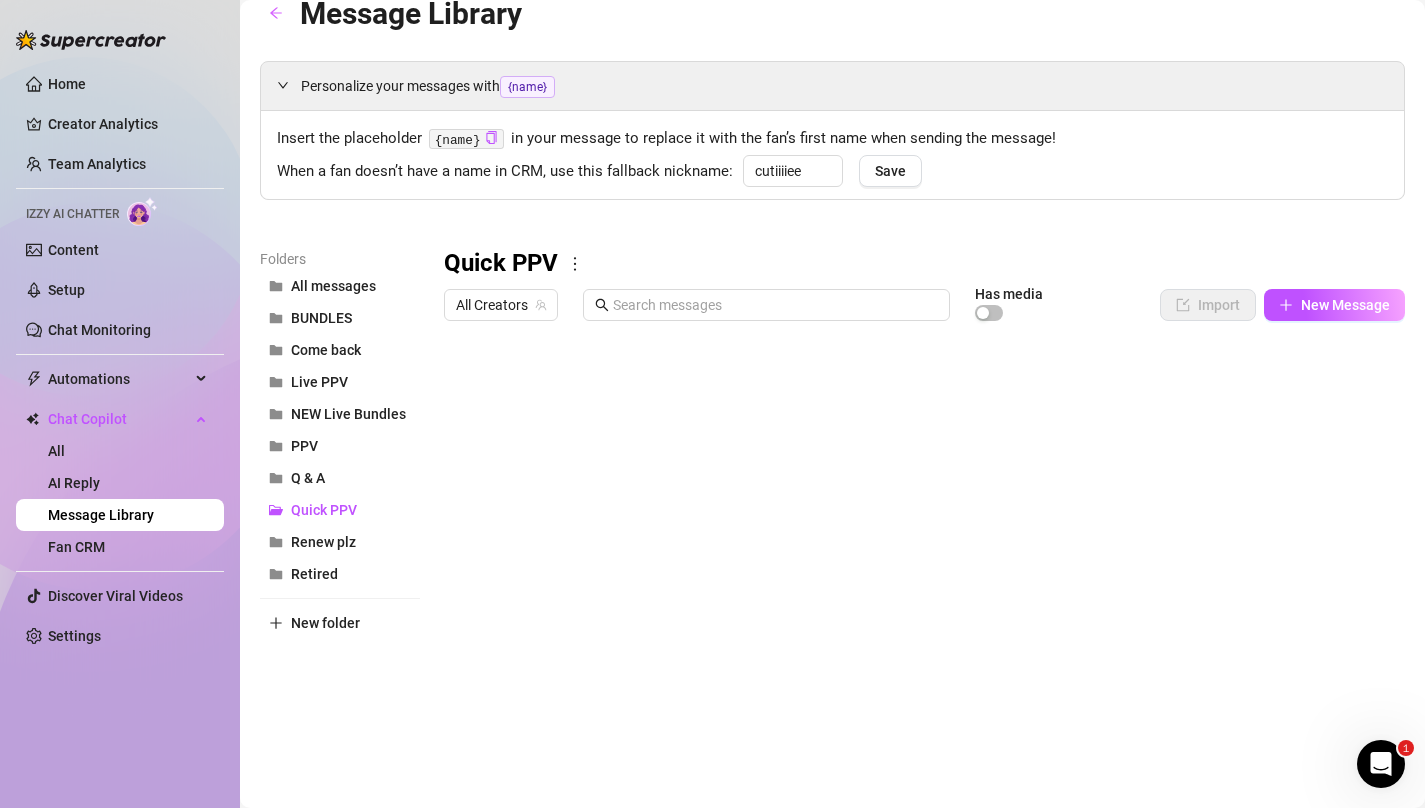 scroll, scrollTop: 0, scrollLeft: 0, axis: both 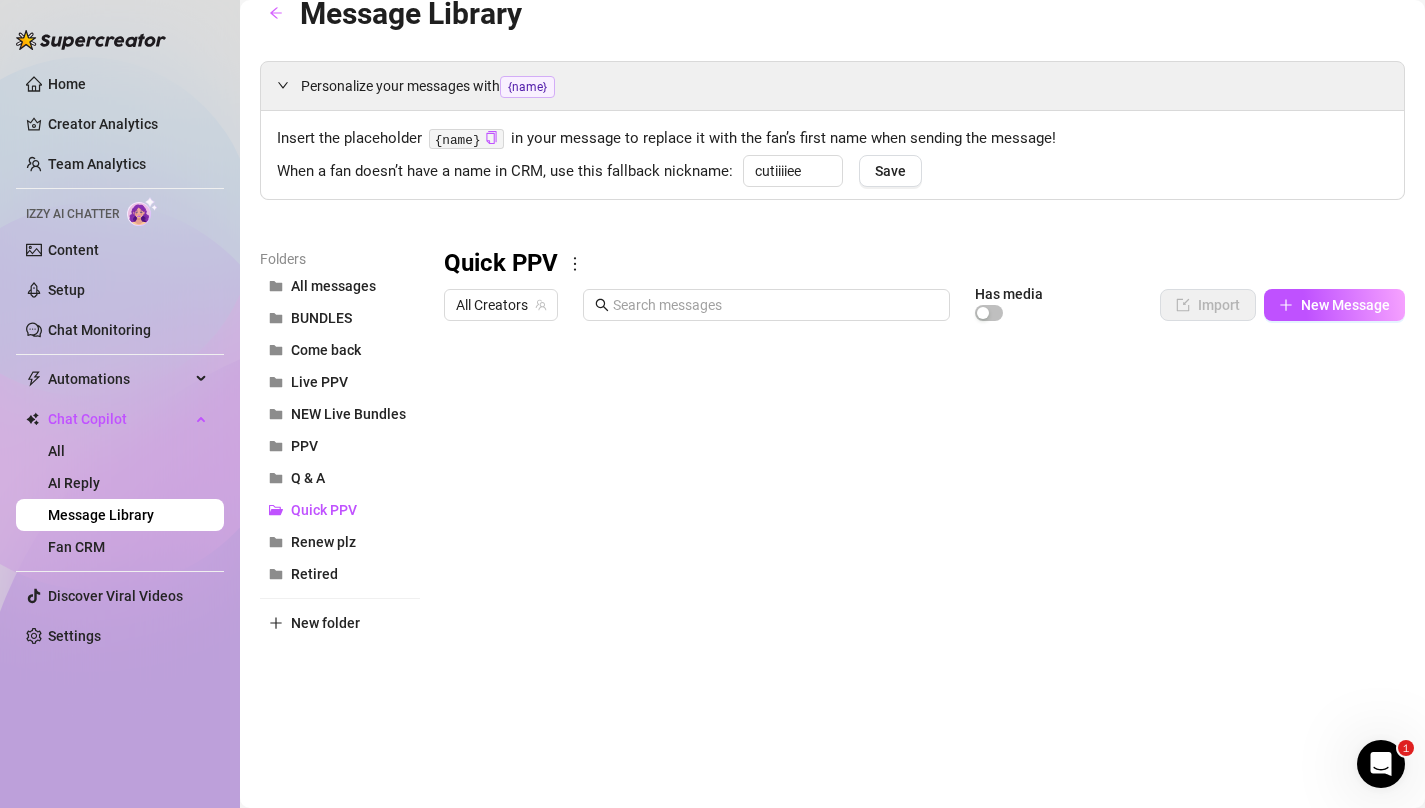 click at bounding box center [917, 553] 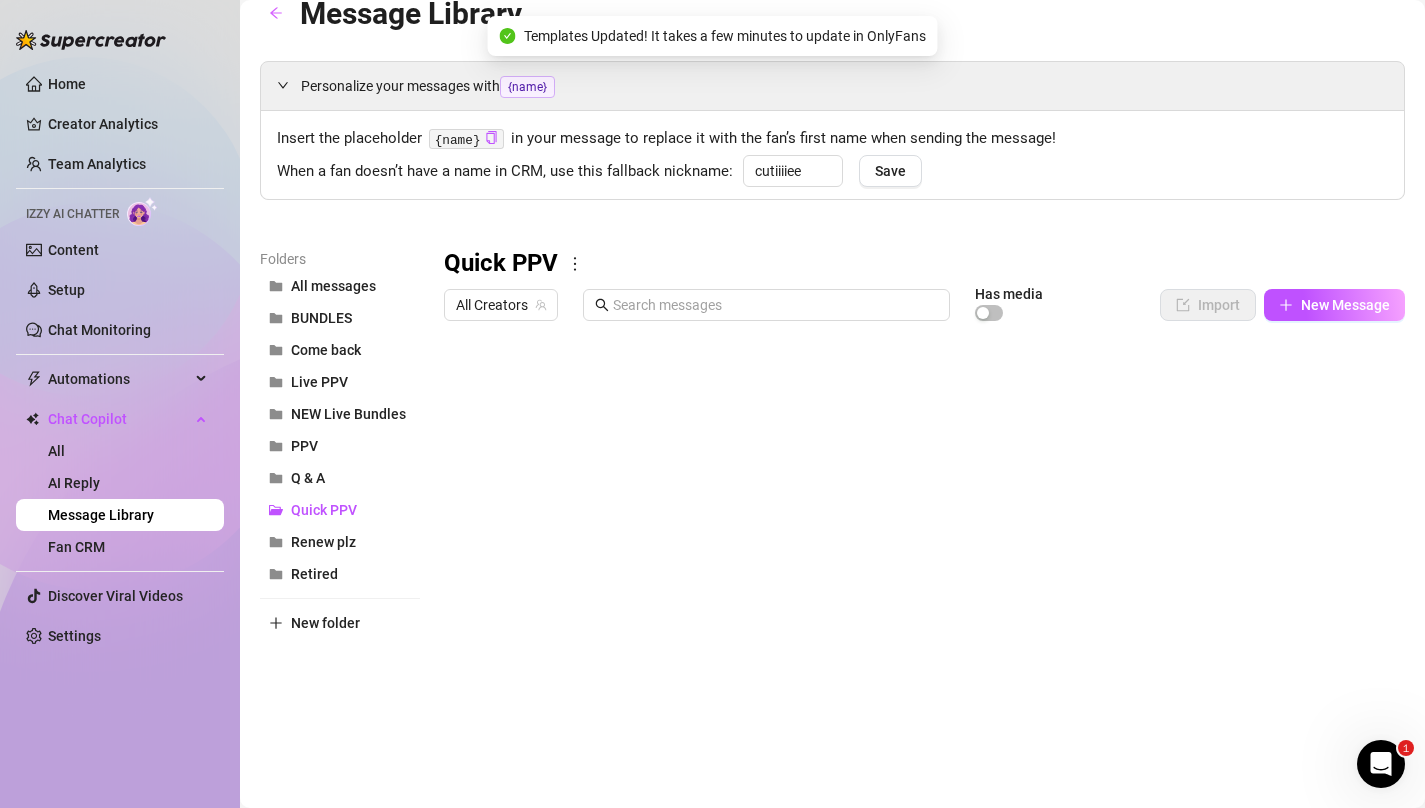 click at bounding box center [917, 553] 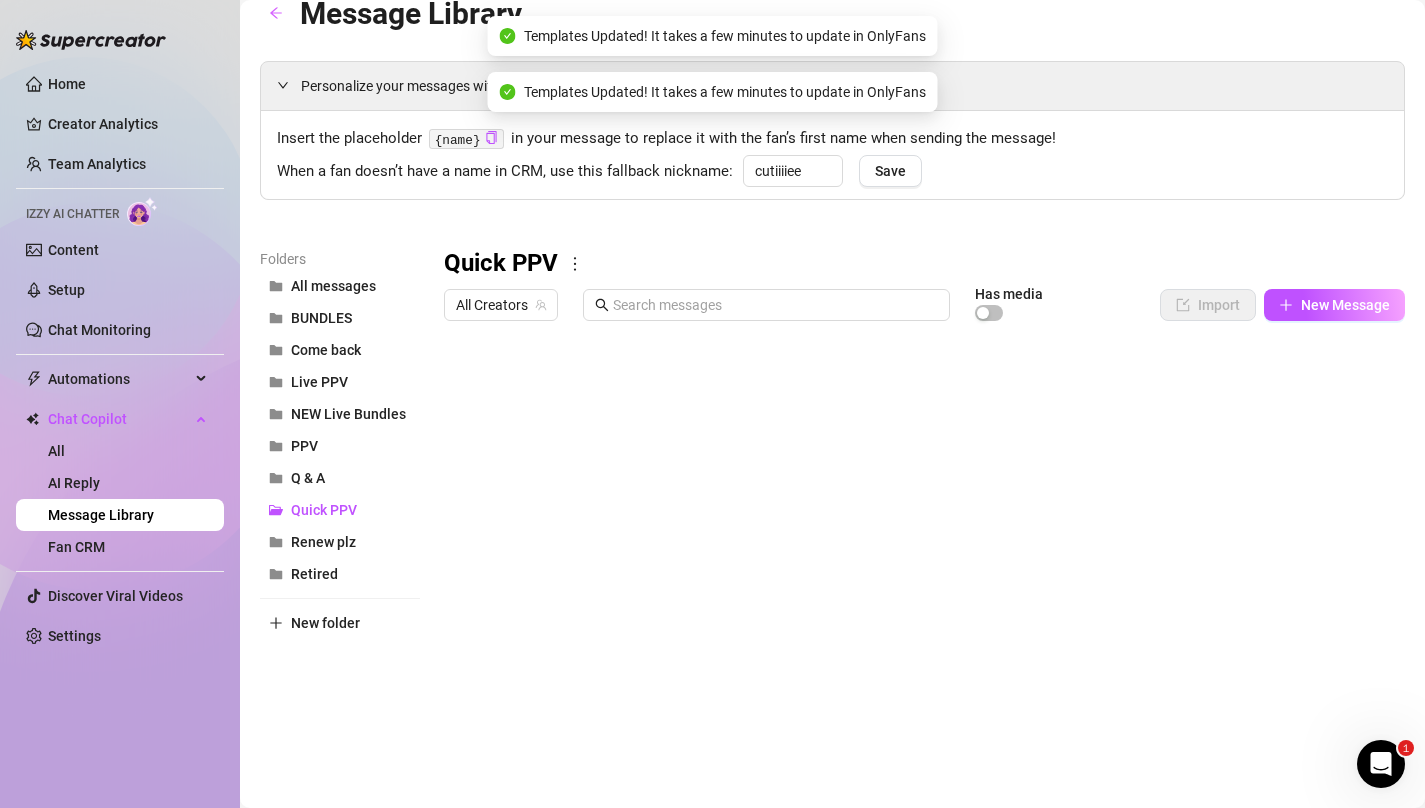 click at bounding box center [917, 553] 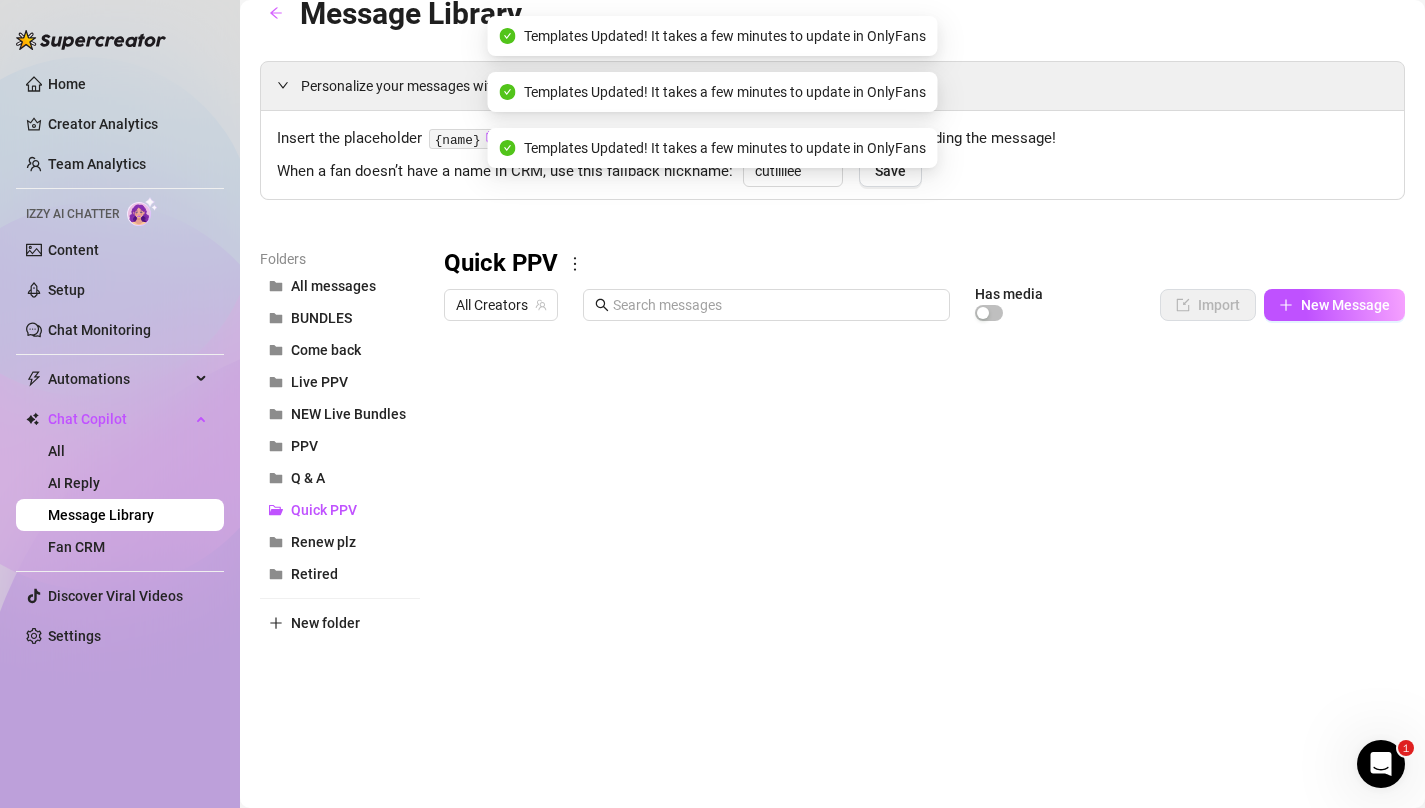 click at bounding box center (917, 553) 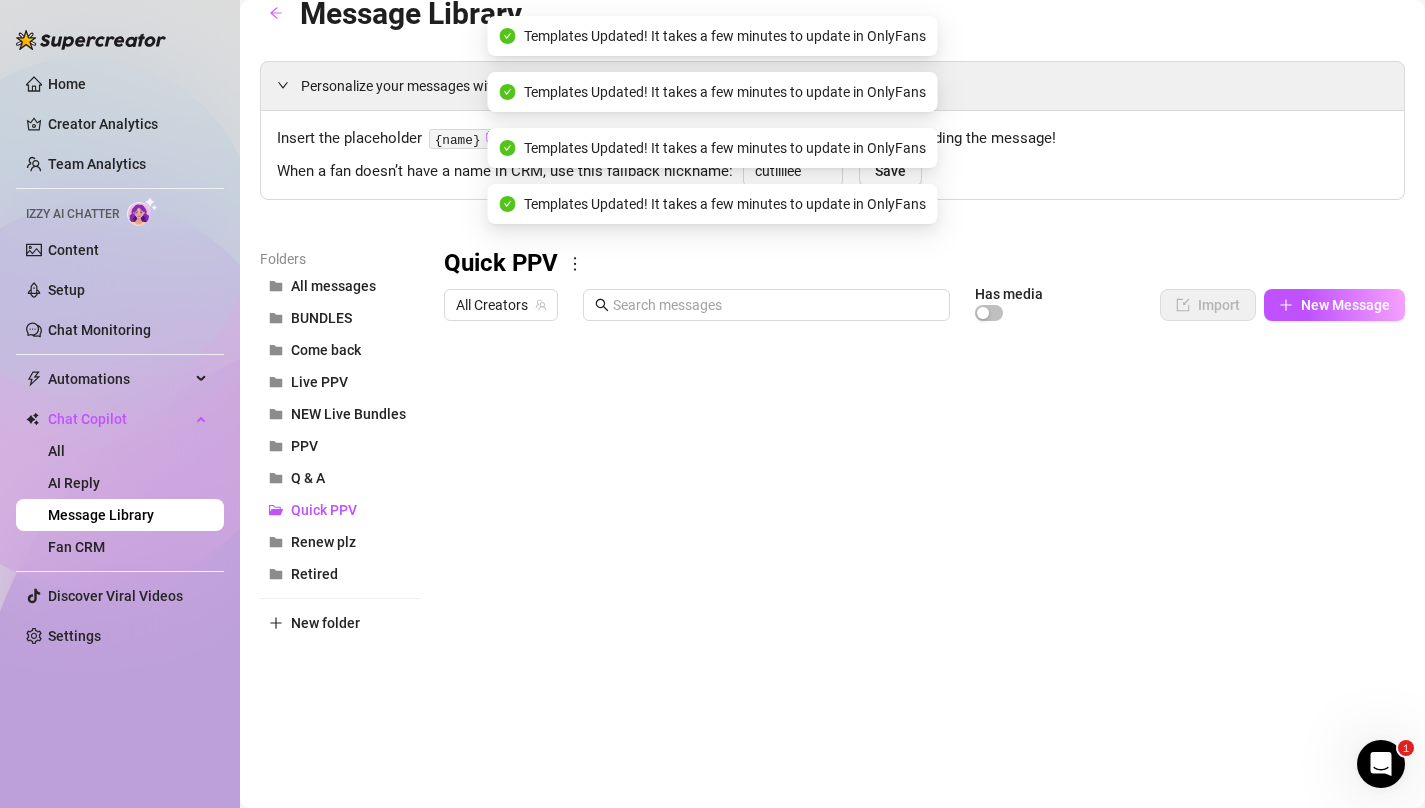 scroll, scrollTop: 24, scrollLeft: 0, axis: vertical 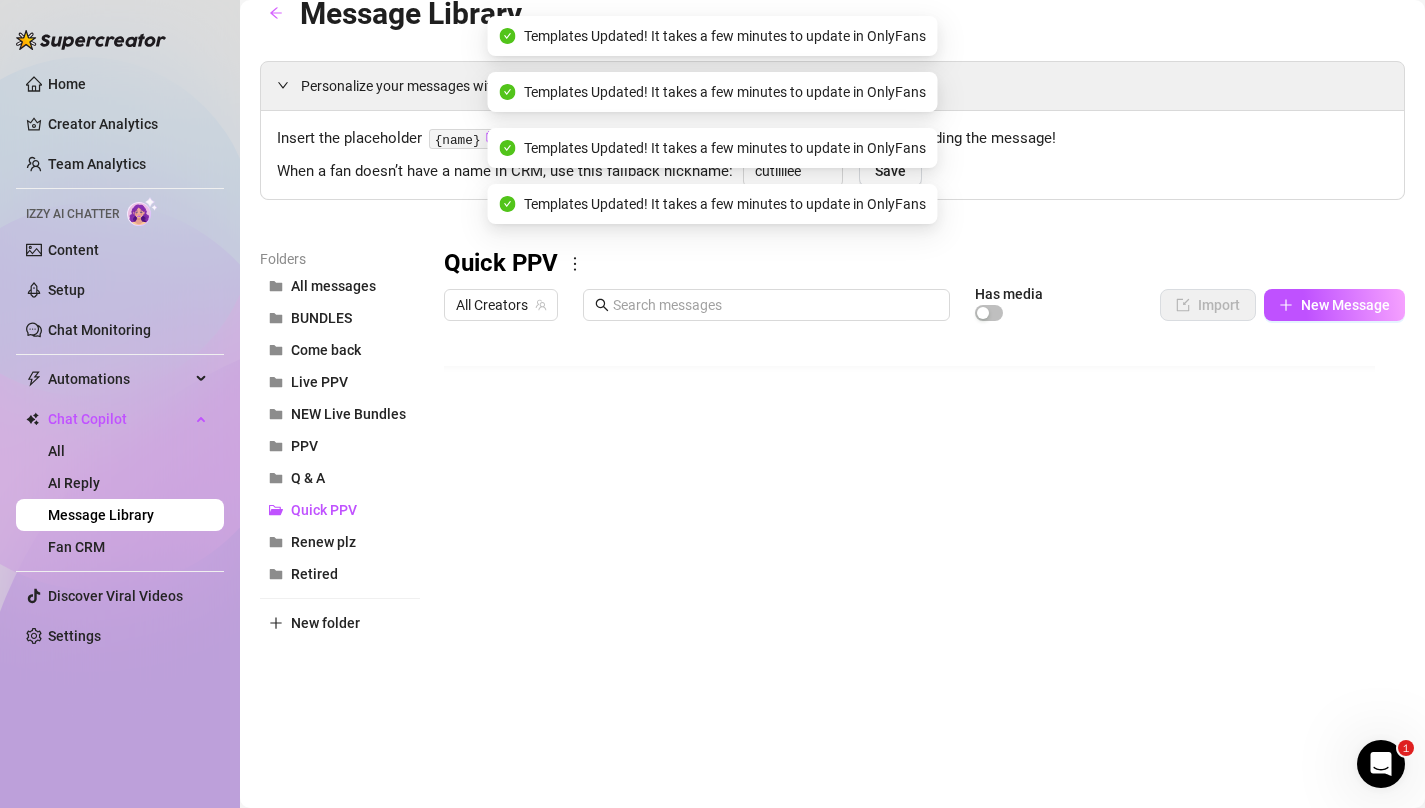 click at bounding box center [917, 553] 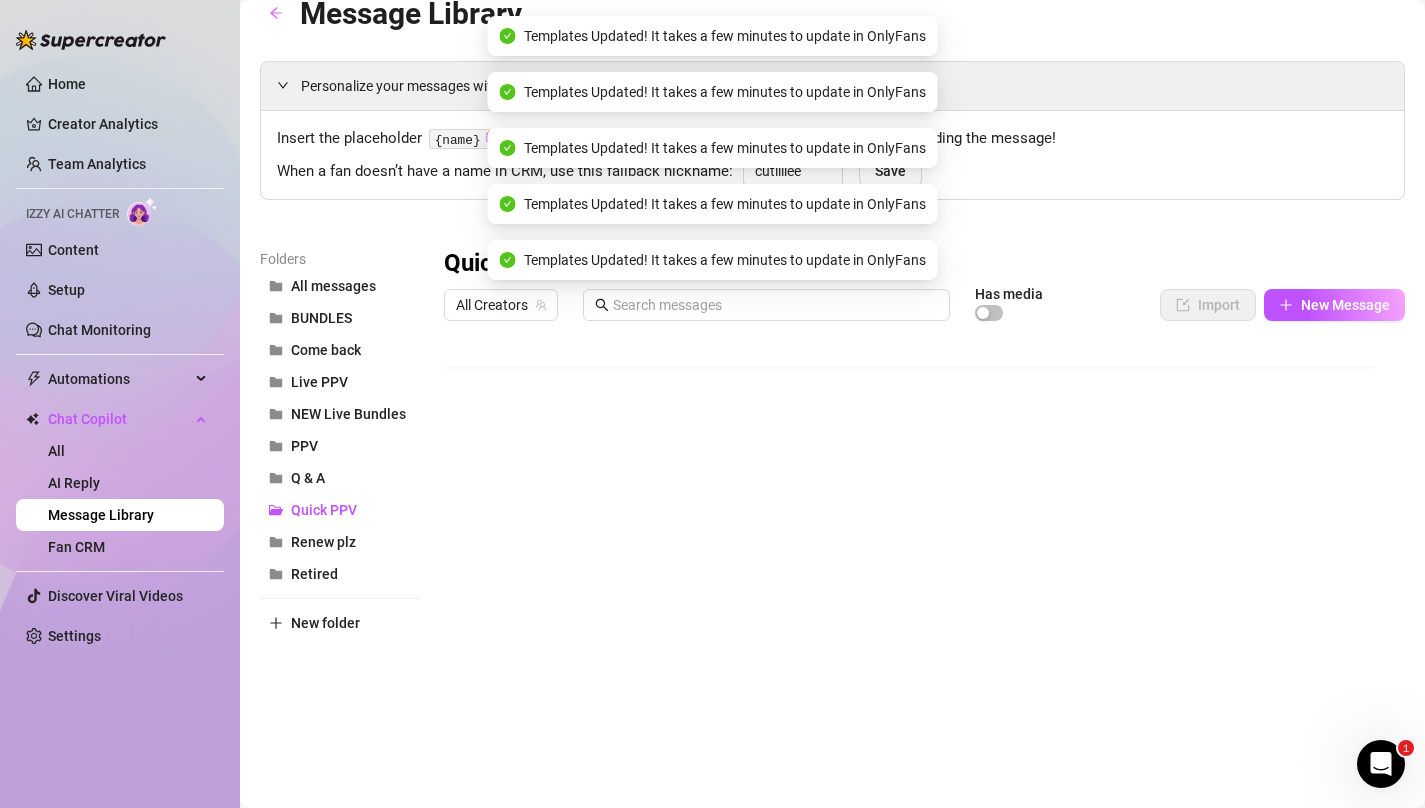 click at bounding box center [917, 553] 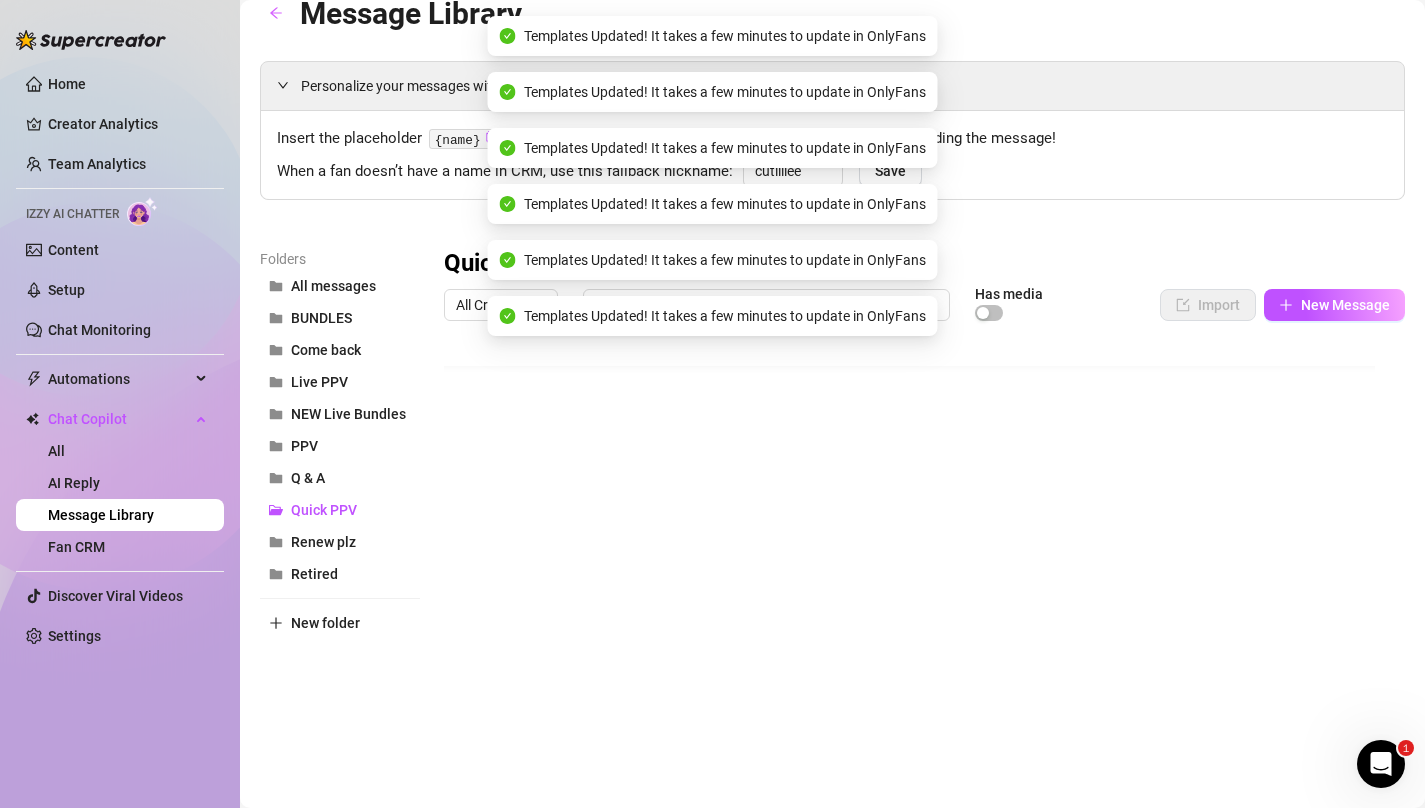 click at bounding box center [917, 553] 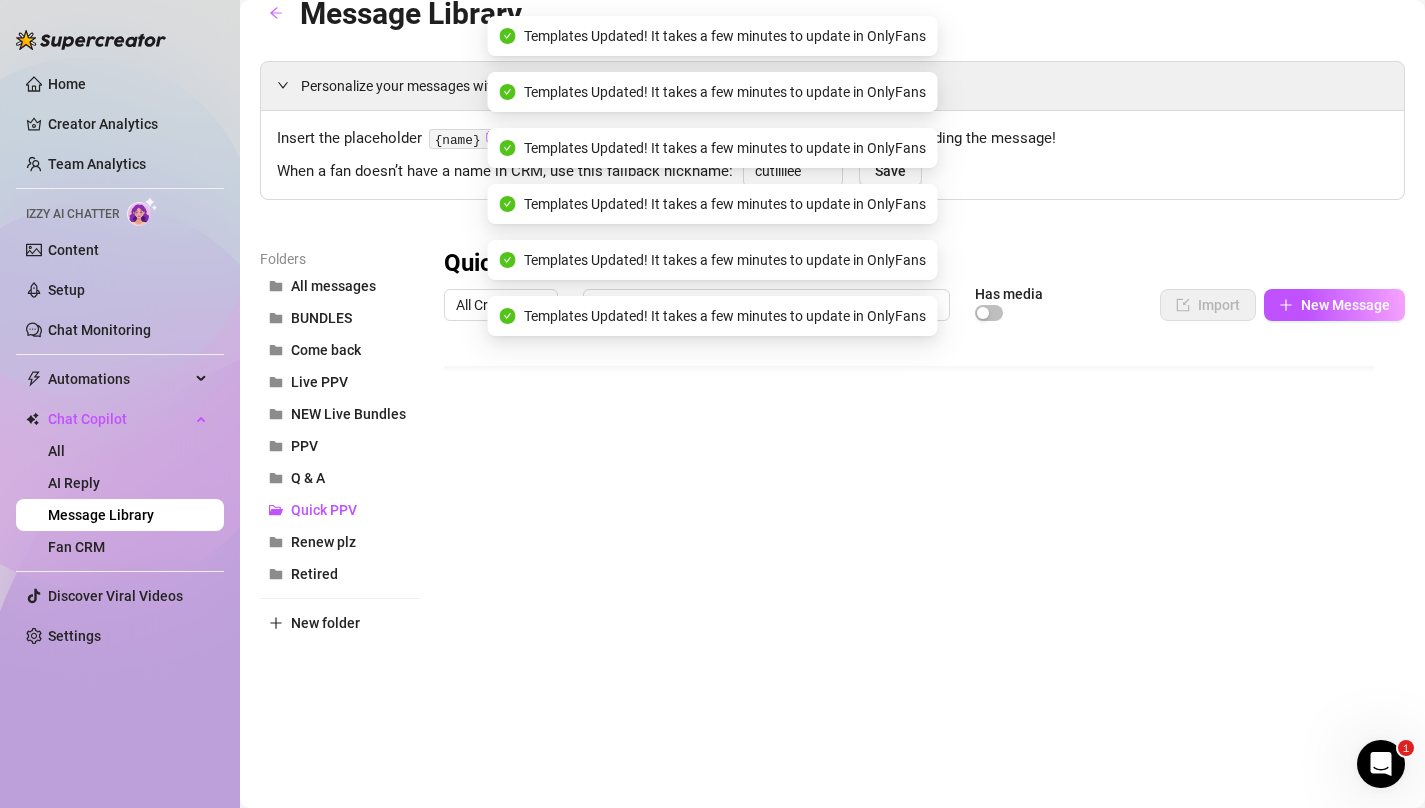 scroll, scrollTop: 42, scrollLeft: 0, axis: vertical 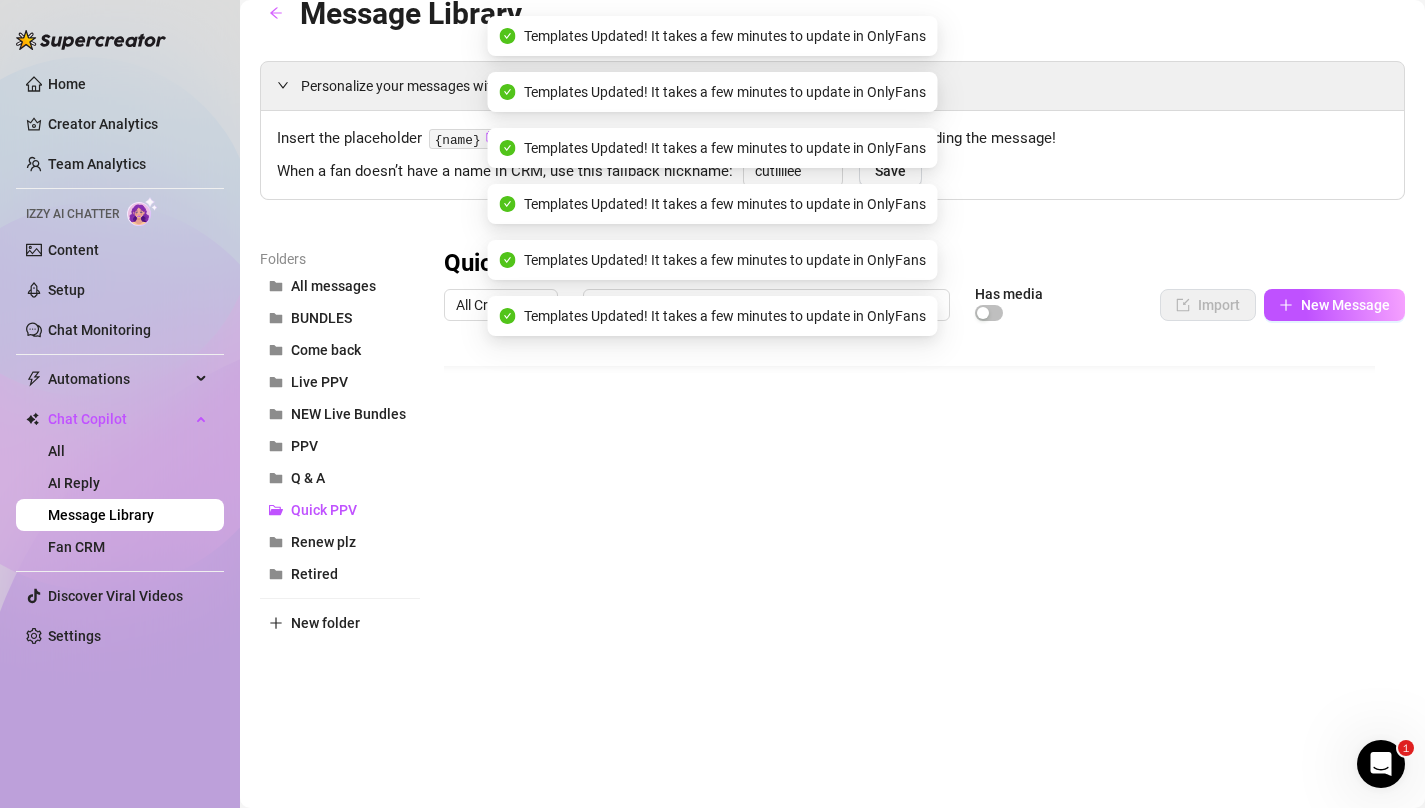 click at bounding box center [917, 553] 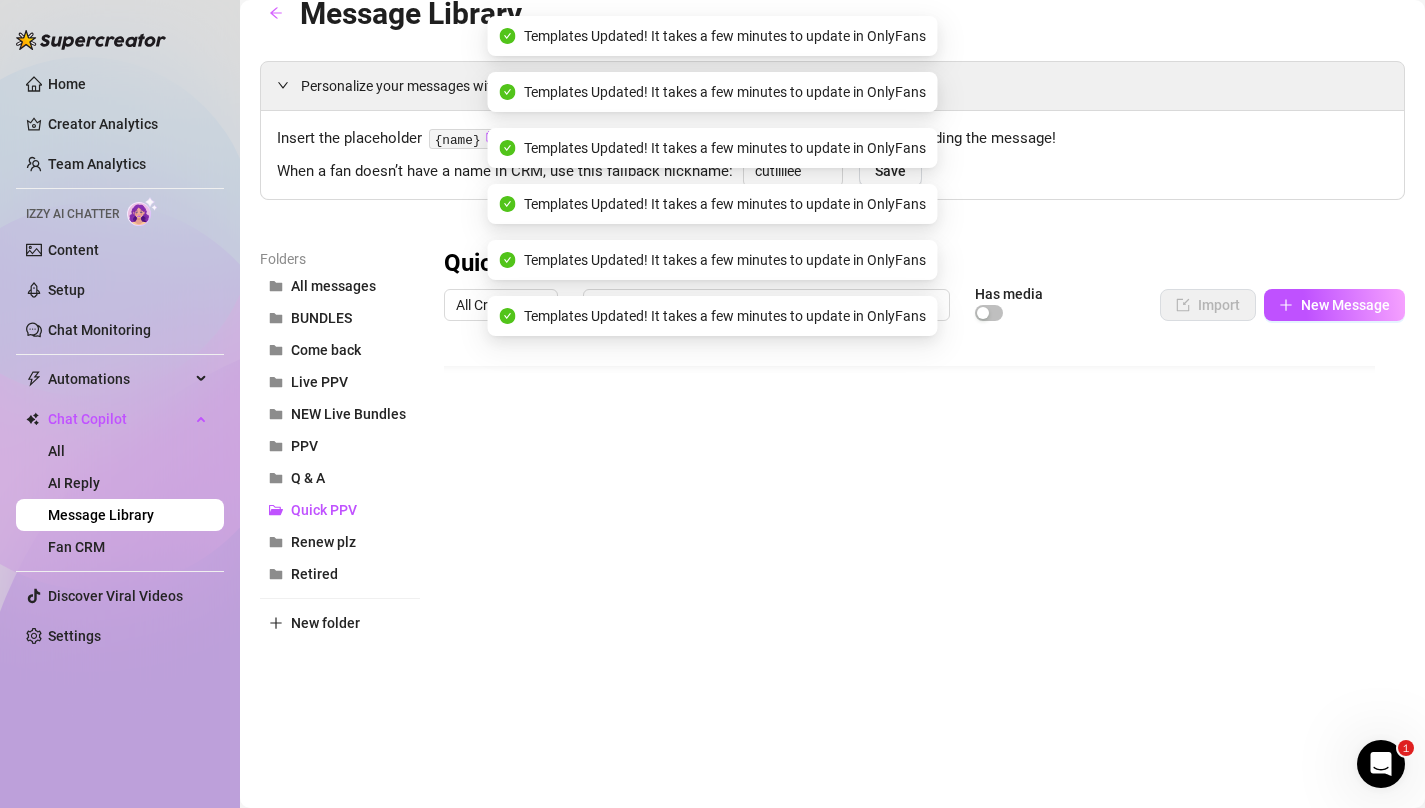 click at bounding box center (917, 553) 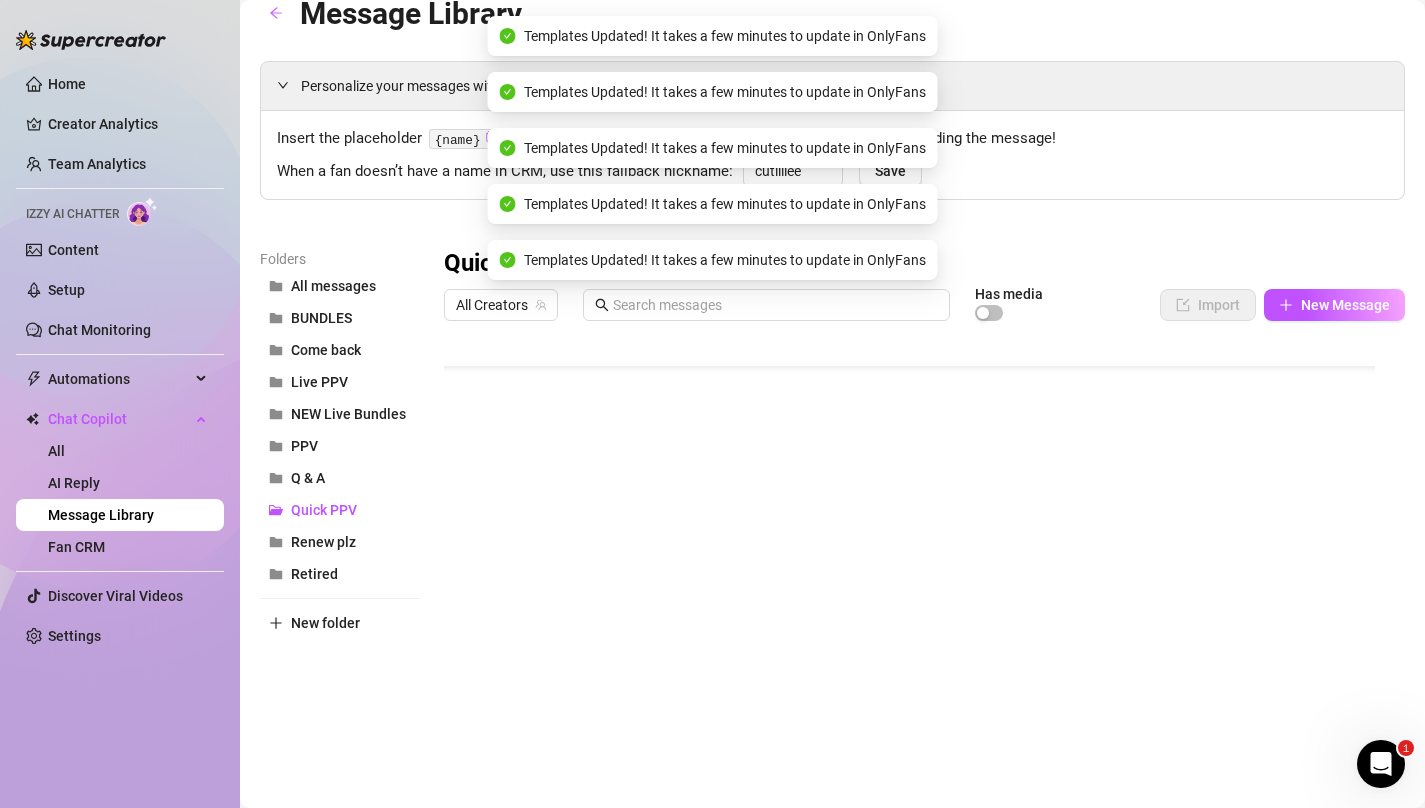 click at bounding box center [917, 553] 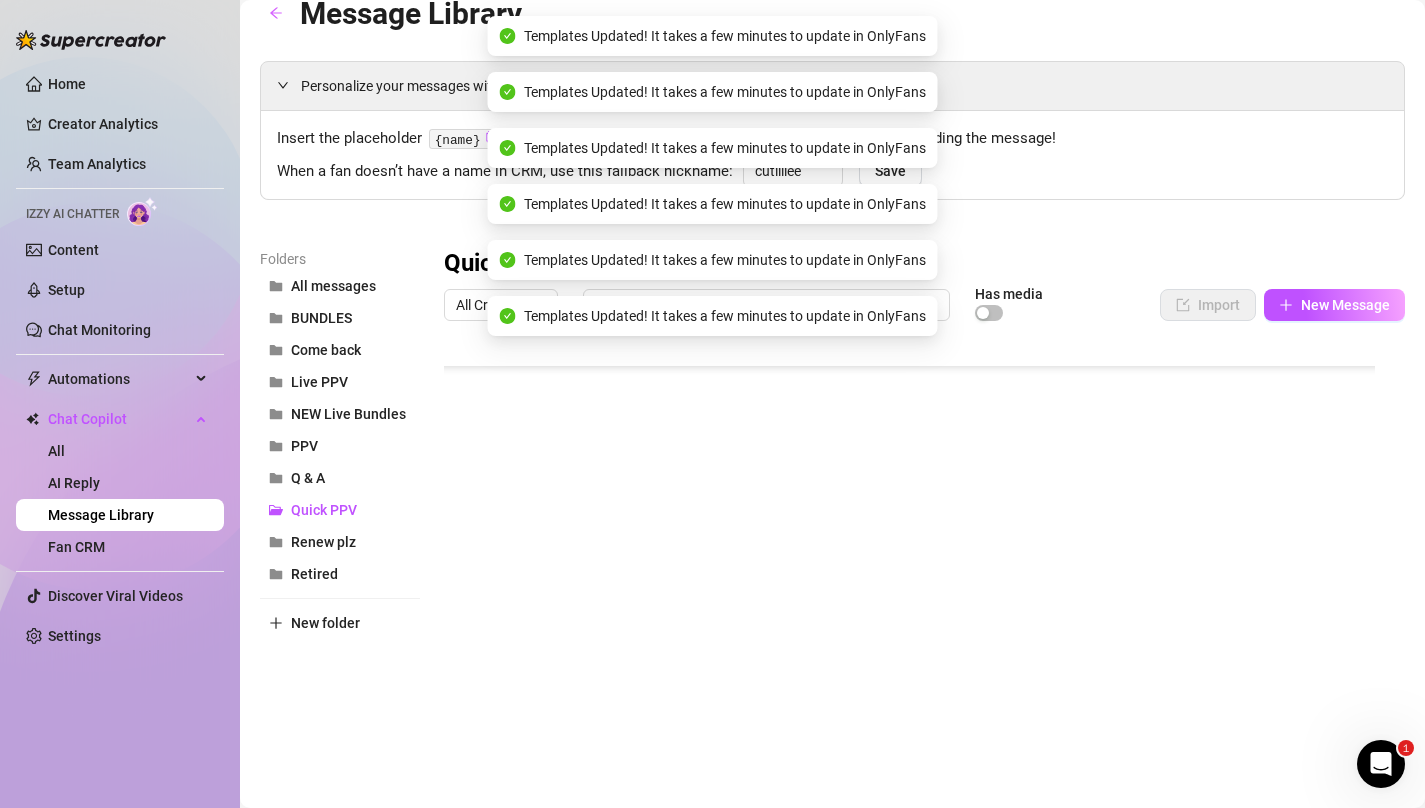 scroll, scrollTop: 176, scrollLeft: 0, axis: vertical 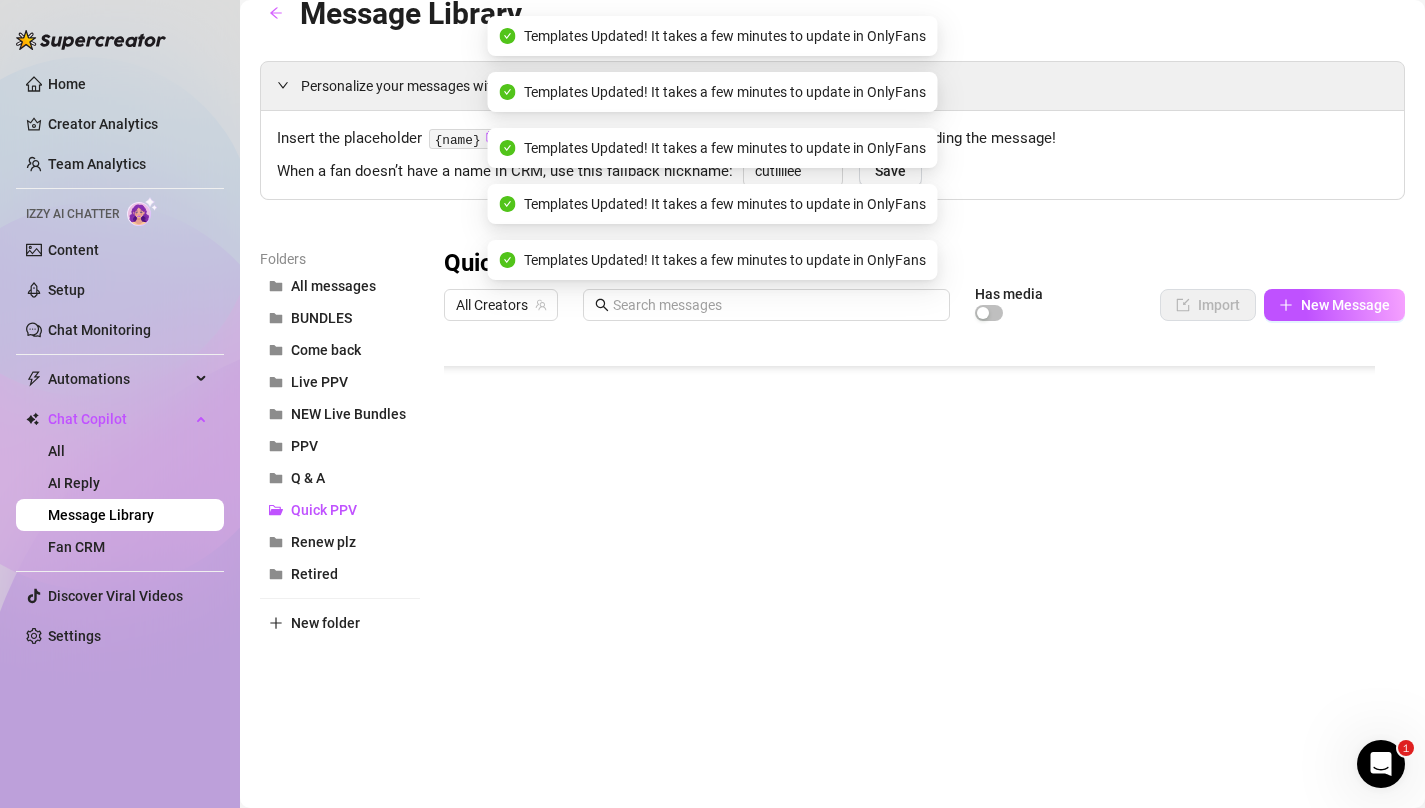 click at bounding box center [917, 553] 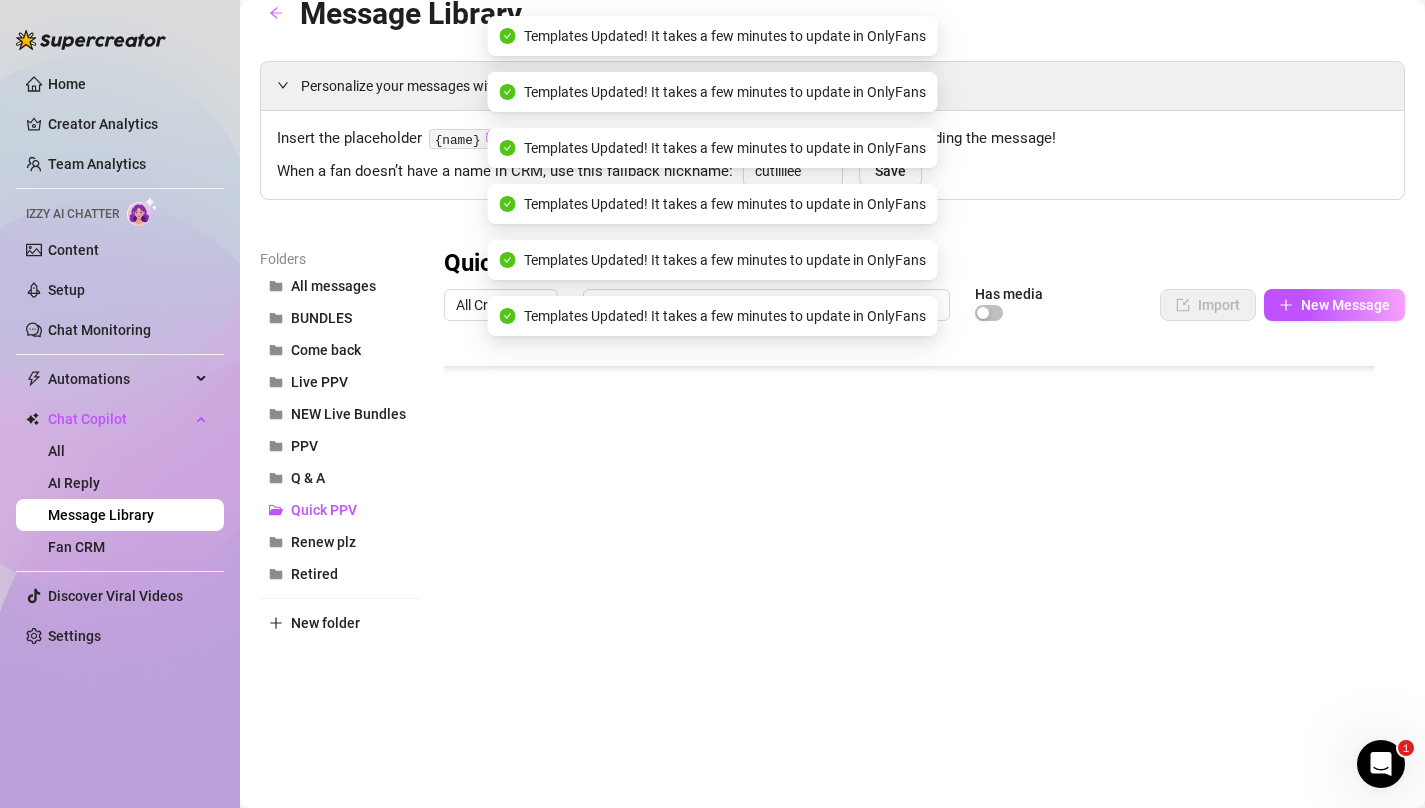 click at bounding box center (917, 553) 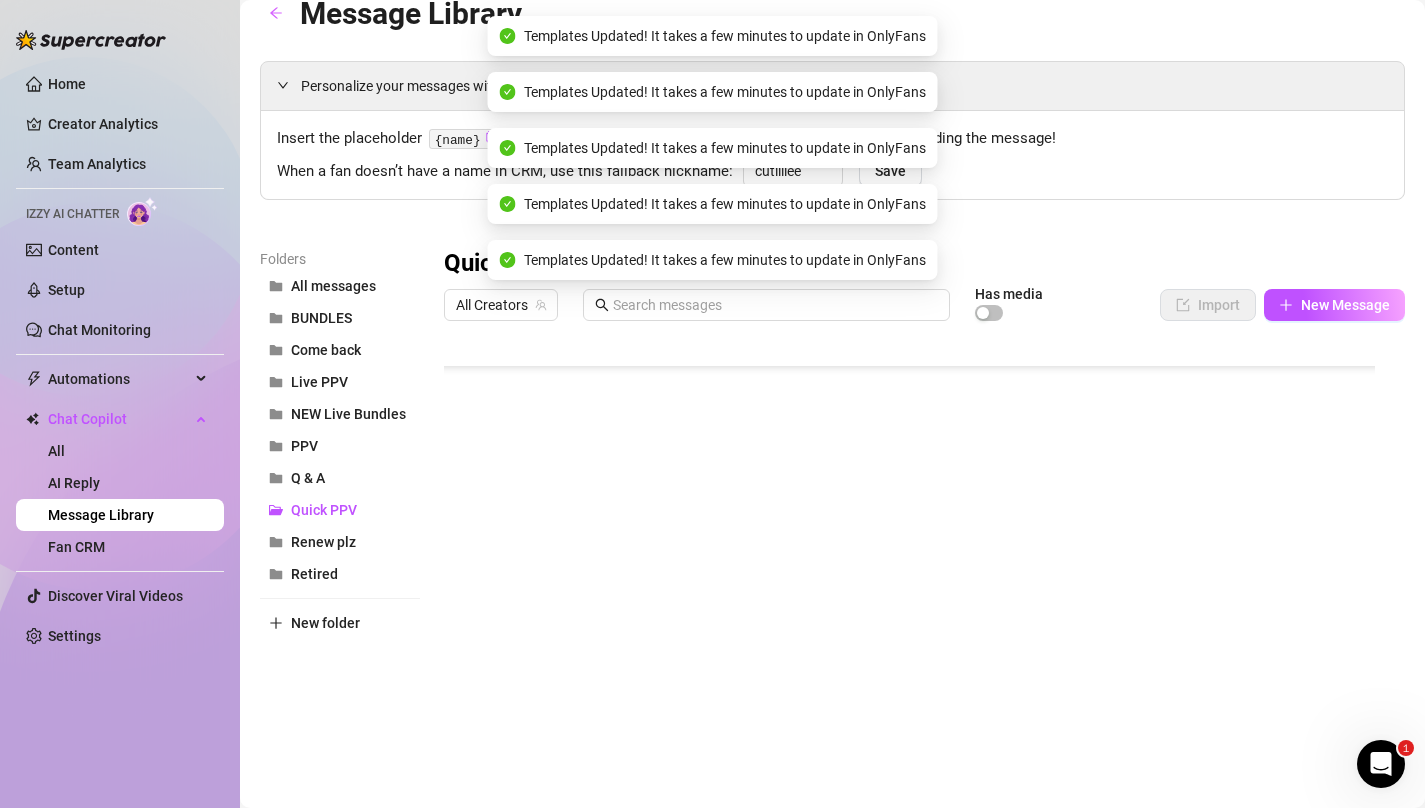 click at bounding box center (917, 553) 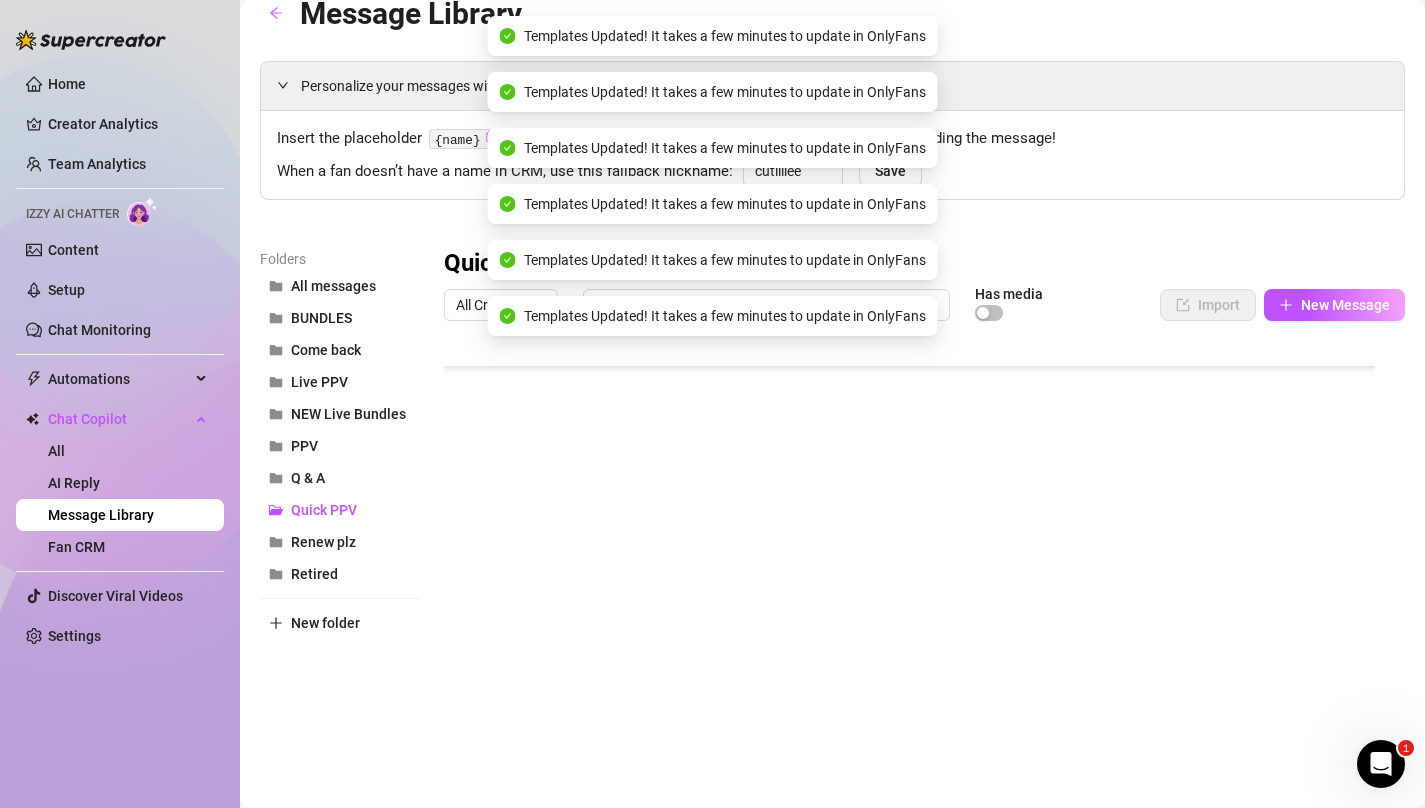scroll, scrollTop: 262, scrollLeft: 0, axis: vertical 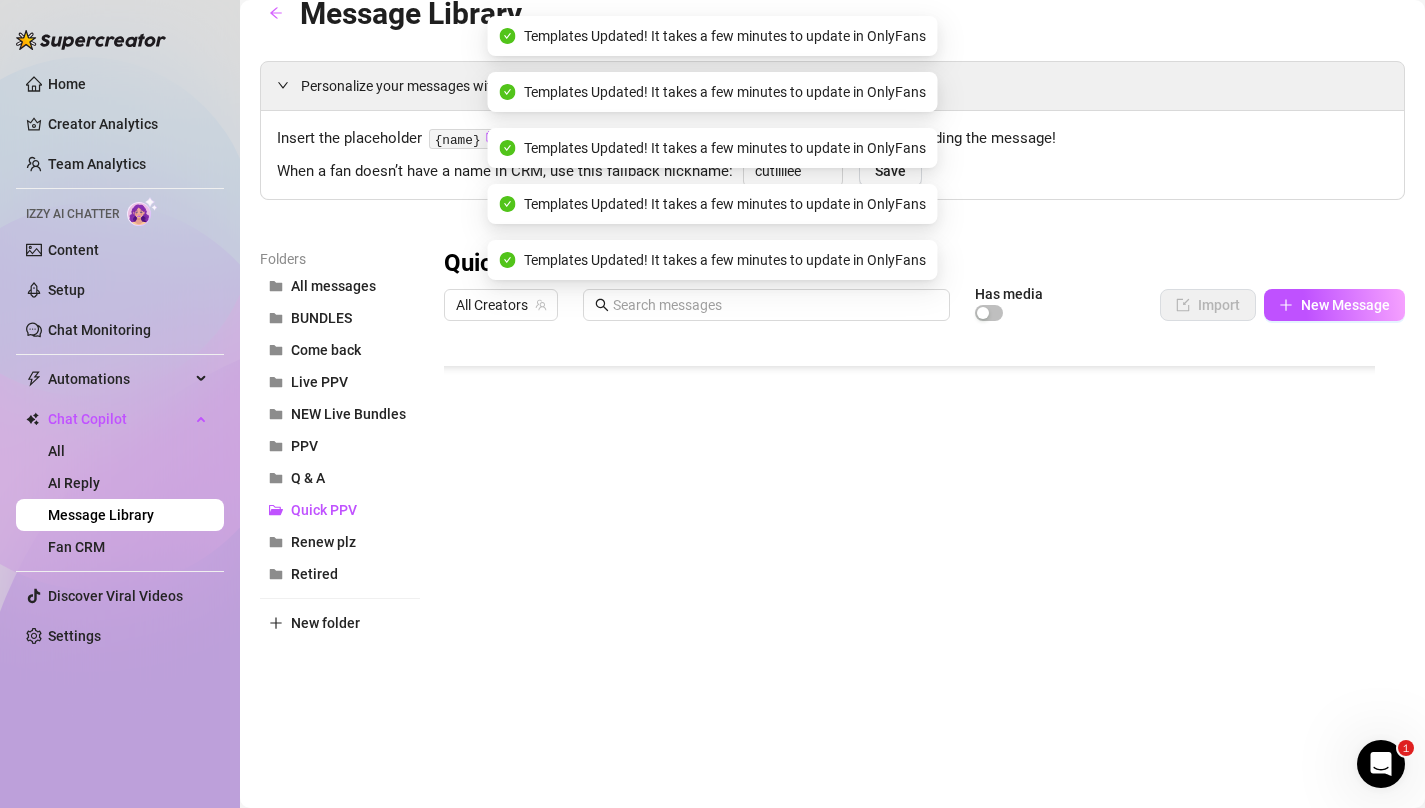 click at bounding box center (917, 553) 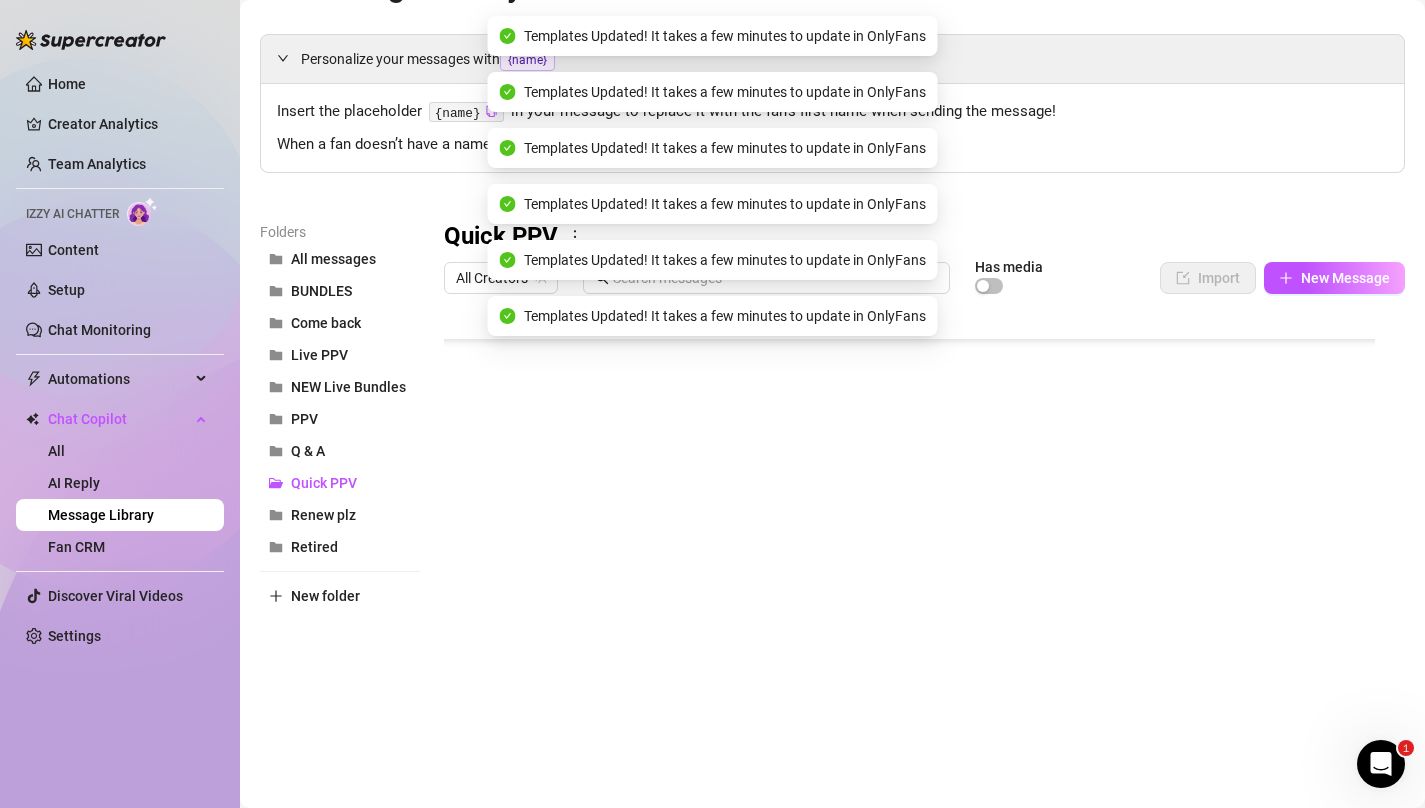 scroll, scrollTop: 52, scrollLeft: 0, axis: vertical 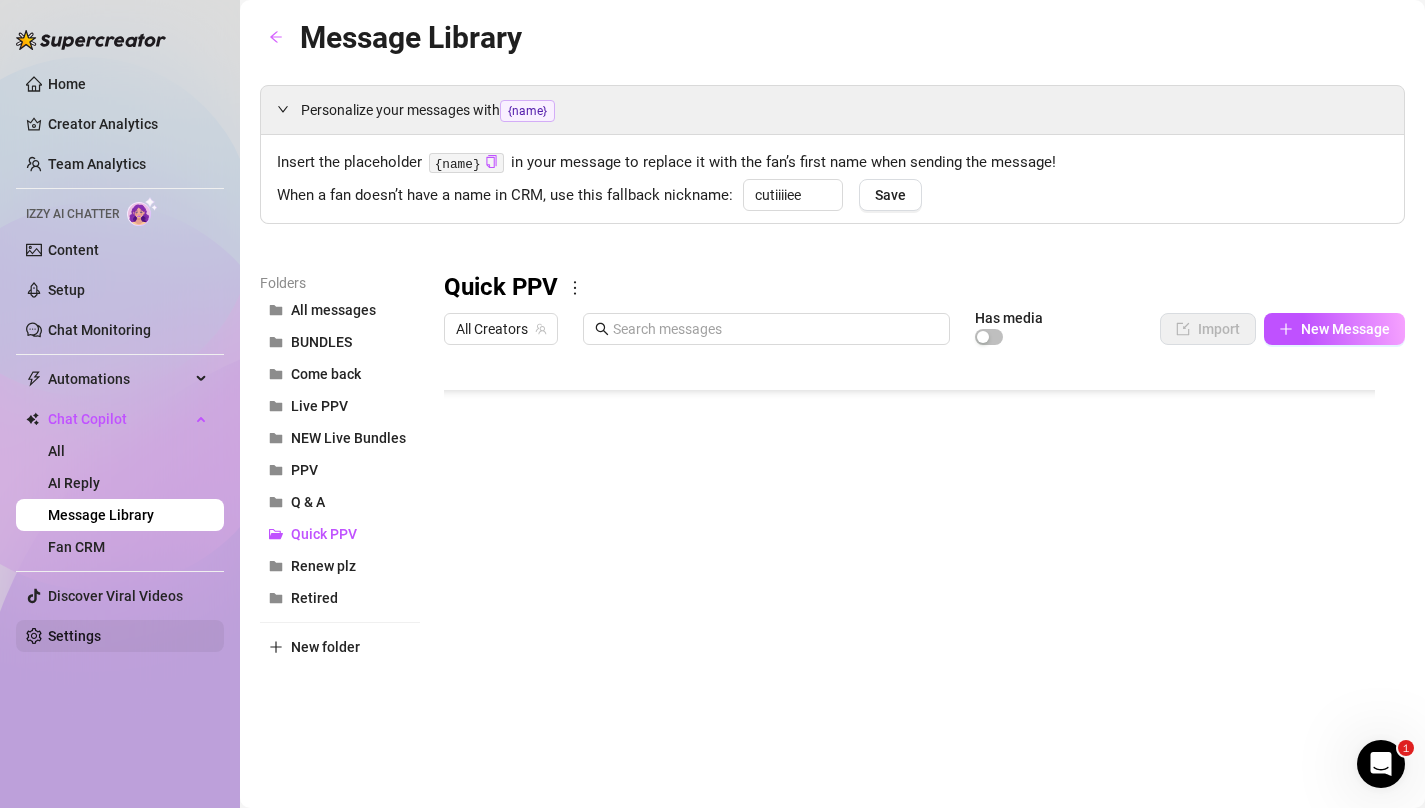 click on "Settings" at bounding box center (74, 636) 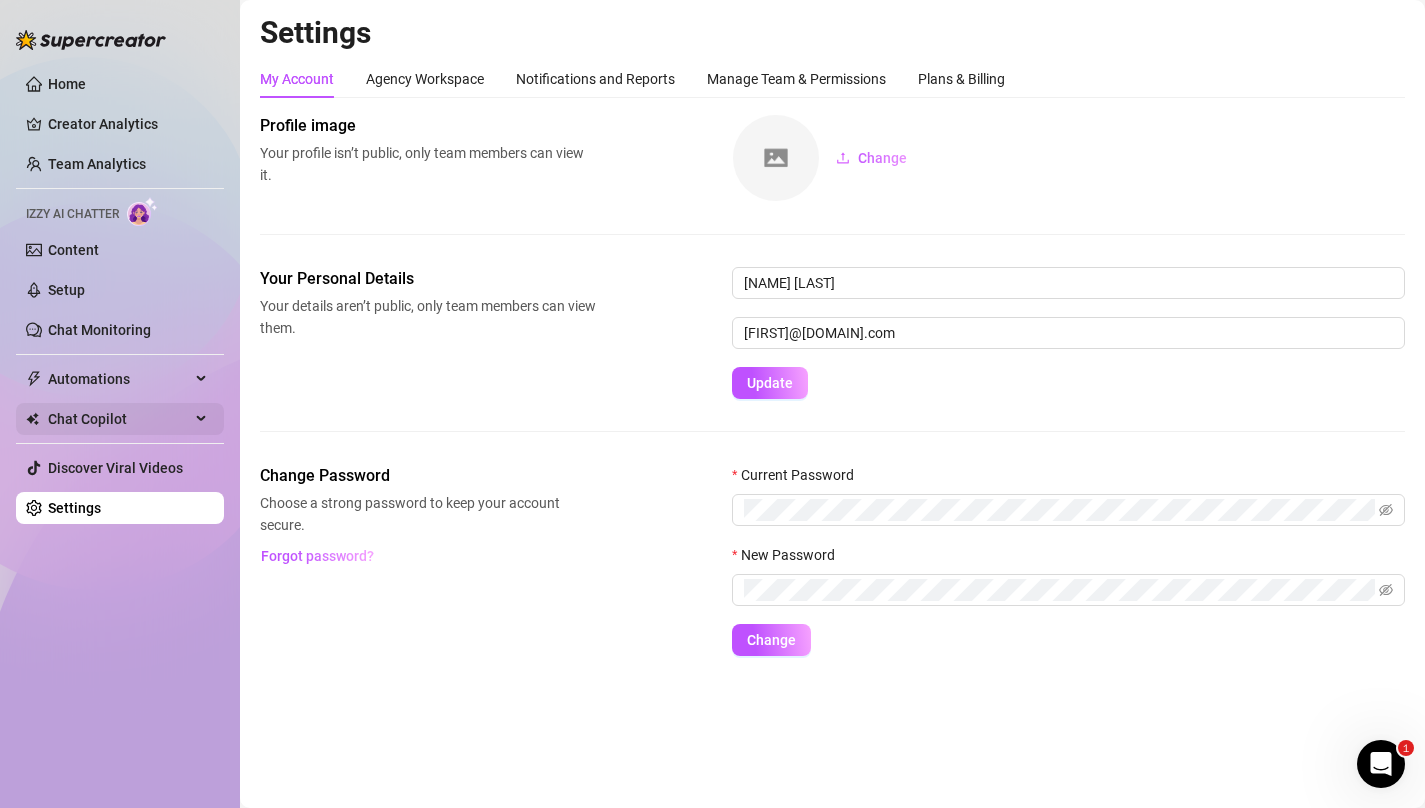 click on "Chat Copilot" at bounding box center (119, 419) 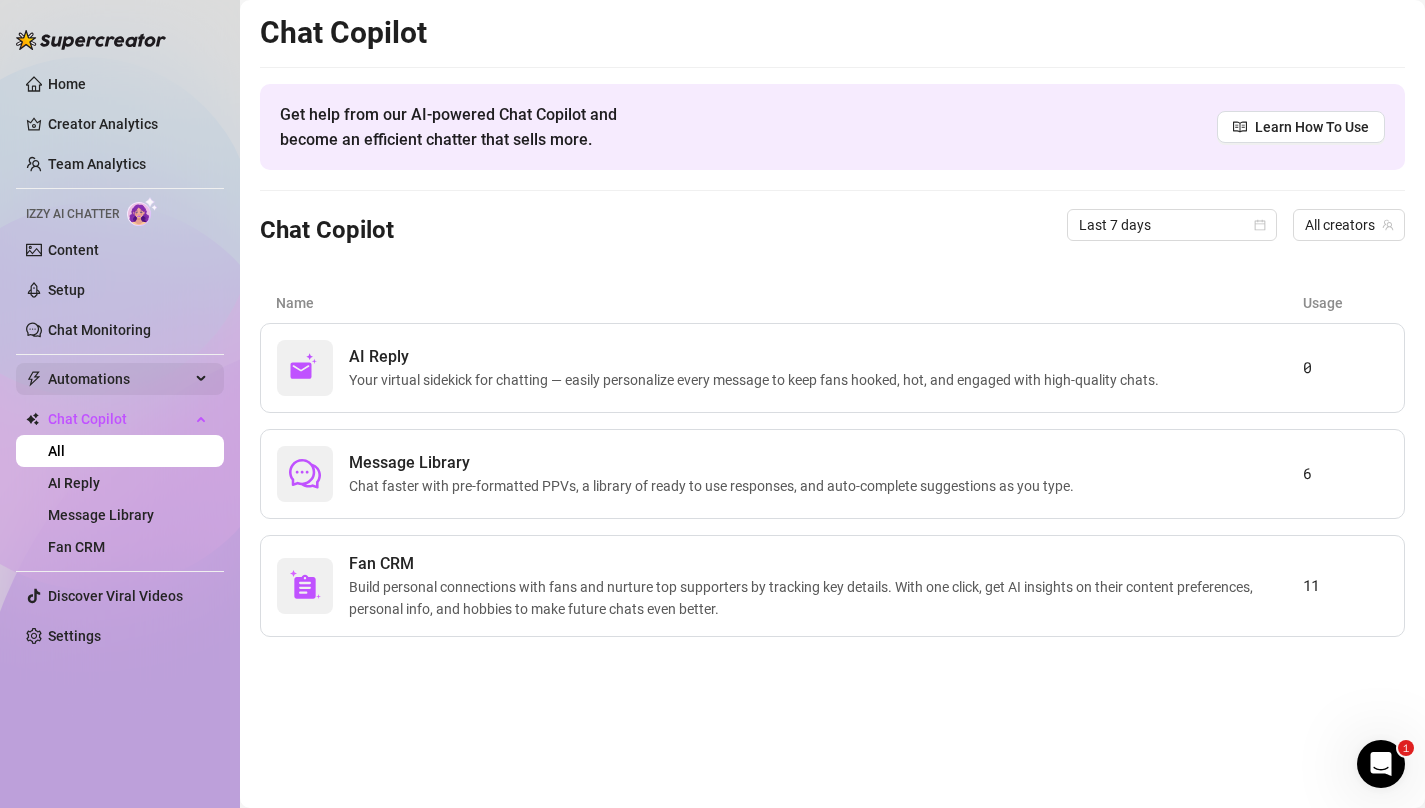 click on "Automations" at bounding box center (119, 379) 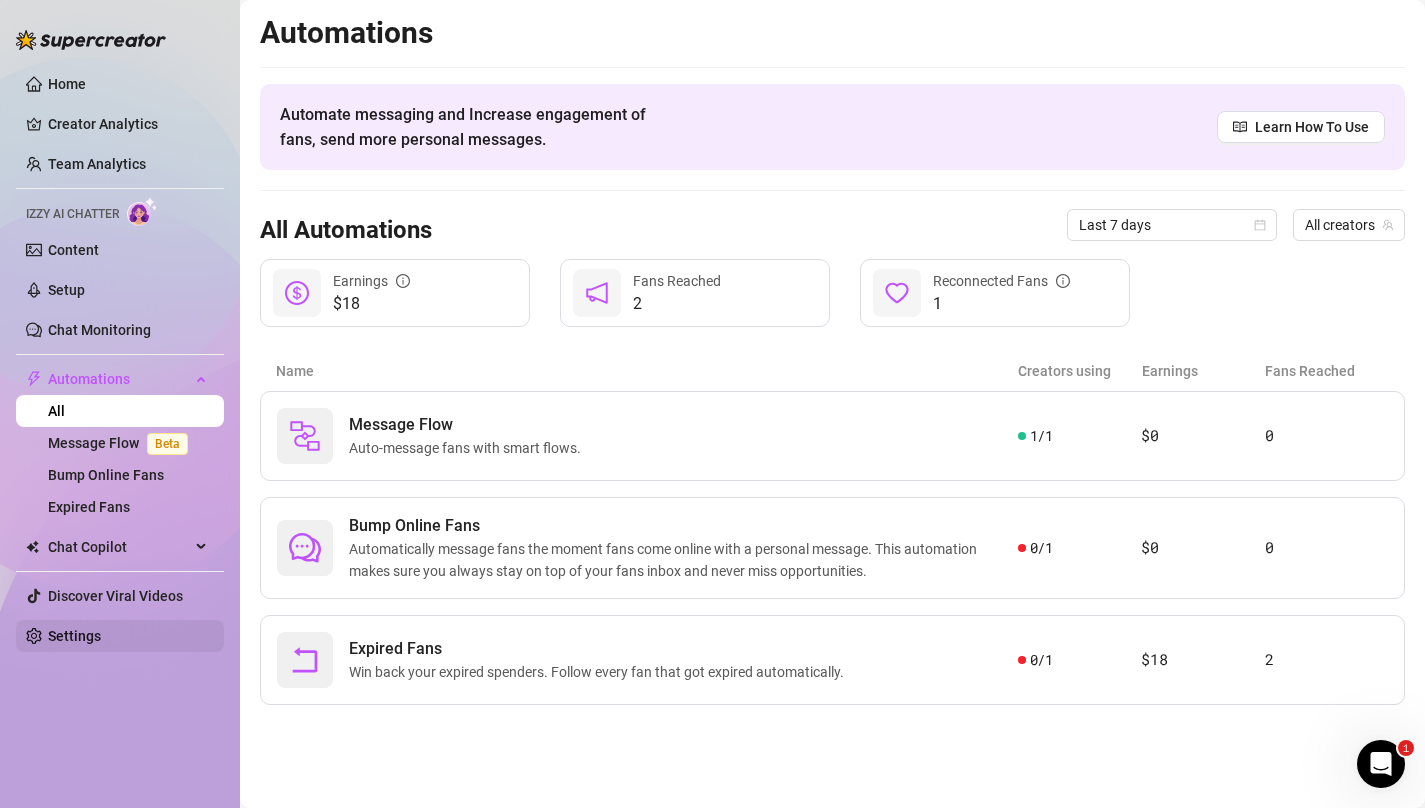 click on "Settings" at bounding box center [74, 636] 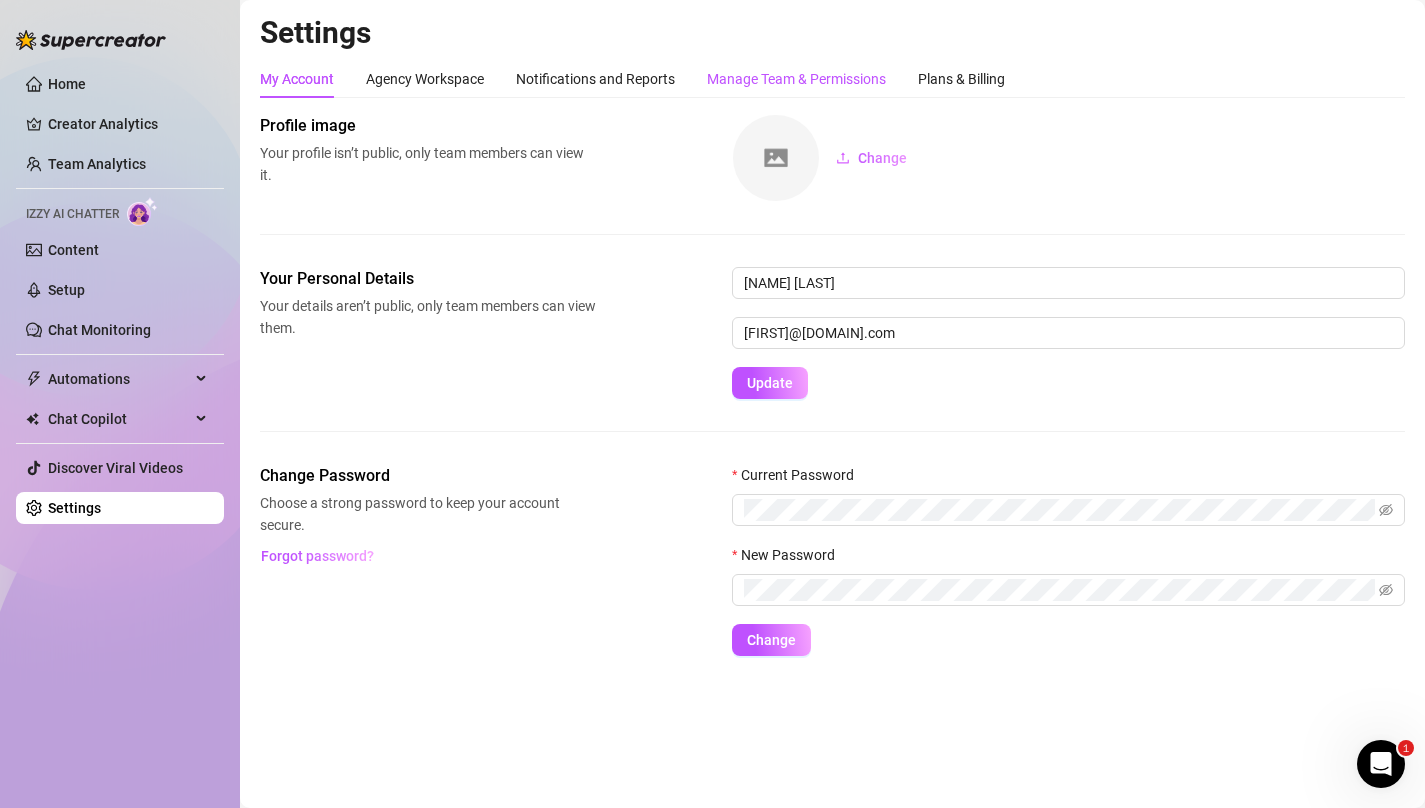 click on "Manage Team & Permissions" at bounding box center (796, 79) 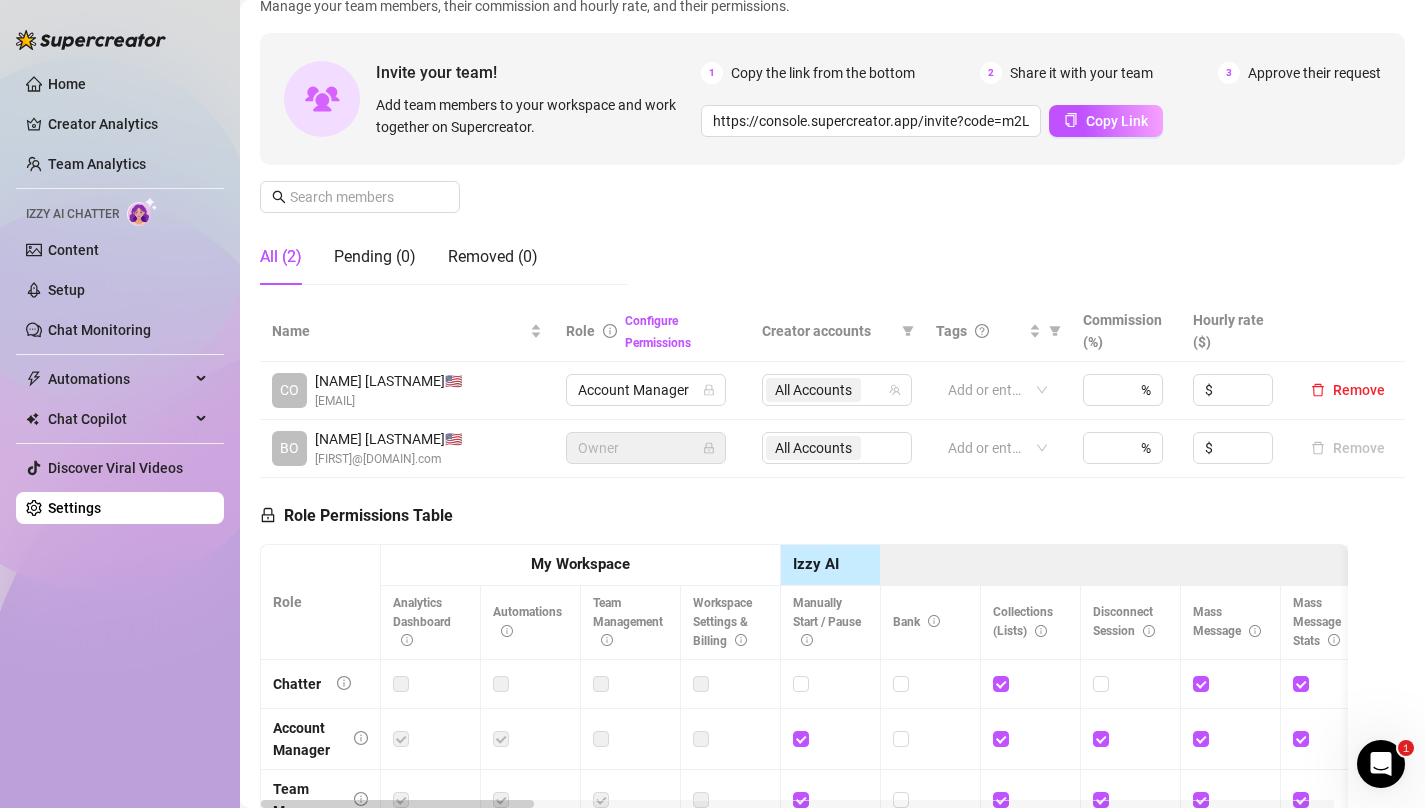 scroll, scrollTop: 114, scrollLeft: 0, axis: vertical 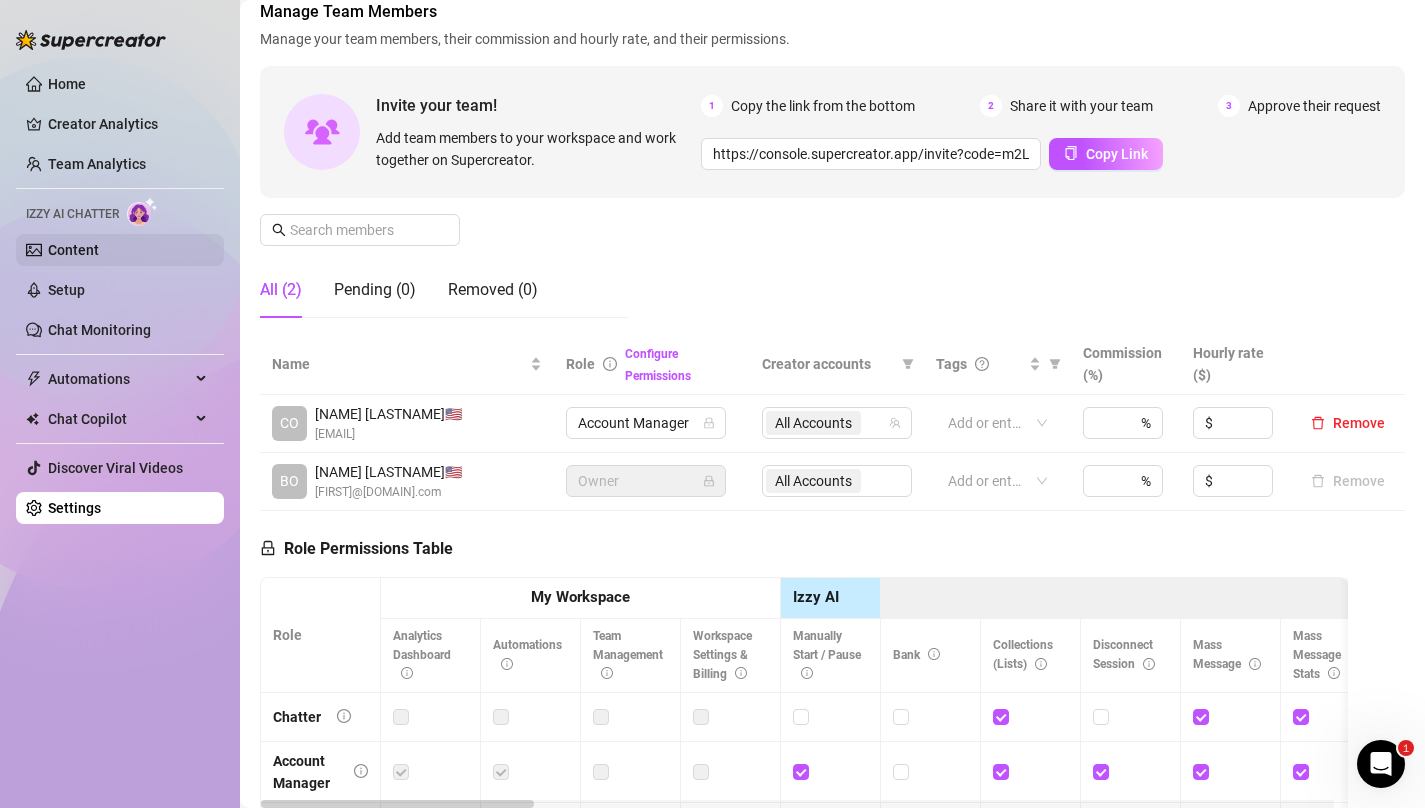 click on "Content" at bounding box center [73, 250] 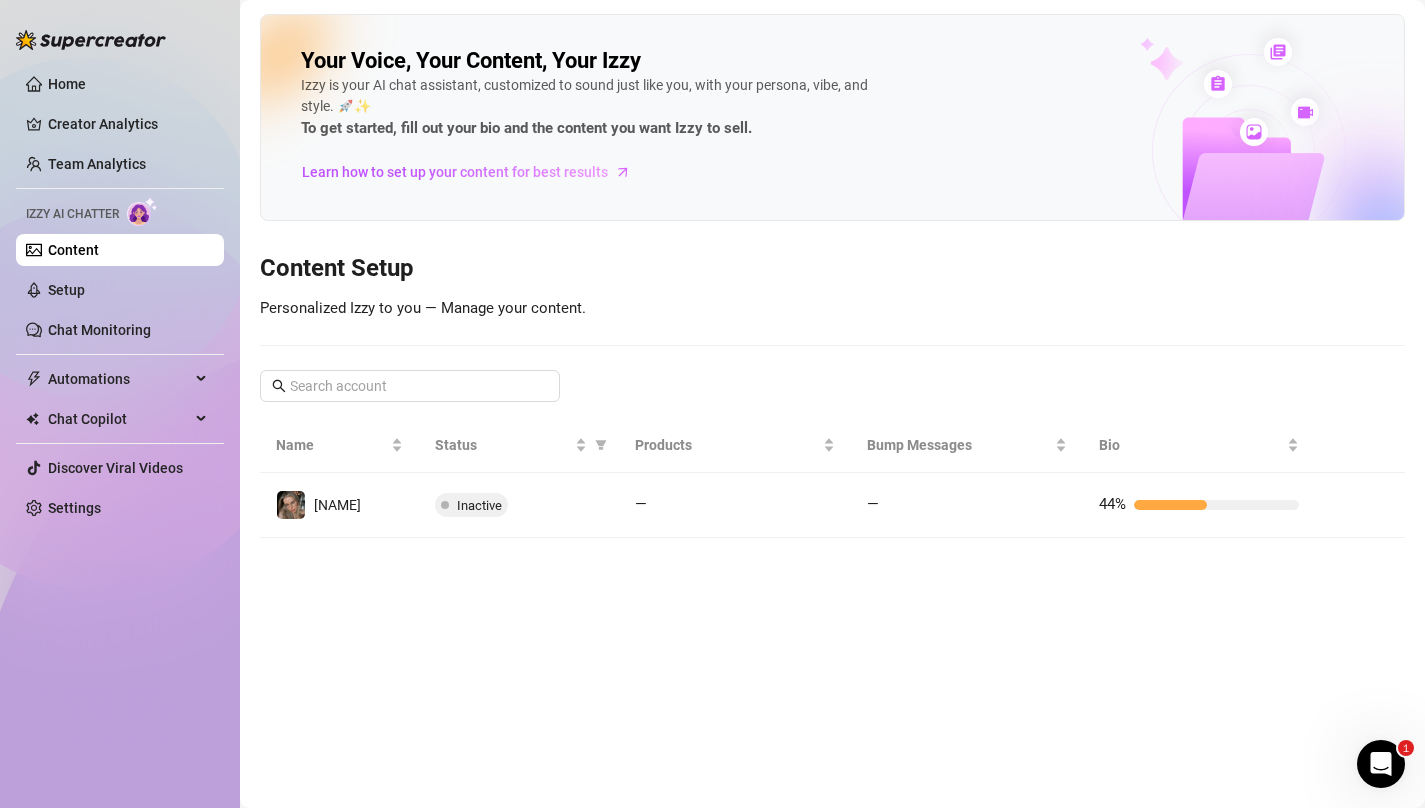 click on "Your Voice, Your Content, Your Izzy Izzy is your AI chat assistant, customized to sound just like you, with your persona, vibe, and style. 🚀✨ To get started, fill out your bio and the content you want Izzy to sell. Learn how to set up your content for best results Content Setup Personalized Izzy to you — Manage your content. Name Status Products Bump Messages Bio [NAME]‎ Inactive — — 44%" at bounding box center [832, 276] 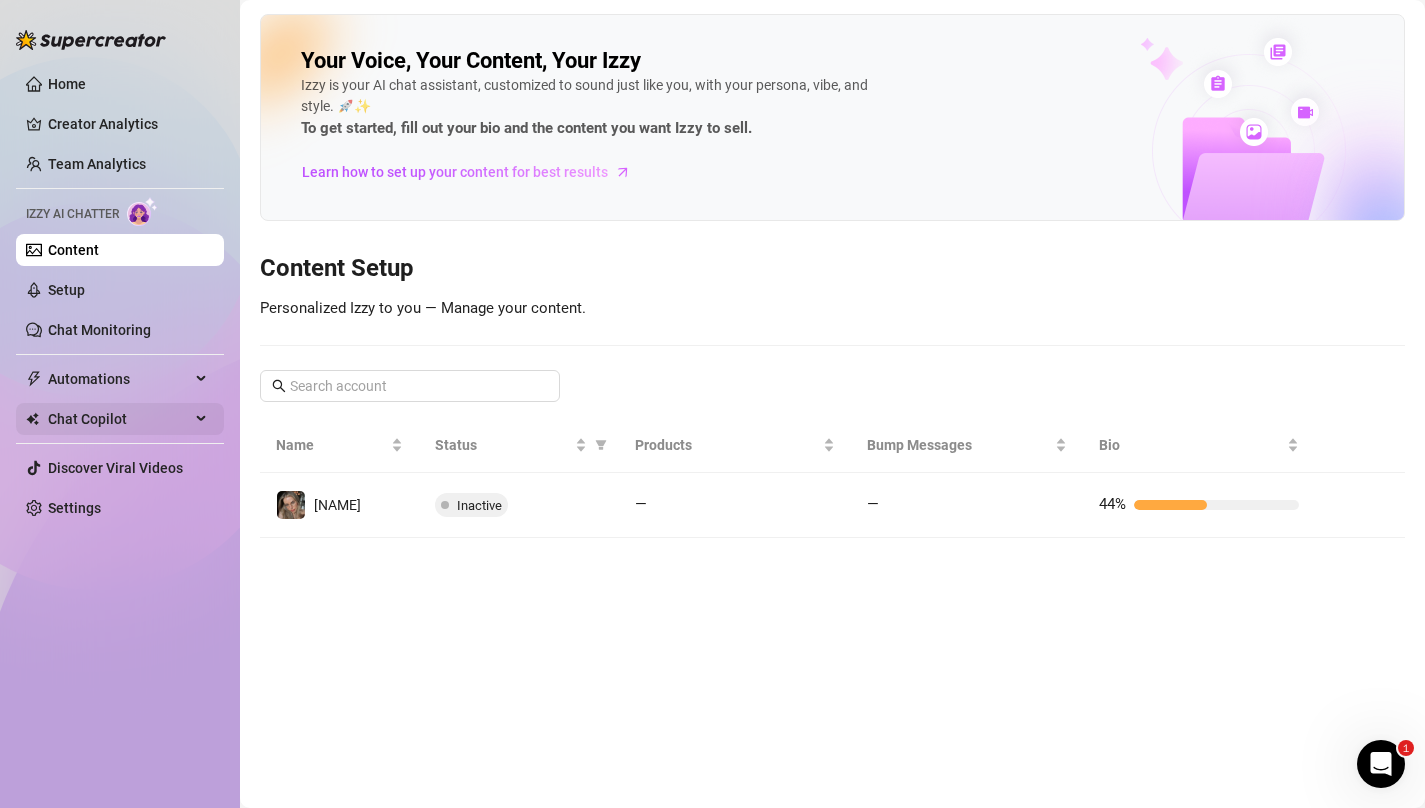 click on "Chat Copilot" at bounding box center (119, 419) 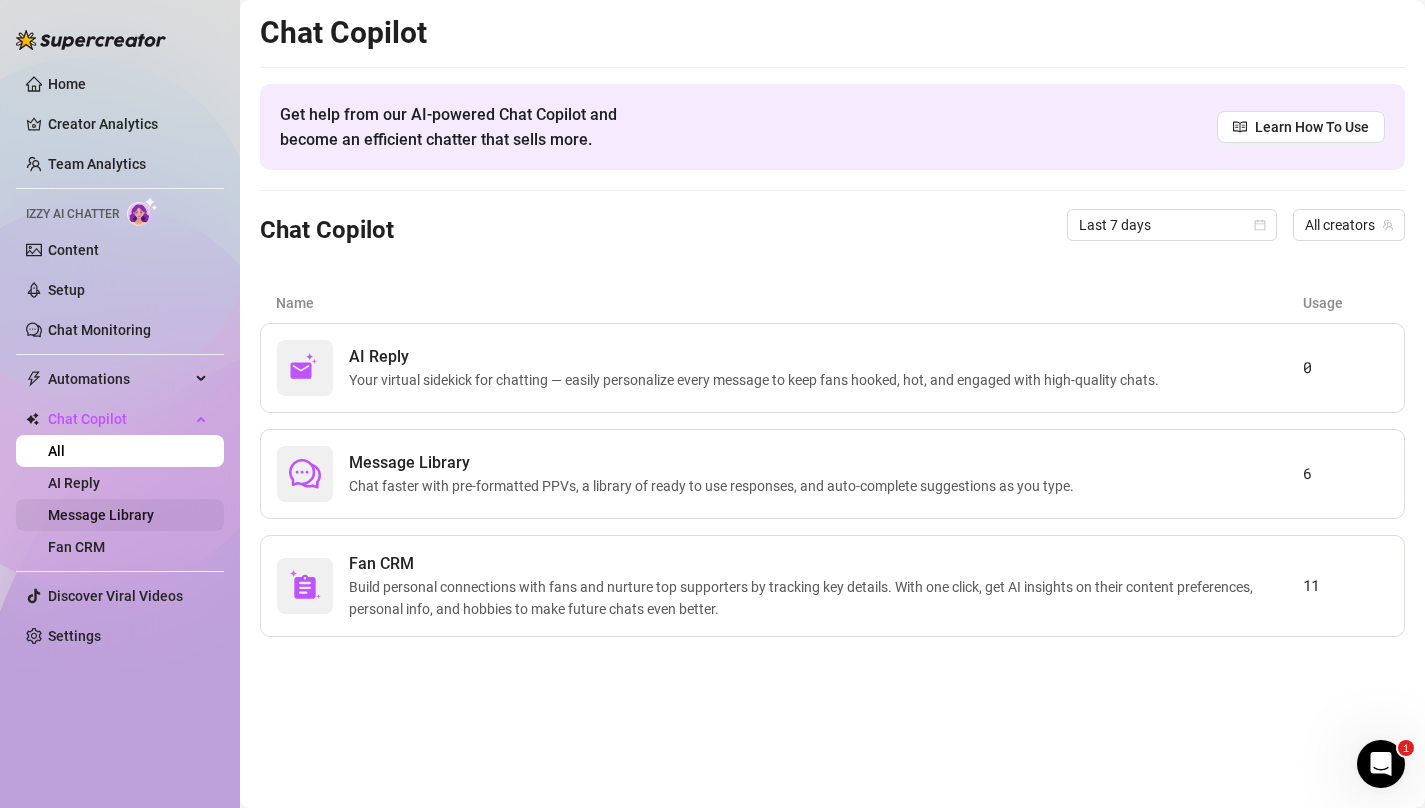 click on "Message Library" at bounding box center (101, 515) 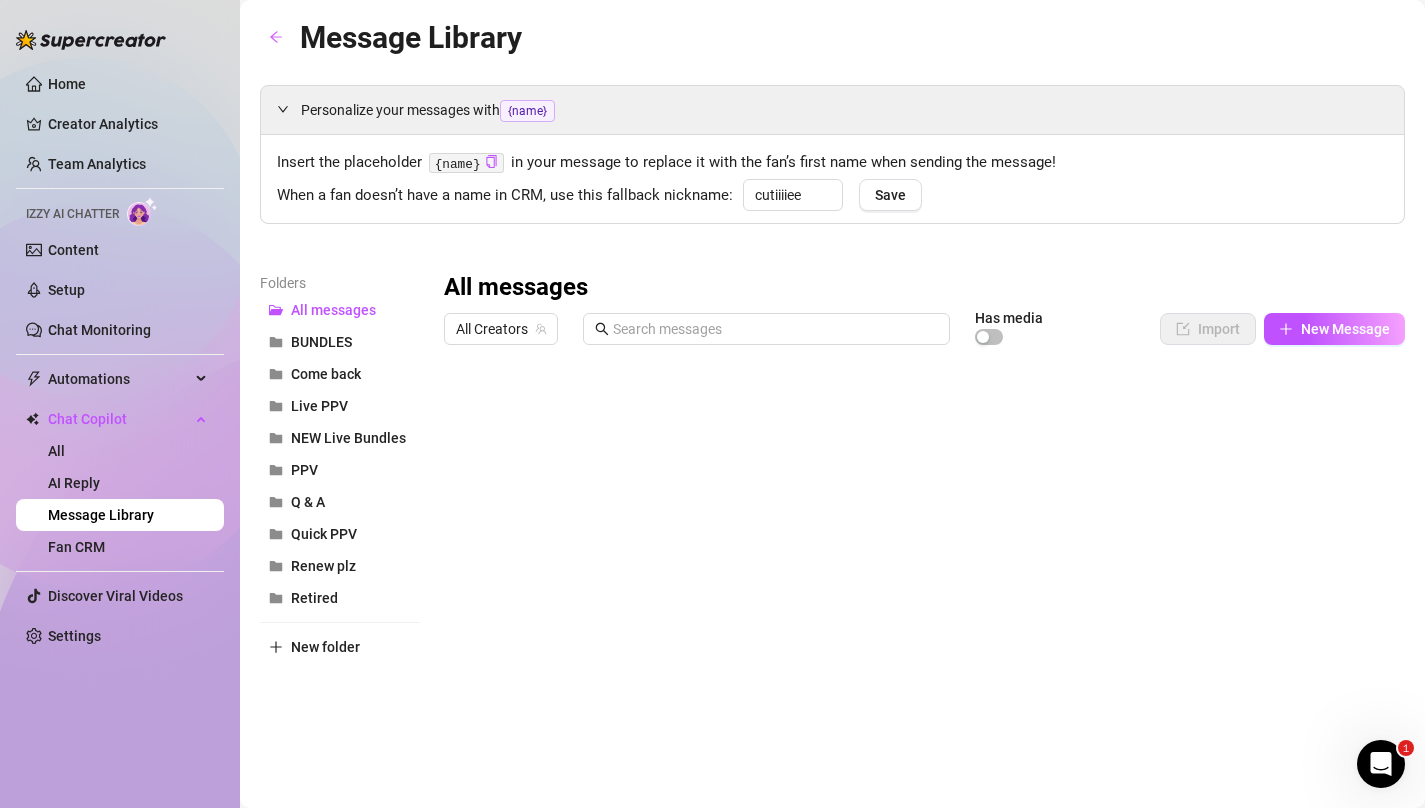 click at bounding box center (917, 577) 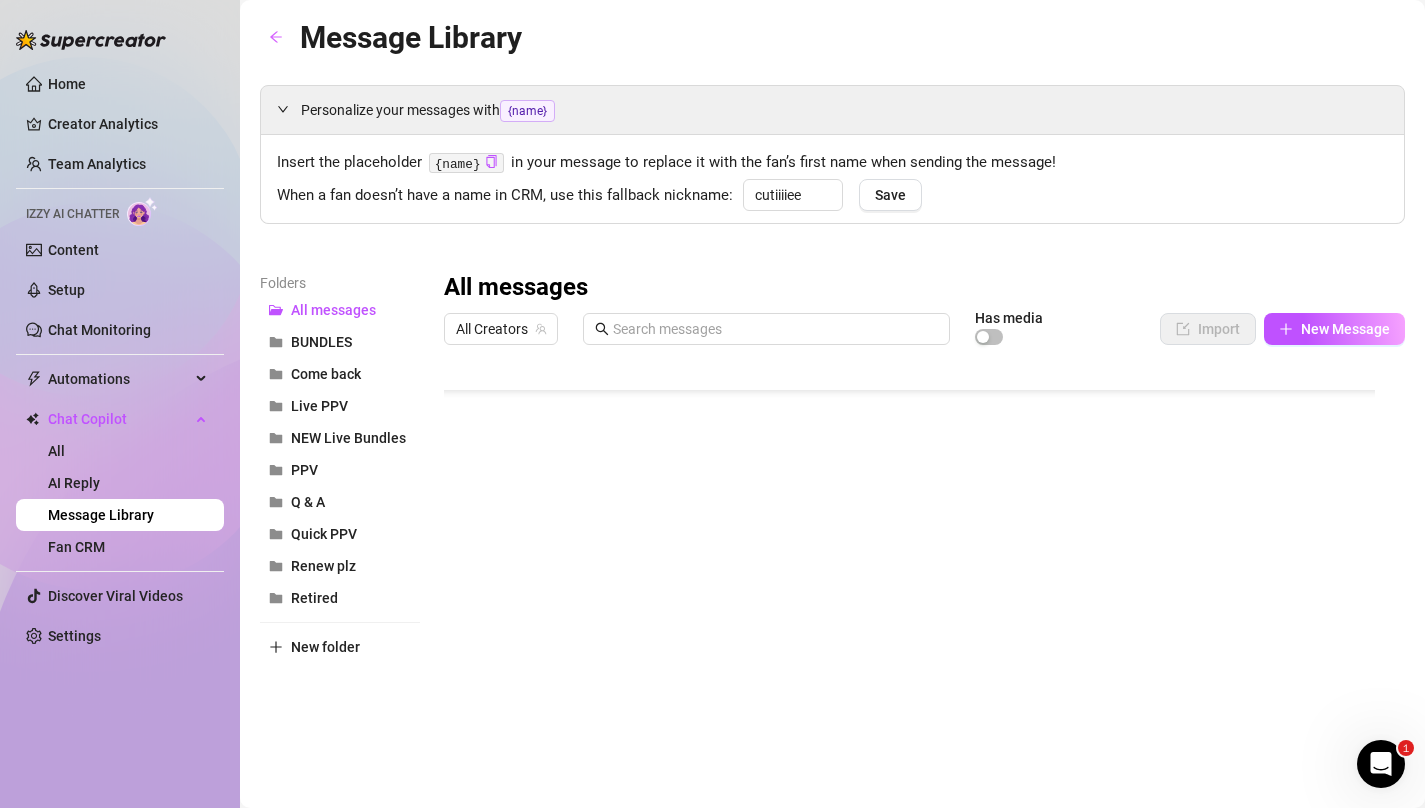 scroll, scrollTop: 0, scrollLeft: 0, axis: both 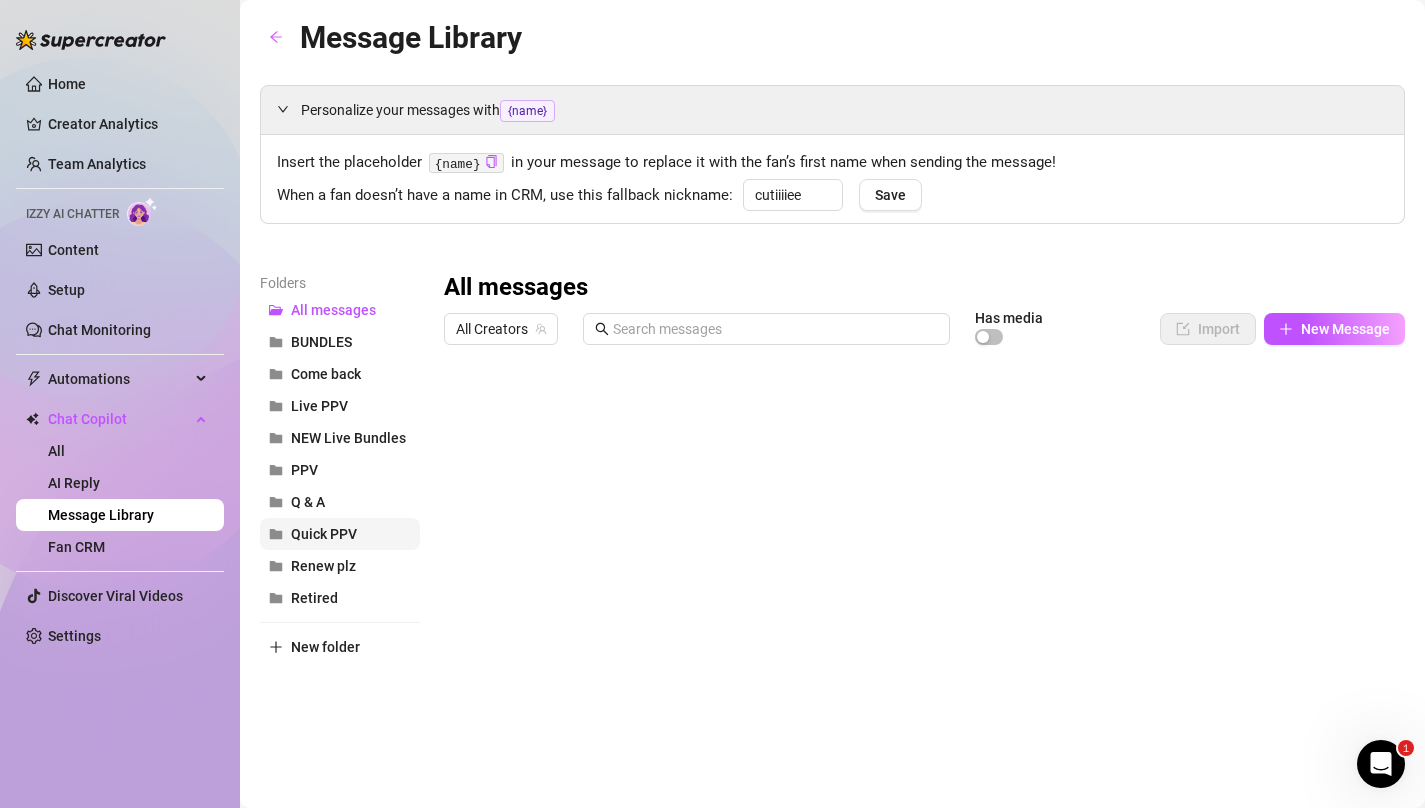 click on "Quick PPV" at bounding box center [324, 534] 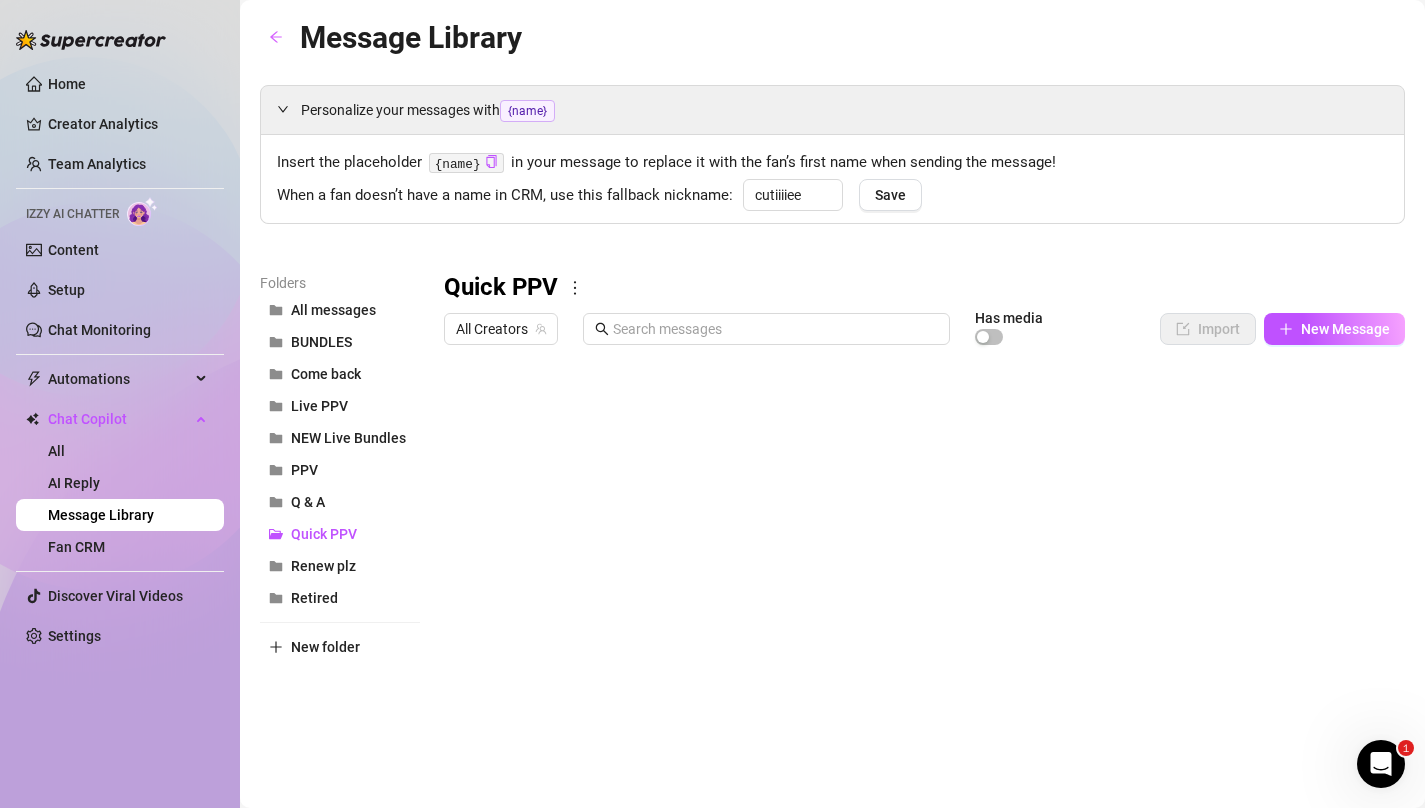 scroll, scrollTop: 0, scrollLeft: 82, axis: horizontal 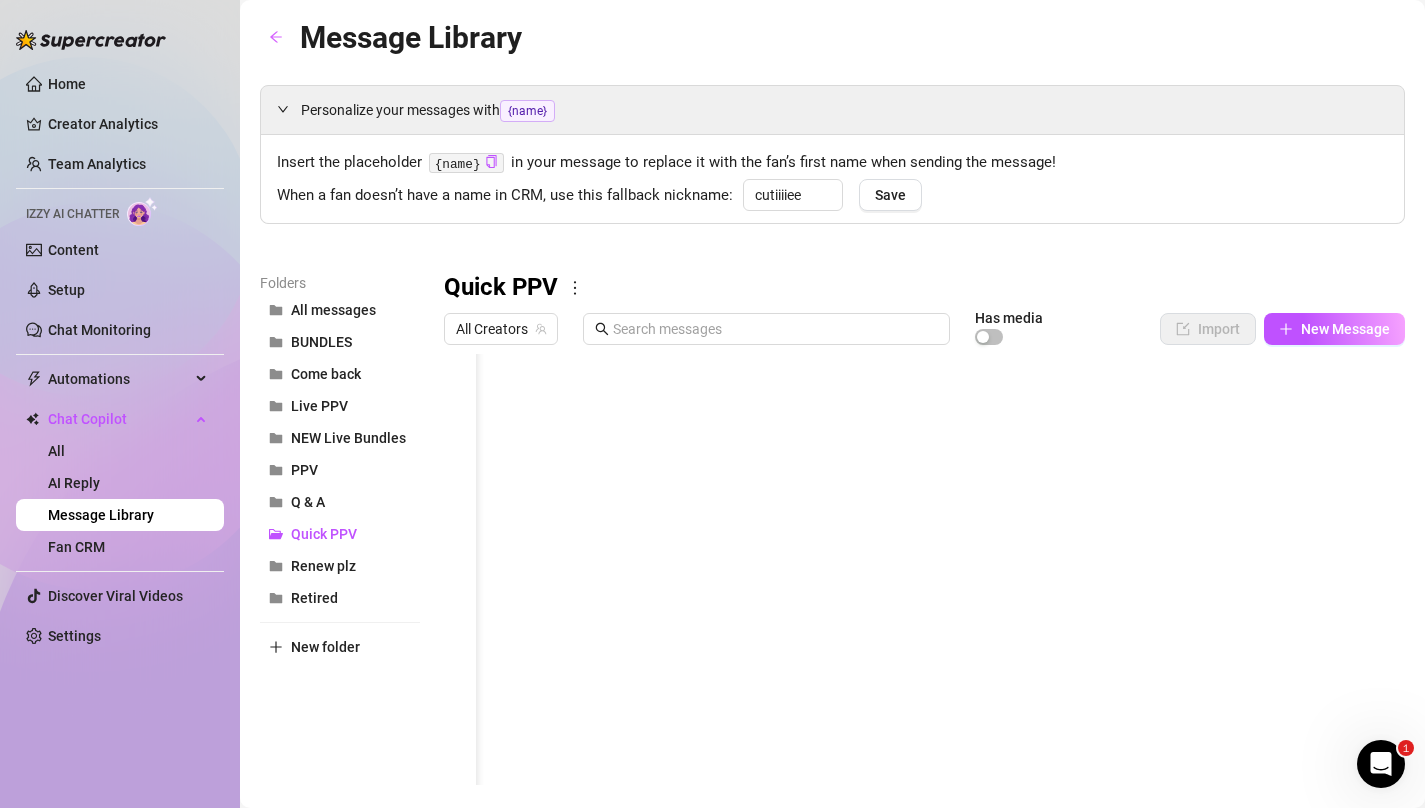 click at bounding box center (917, 577) 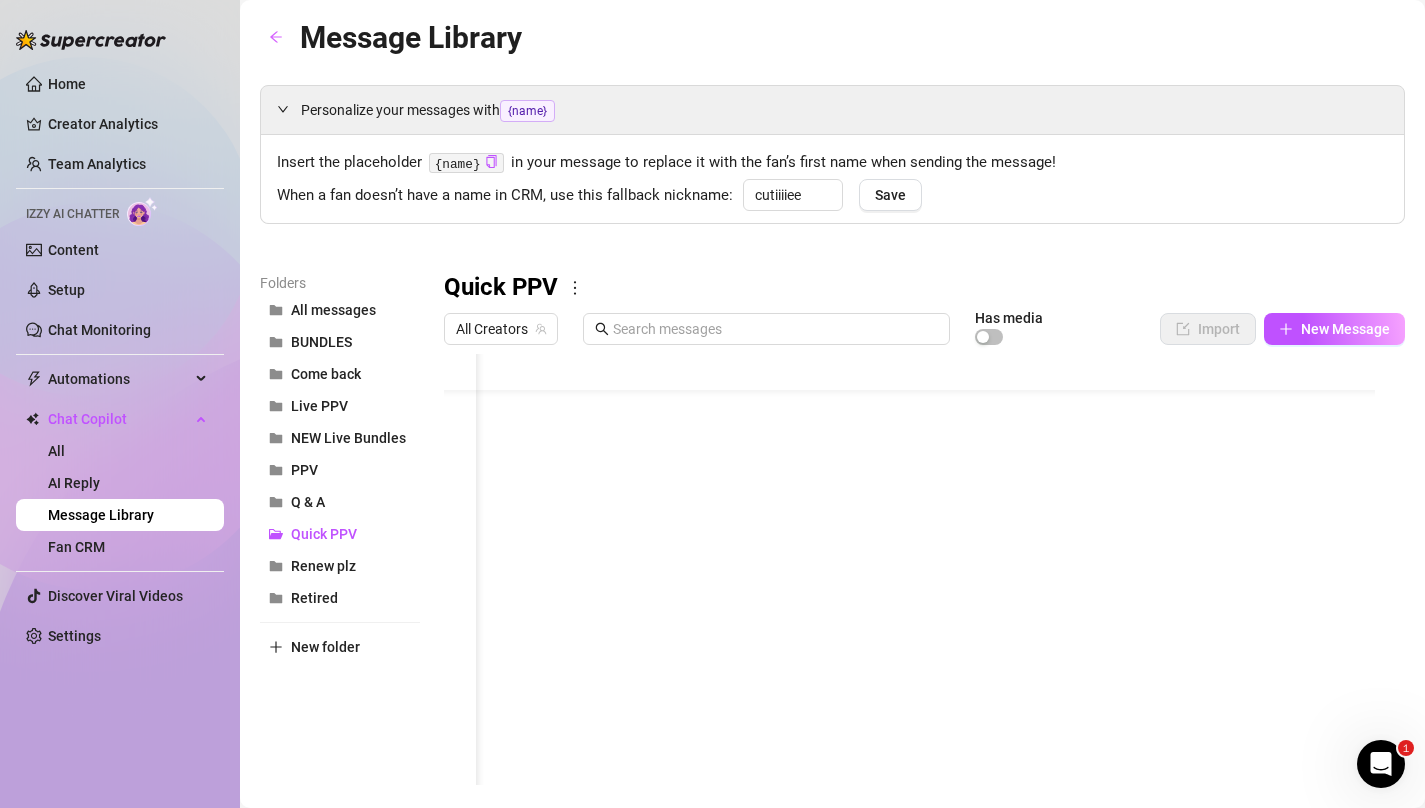 scroll, scrollTop: 335, scrollLeft: 82, axis: both 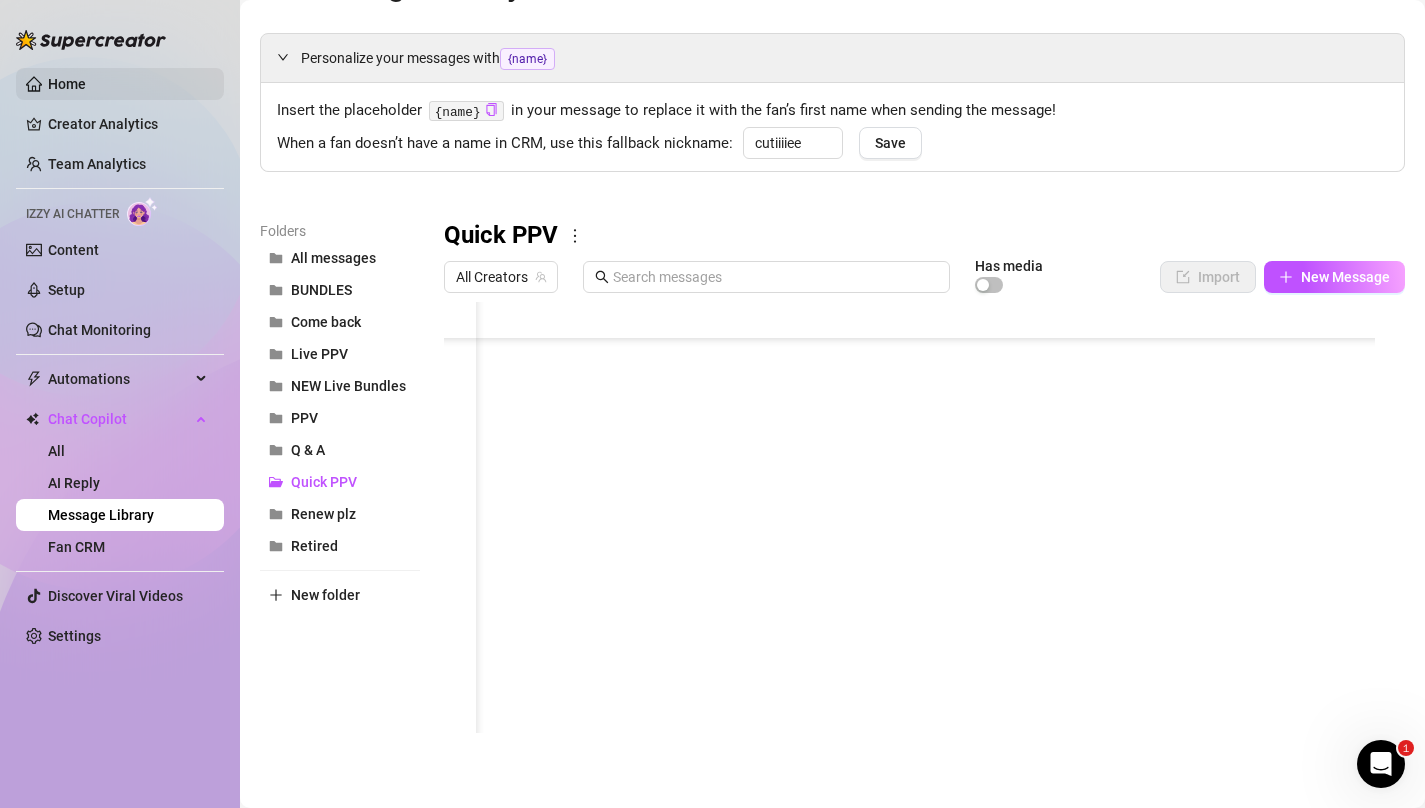 click on "Home" at bounding box center [67, 84] 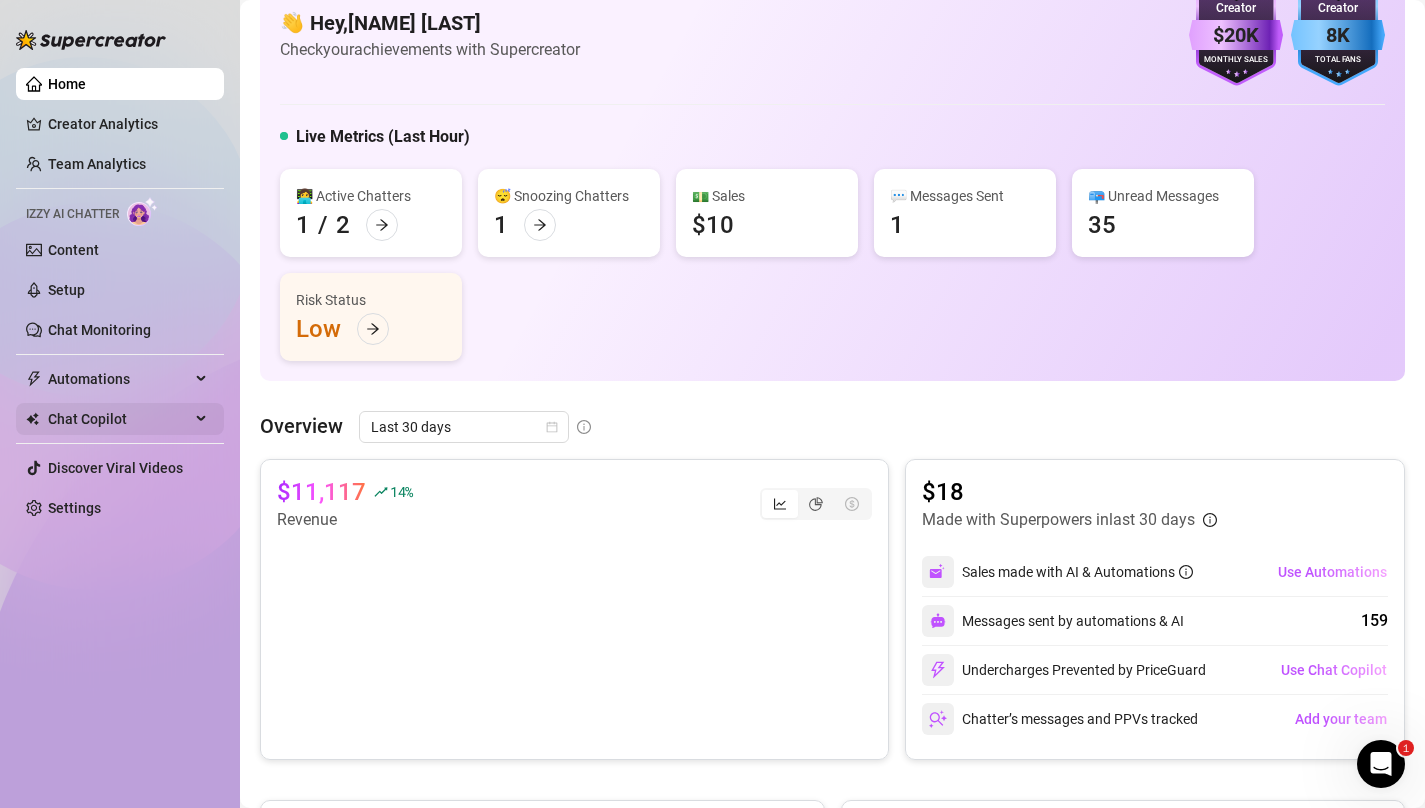click on "Chat Copilot" at bounding box center [119, 419] 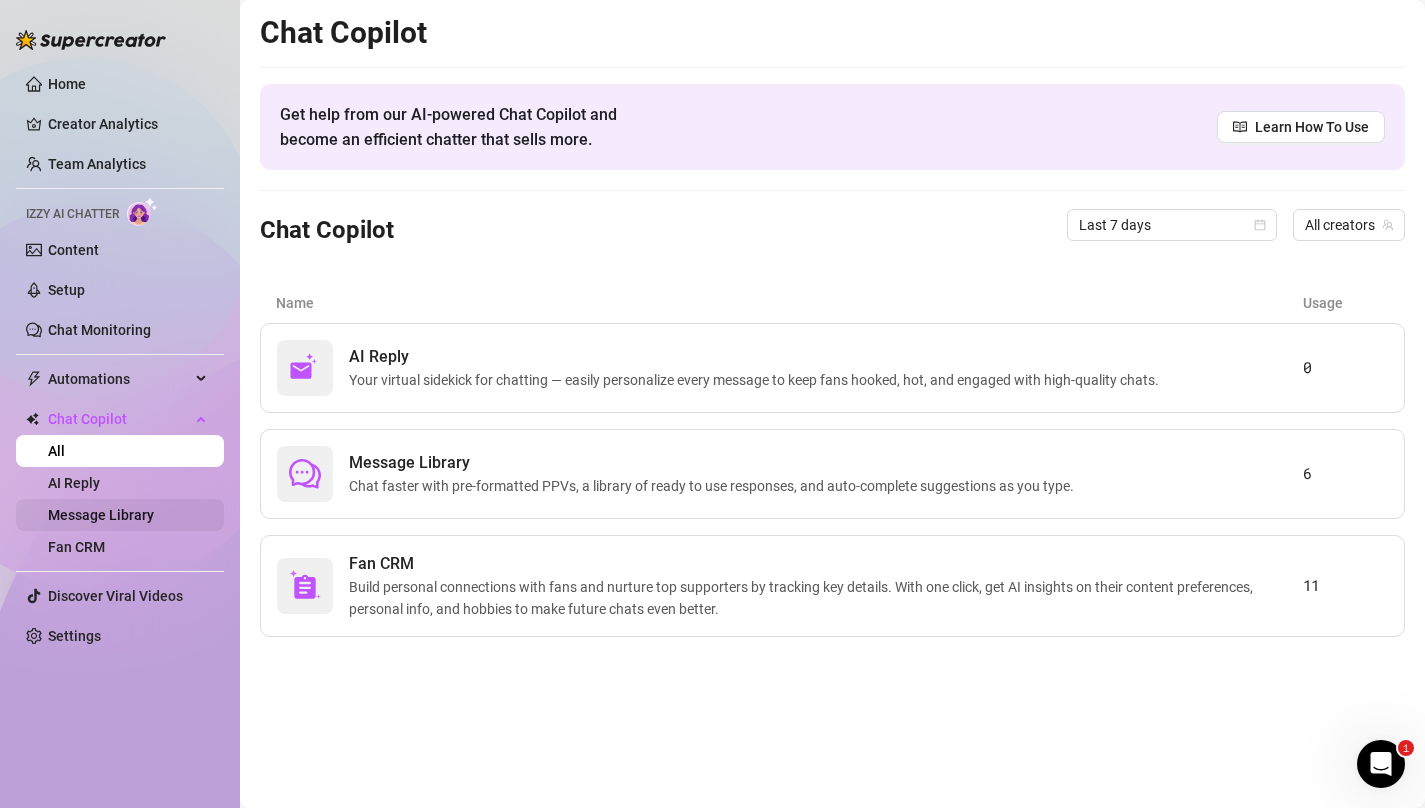 click on "Message Library" at bounding box center (101, 515) 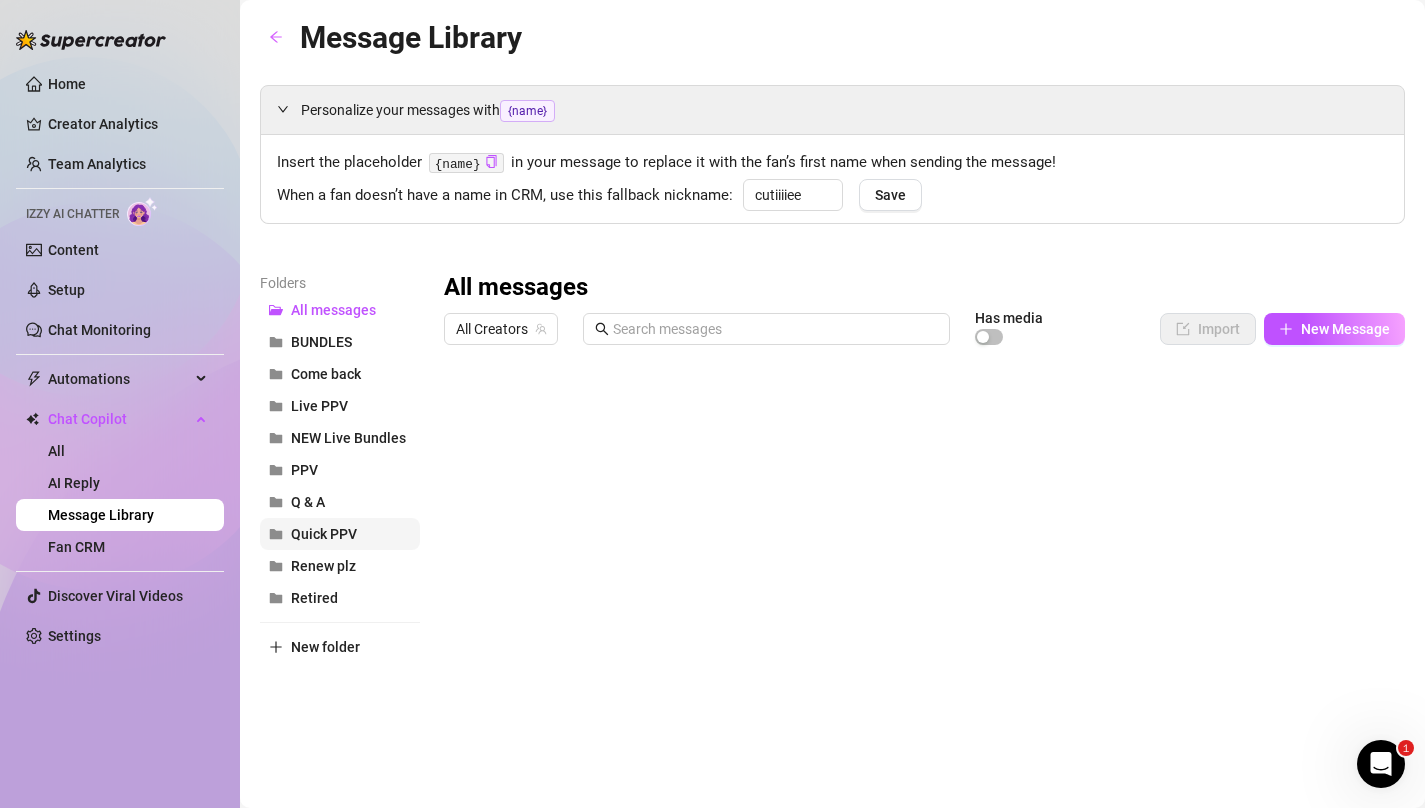 click on "Quick PPV" at bounding box center (340, 534) 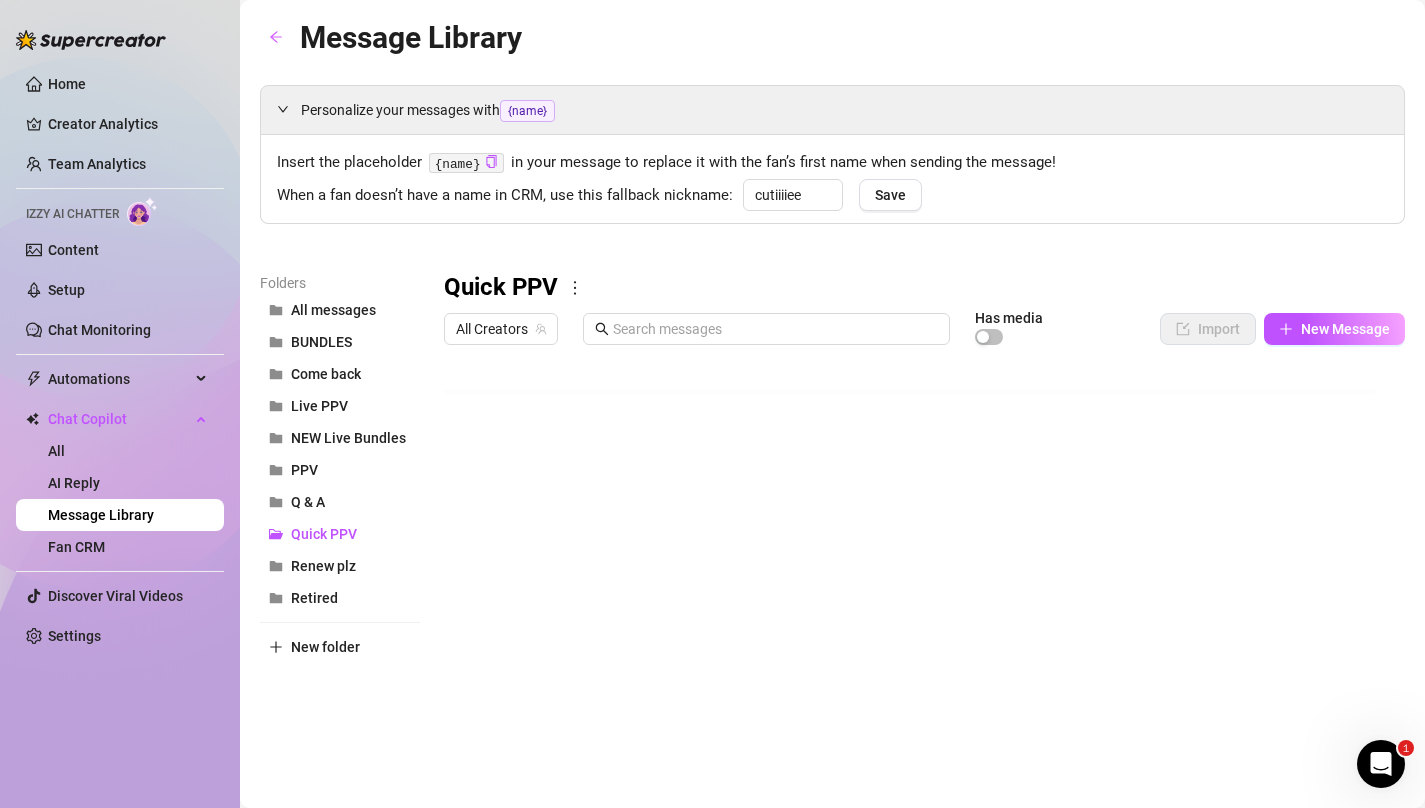 scroll, scrollTop: 23, scrollLeft: 0, axis: vertical 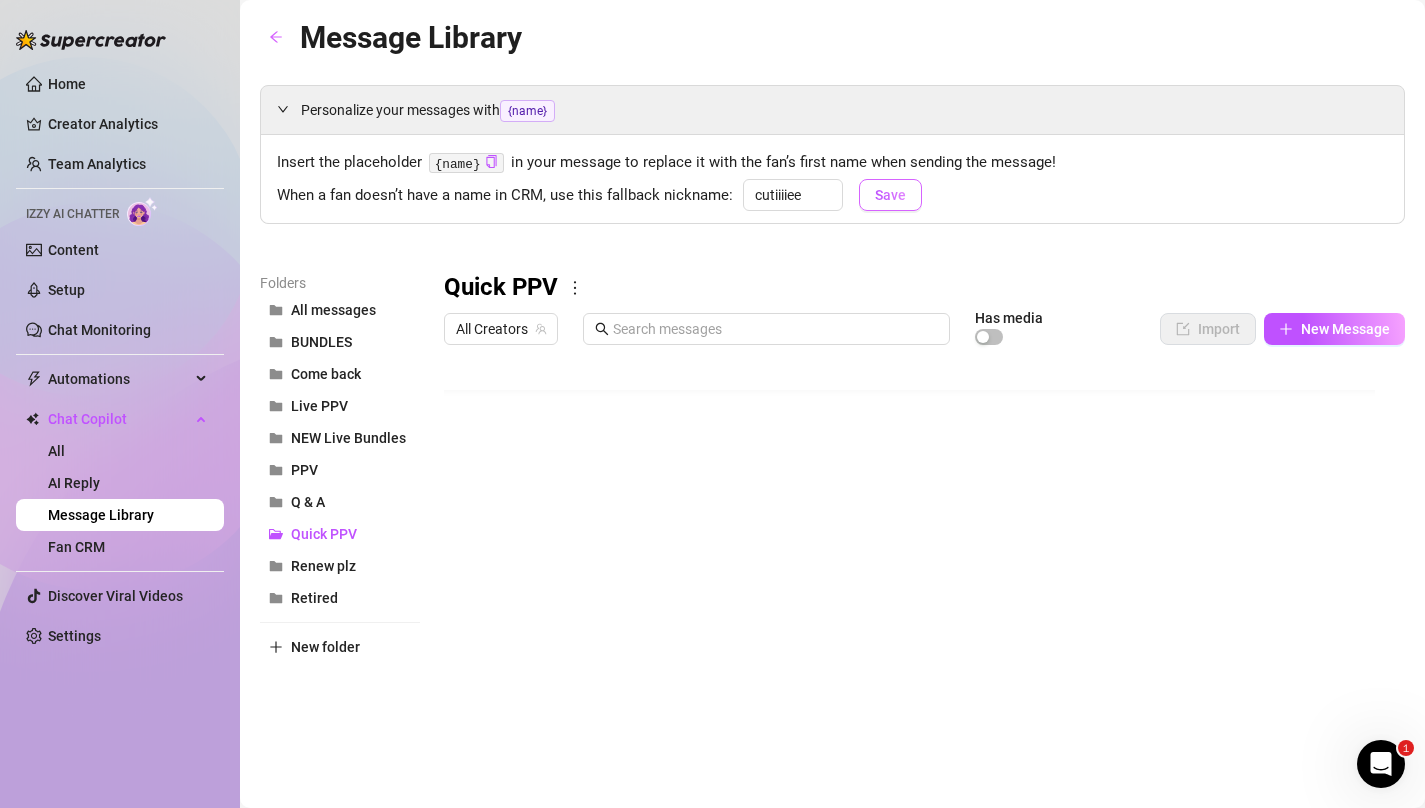 click on "Save" at bounding box center (890, 195) 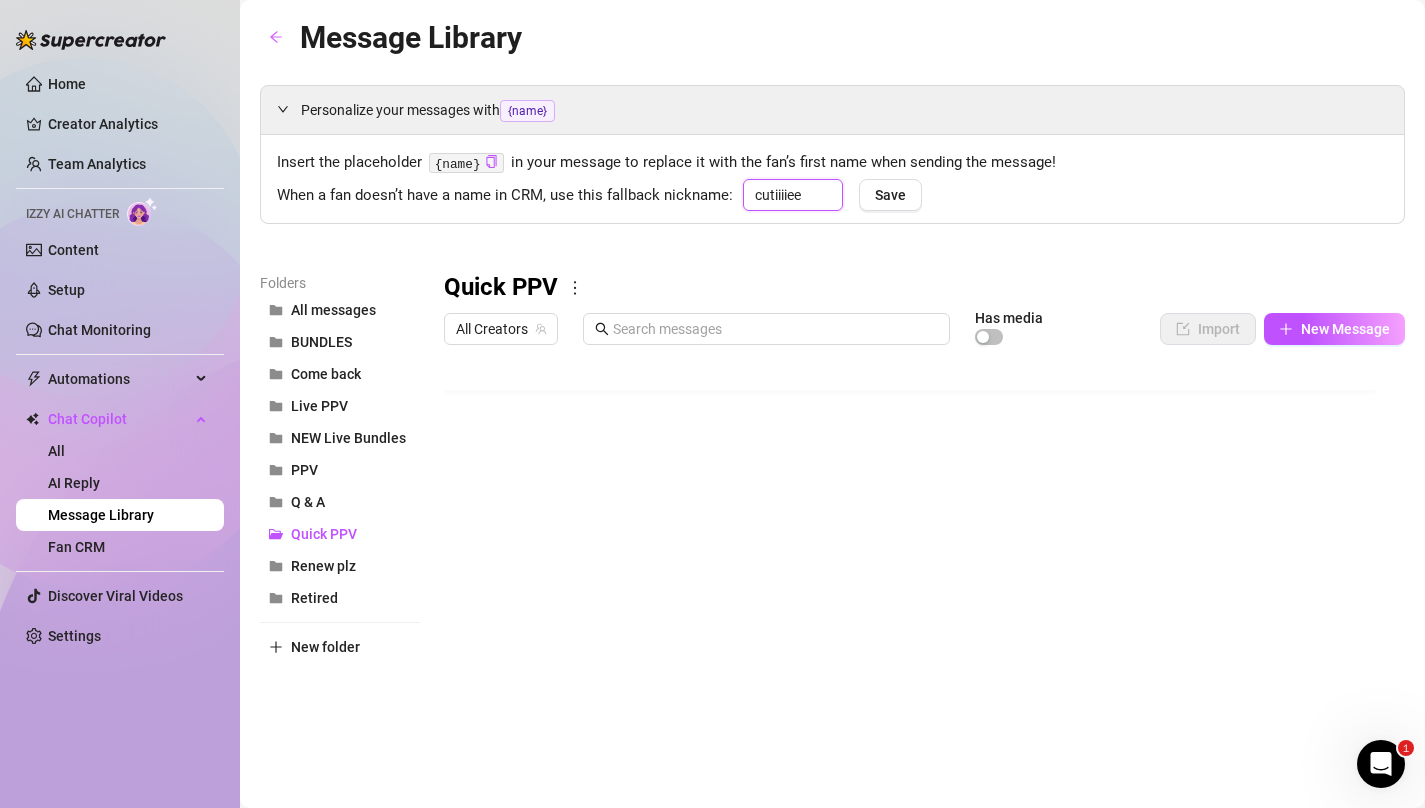 drag, startPoint x: 803, startPoint y: 200, endPoint x: 715, endPoint y: 199, distance: 88.005684 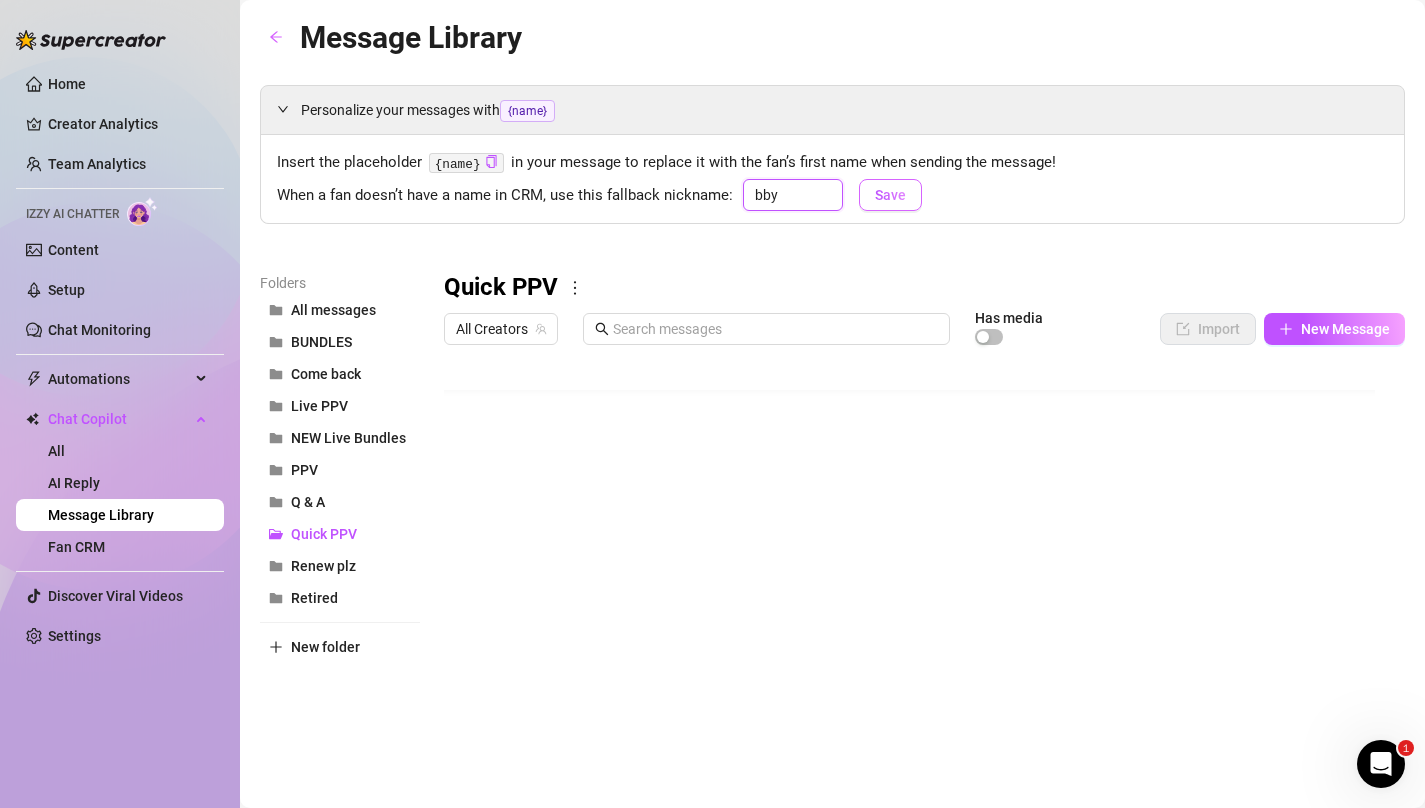 type on "bby" 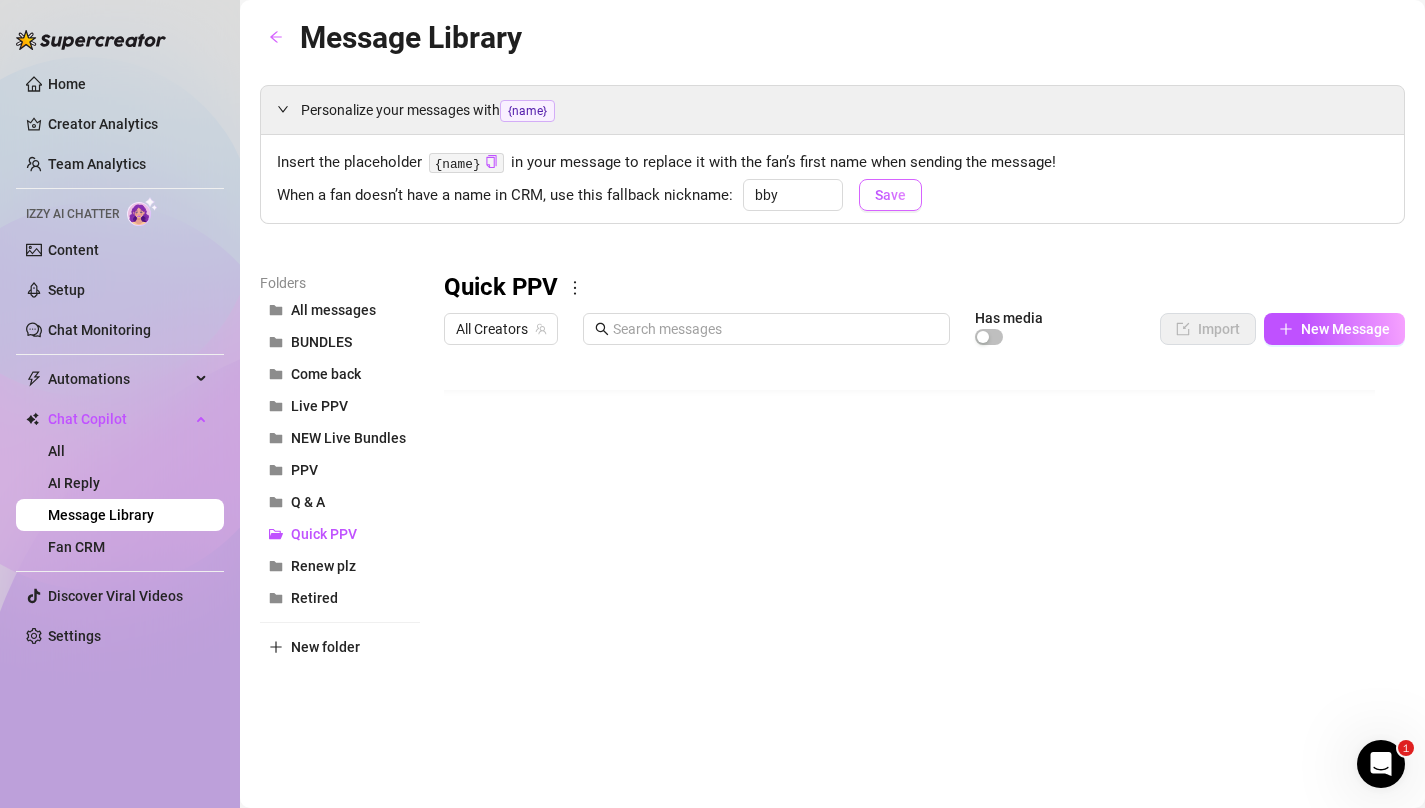 click on "Save" at bounding box center [890, 195] 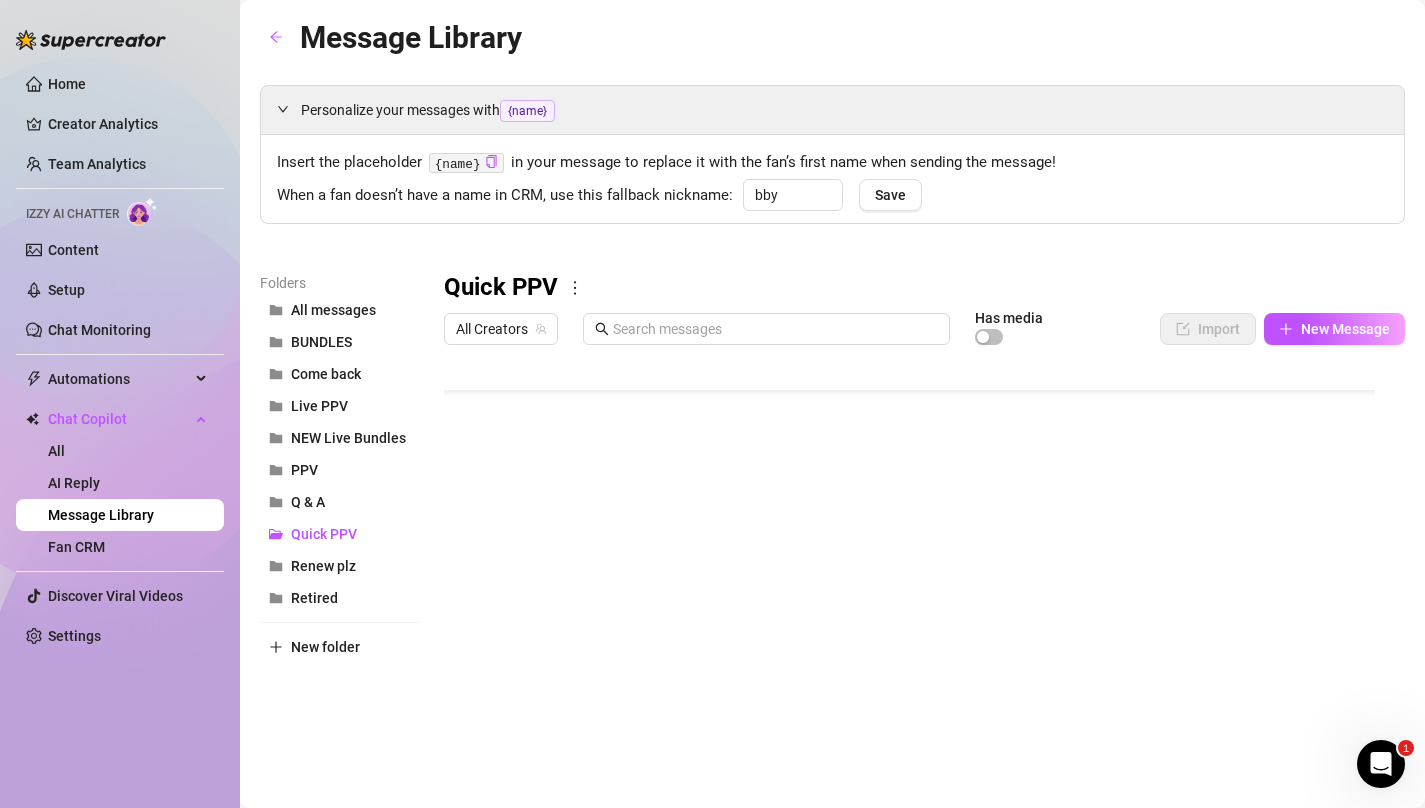 scroll, scrollTop: 0, scrollLeft: 0, axis: both 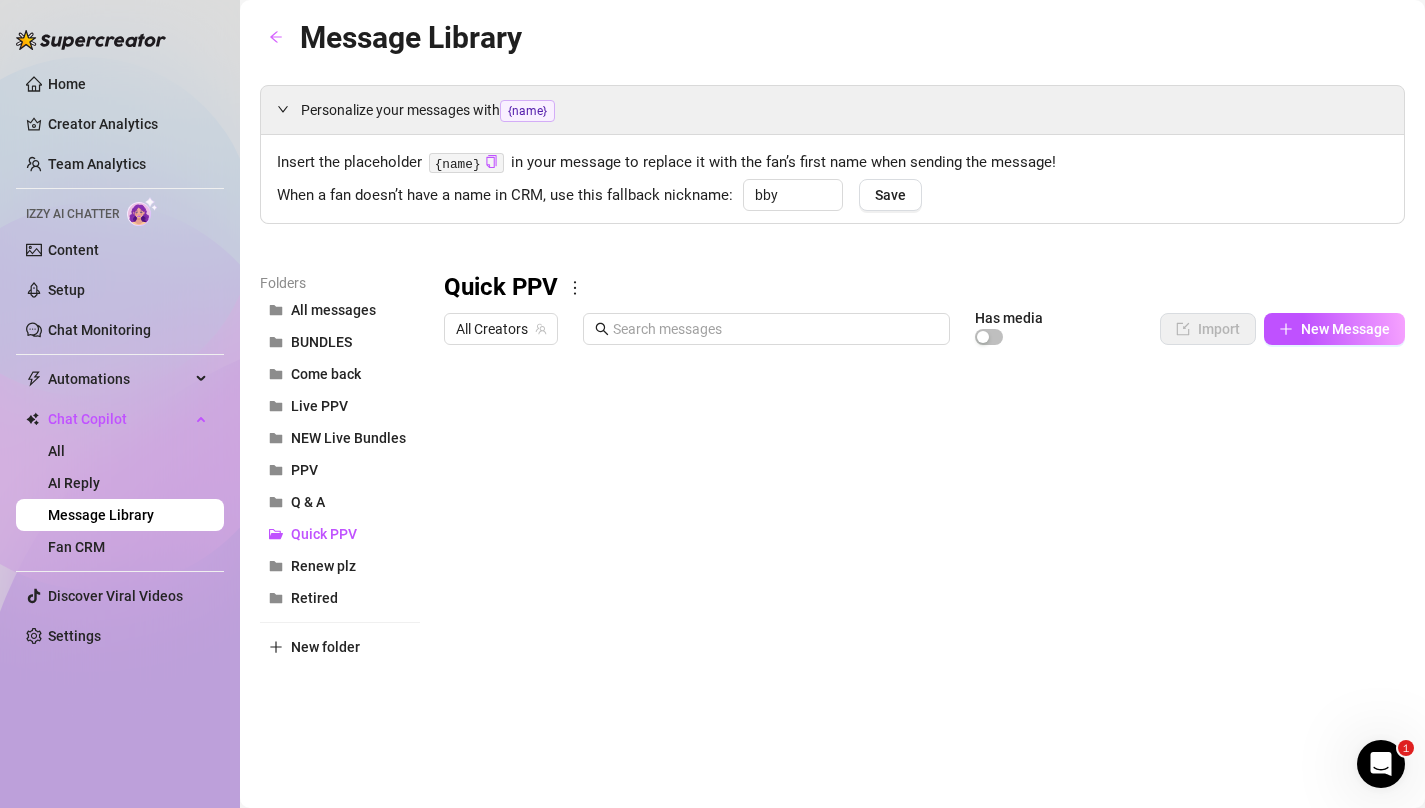click at bounding box center (917, 577) 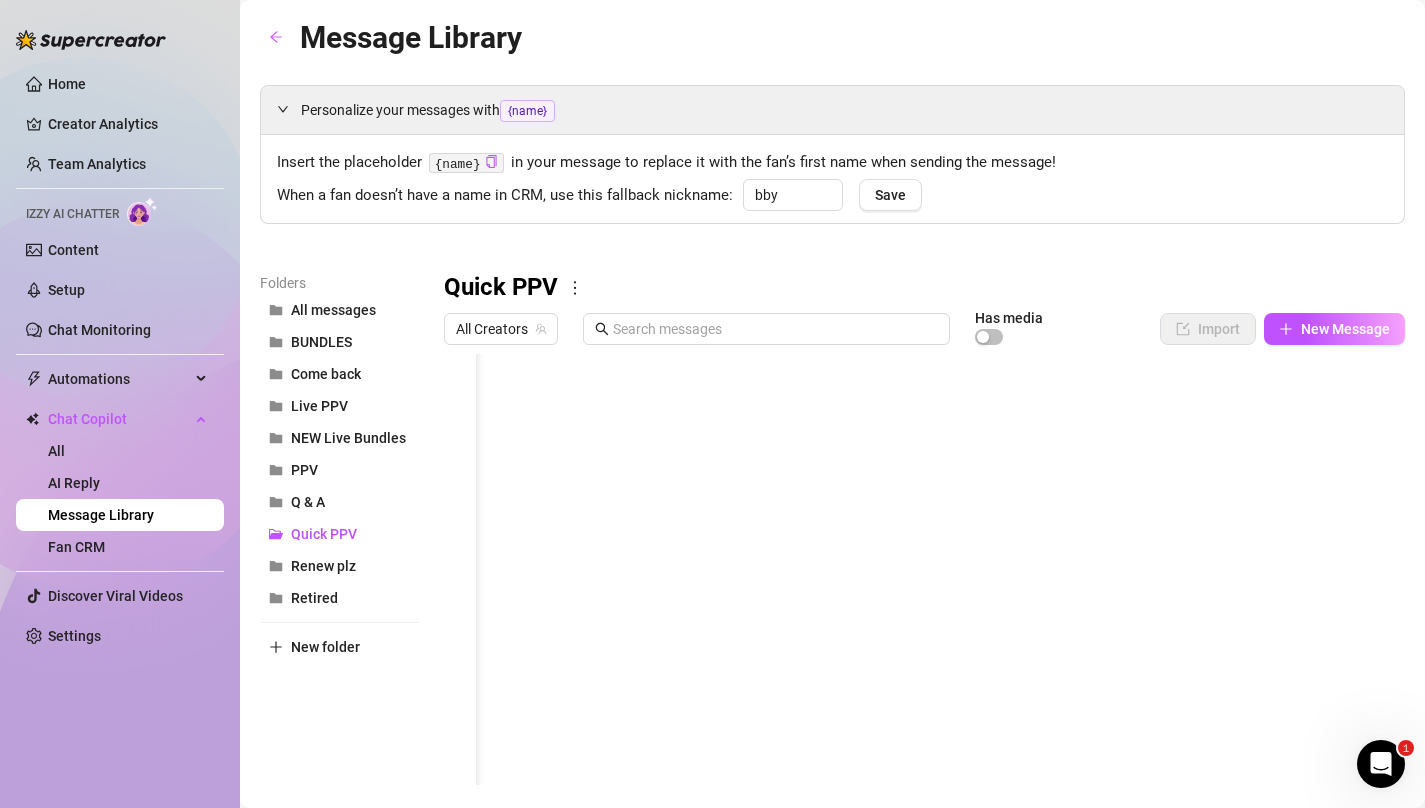 scroll, scrollTop: 1, scrollLeft: 82, axis: both 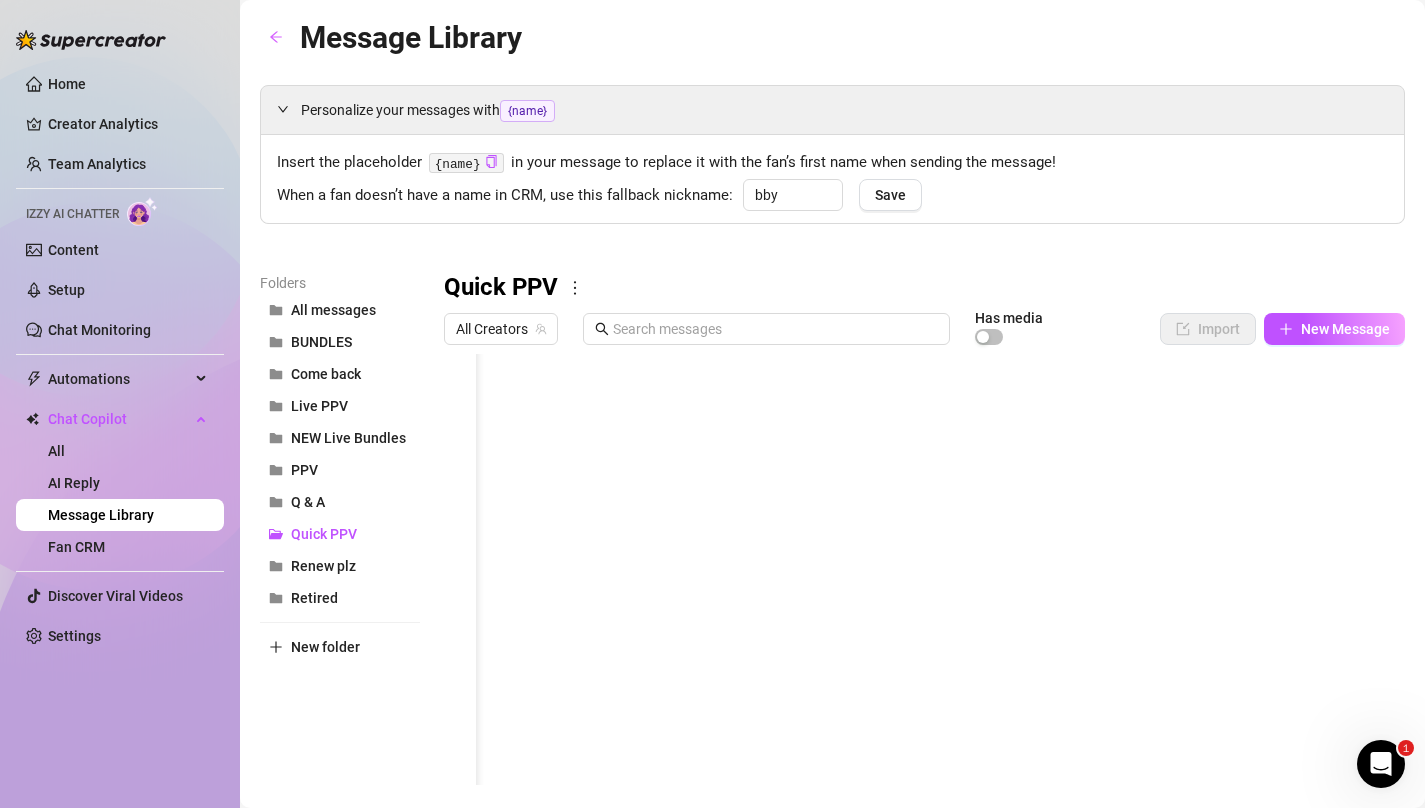 click at bounding box center (917, 577) 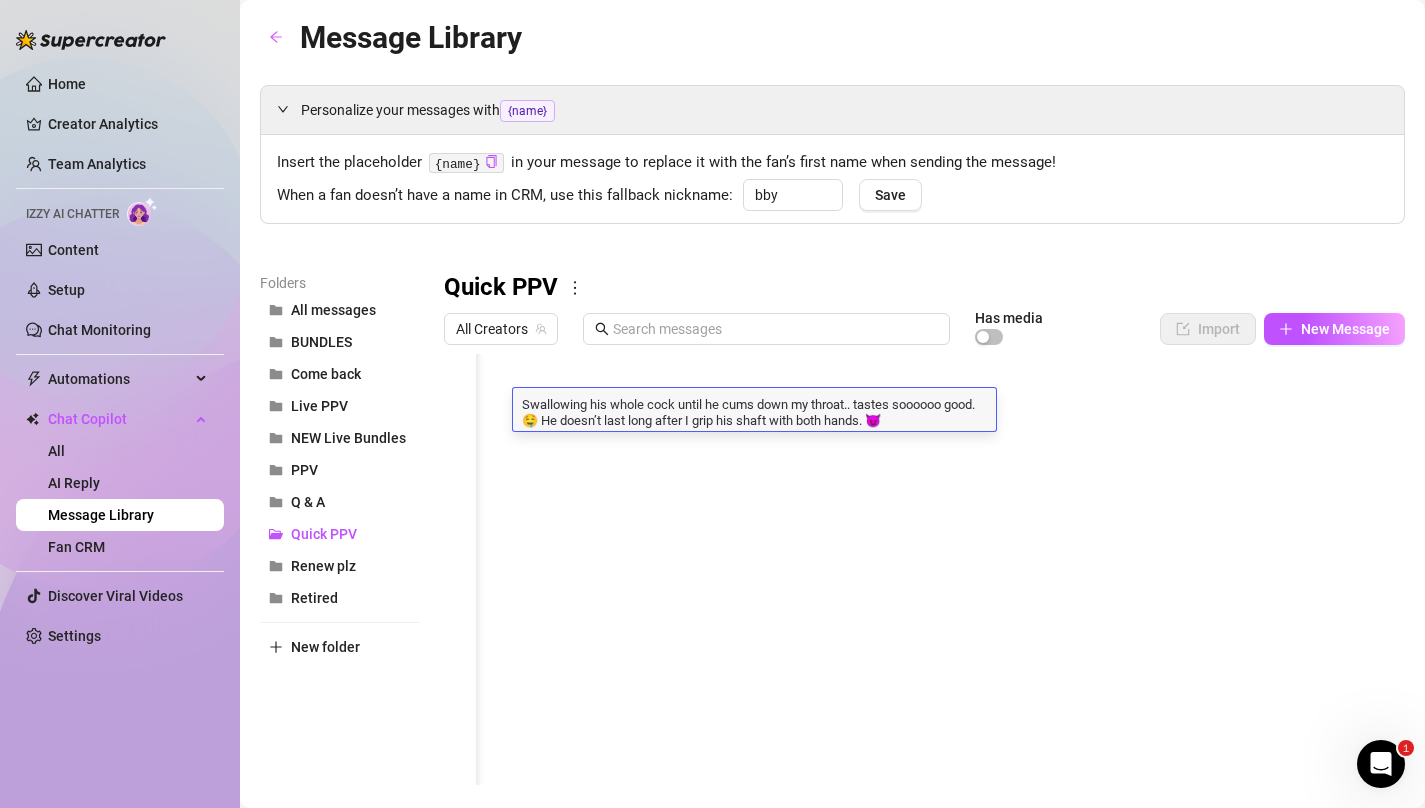 click on "Swallowing his whole cock until he cums down my throat.. tastes soooooo good. 🤤 He doesn’t last long after I grip his shaft with both hands. 😈" at bounding box center (754, 411) 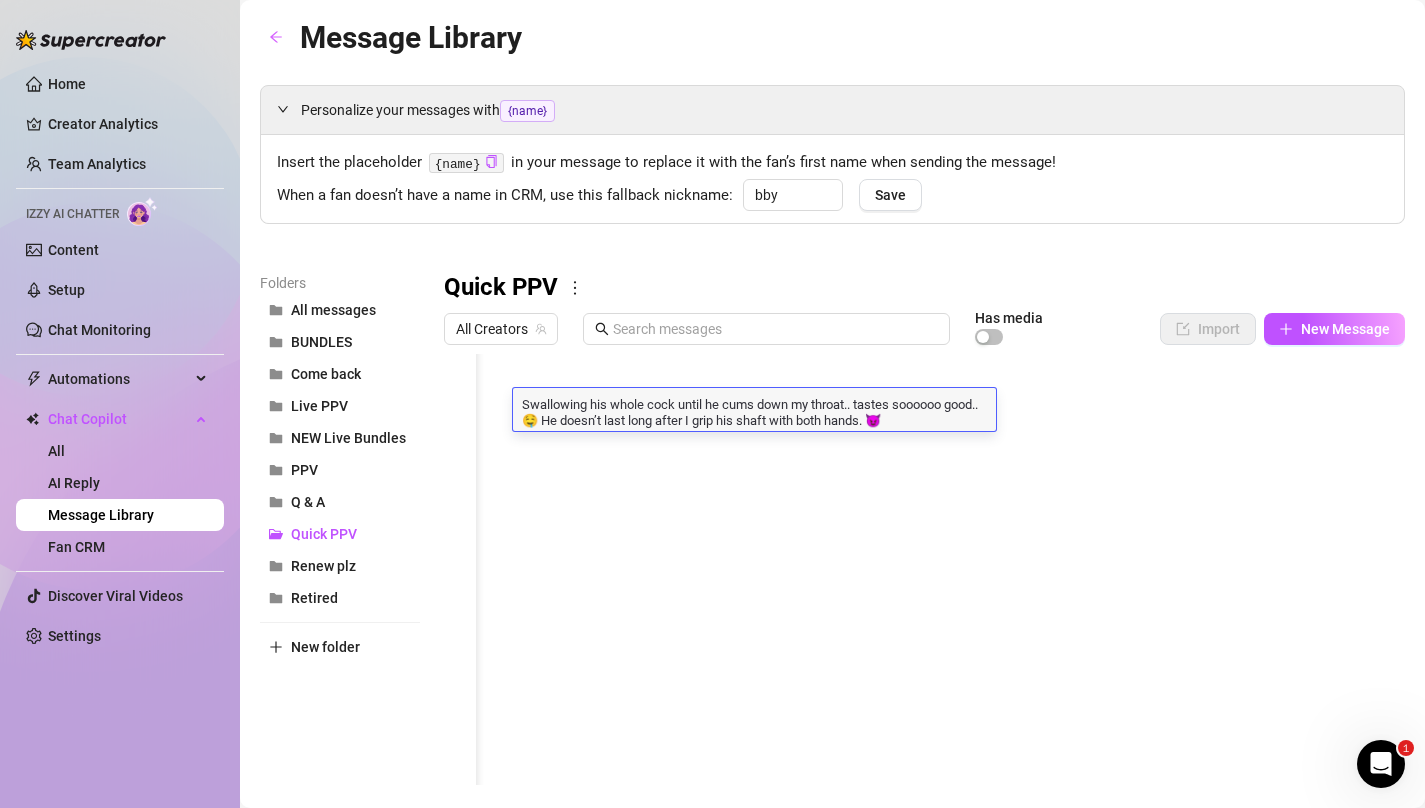 scroll, scrollTop: 0, scrollLeft: 0, axis: both 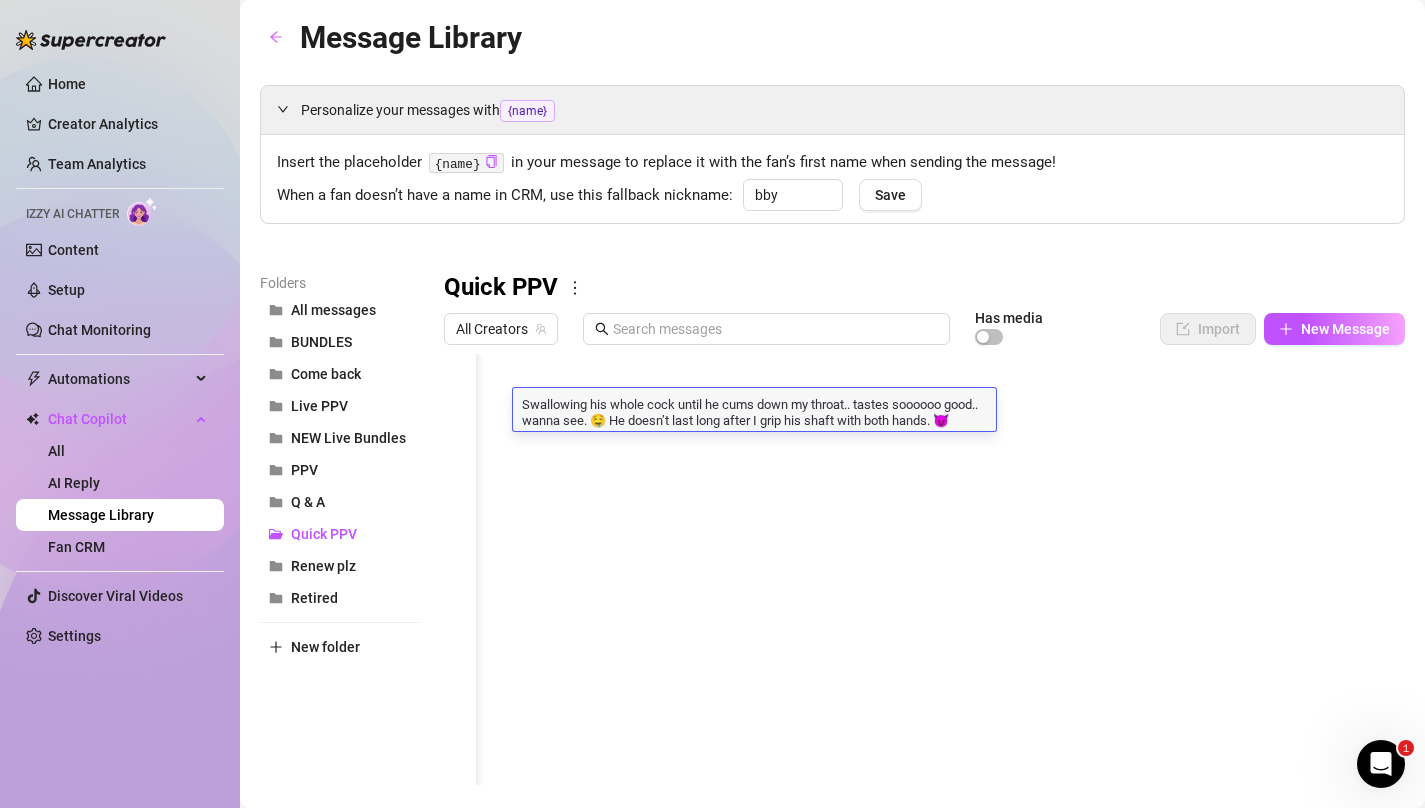 type on "Swallowing his whole cock until he cums down my throat.. tastes soooooo good.. wanna see . 🤤 He doesn’t last long after I grip his shaft with both hands. 😈" 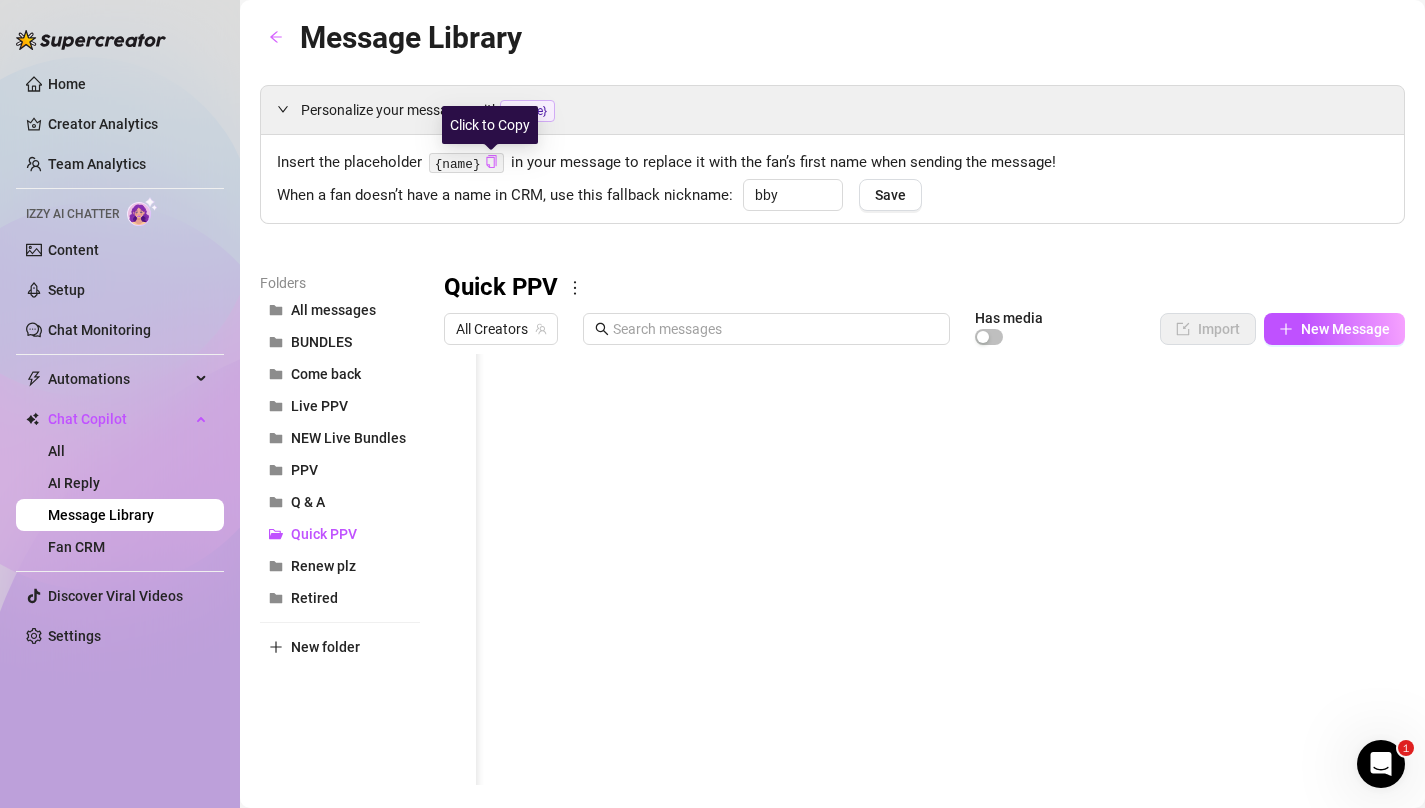 click 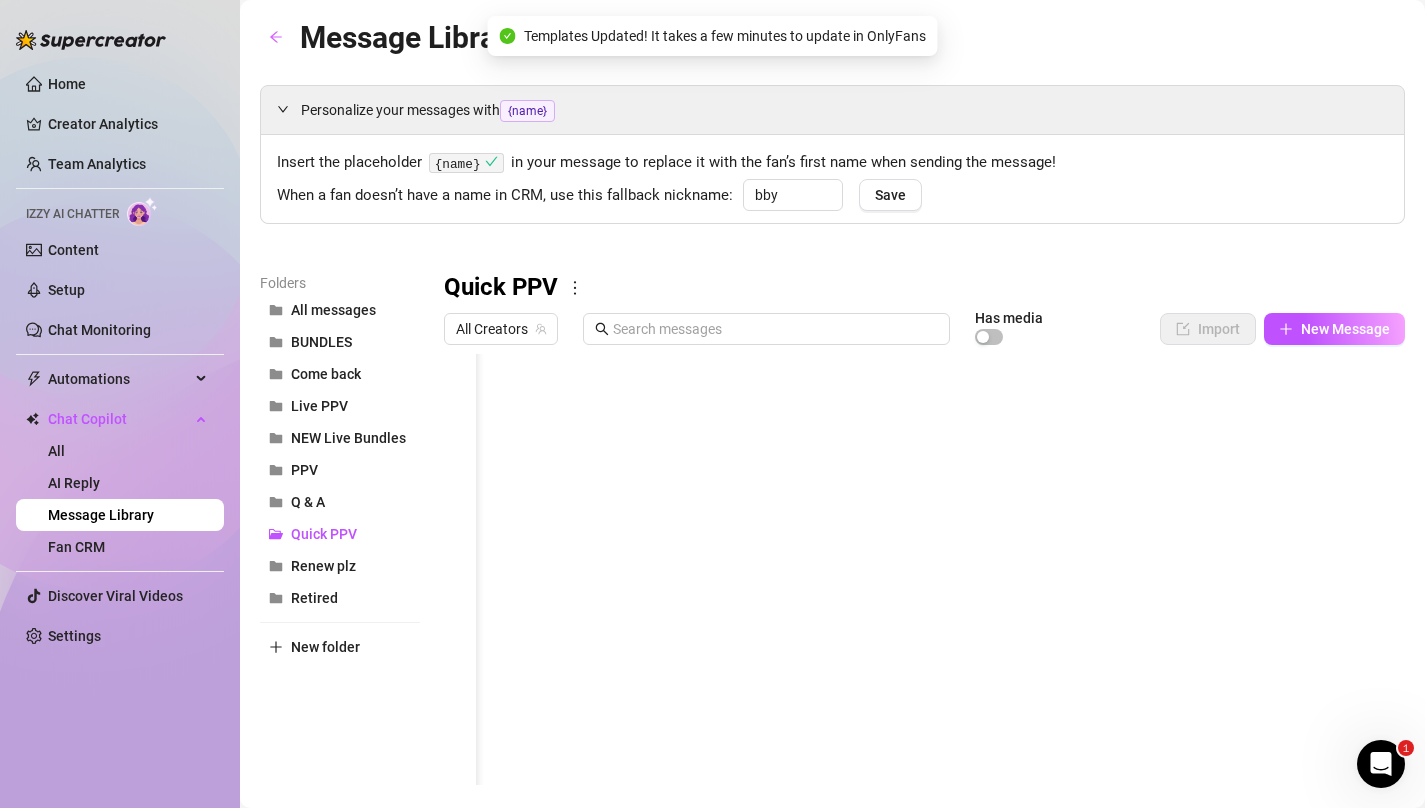 click at bounding box center [917, 577] 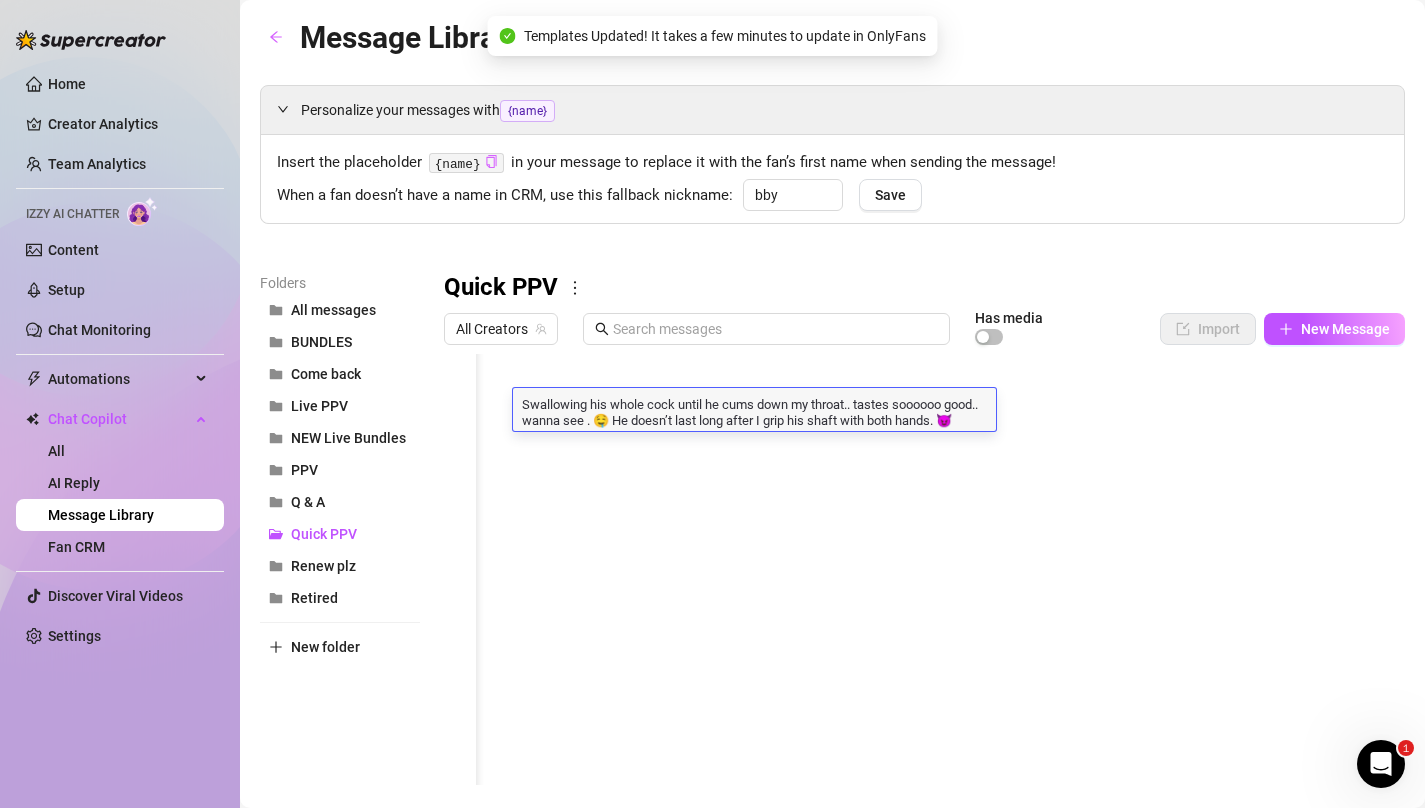 click on "Swallowing his whole cock until he cums down my throat.. tastes soooooo good.. wanna see . 🤤 He doesn’t last long after I grip his shaft with both hands. 😈" at bounding box center [754, 411] 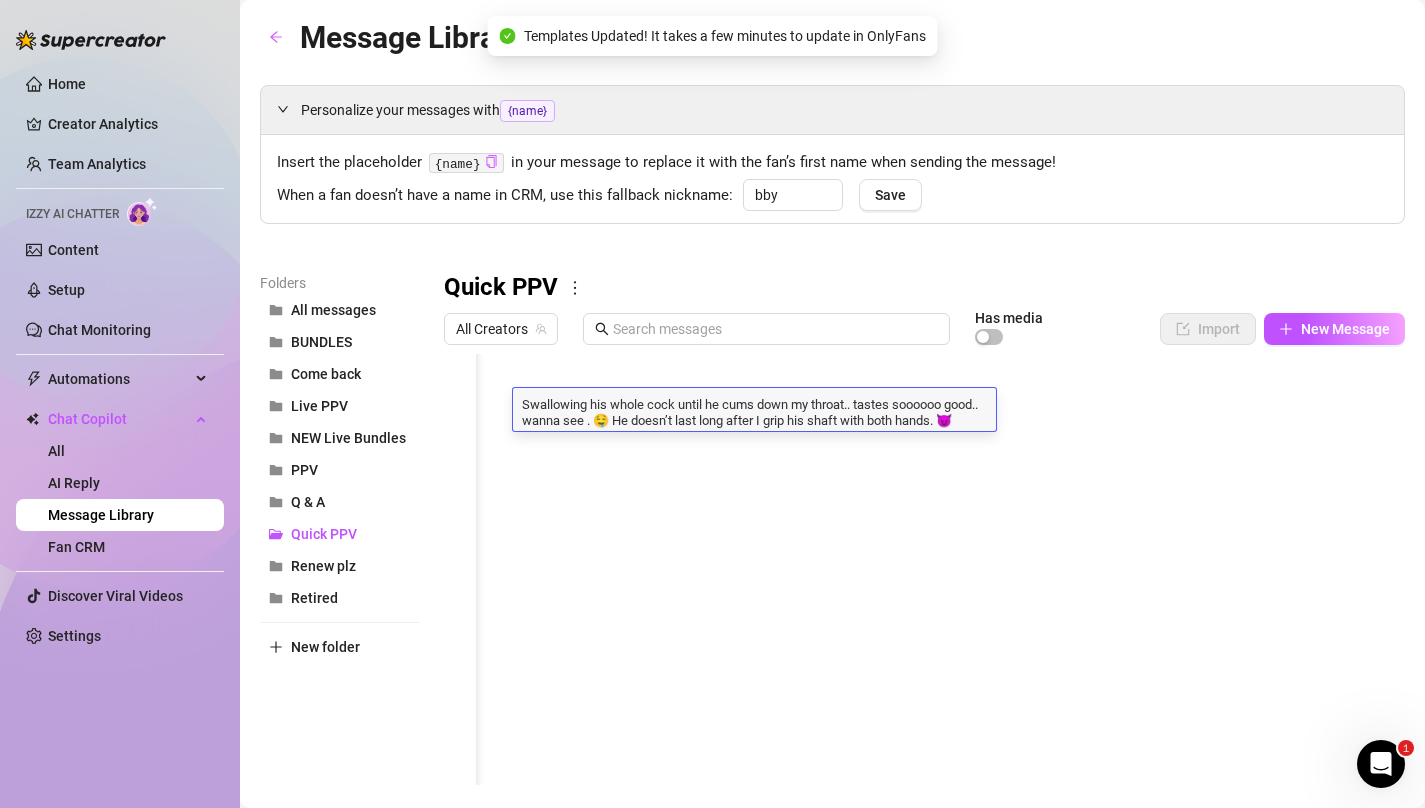 click on "Swallowing his whole cock until he cums down my throat.. tastes soooooo good.. wanna see . 🤤 He doesn’t last long after I grip his shaft with both hands. 😈" at bounding box center (754, 411) 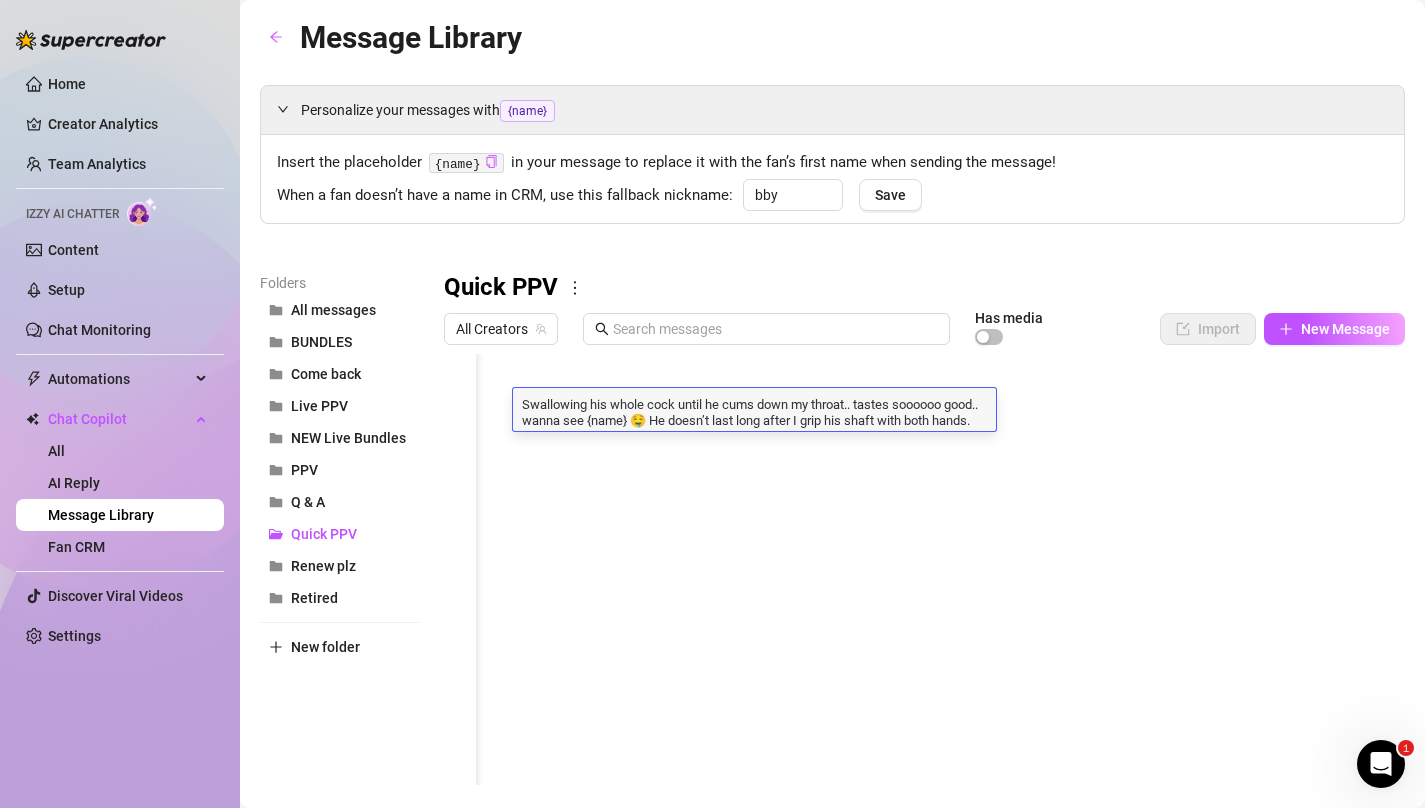 scroll, scrollTop: 0, scrollLeft: 0, axis: both 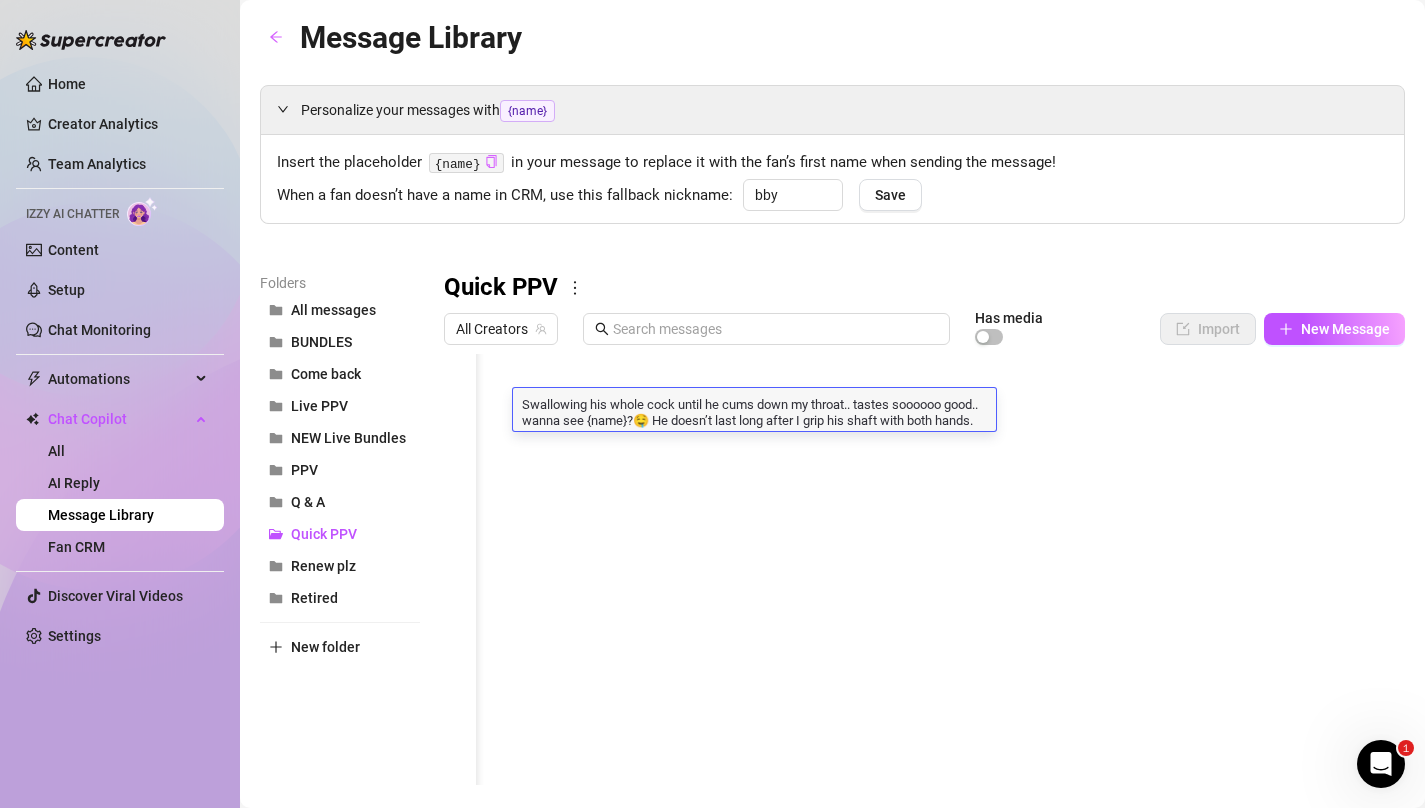 type on "Swallowing his whole cock until he cums down my throat.. tastes soooooo good.. wanna see {name}? 🤤 He doesn’t last long after I grip his shaft with both hands. 😈" 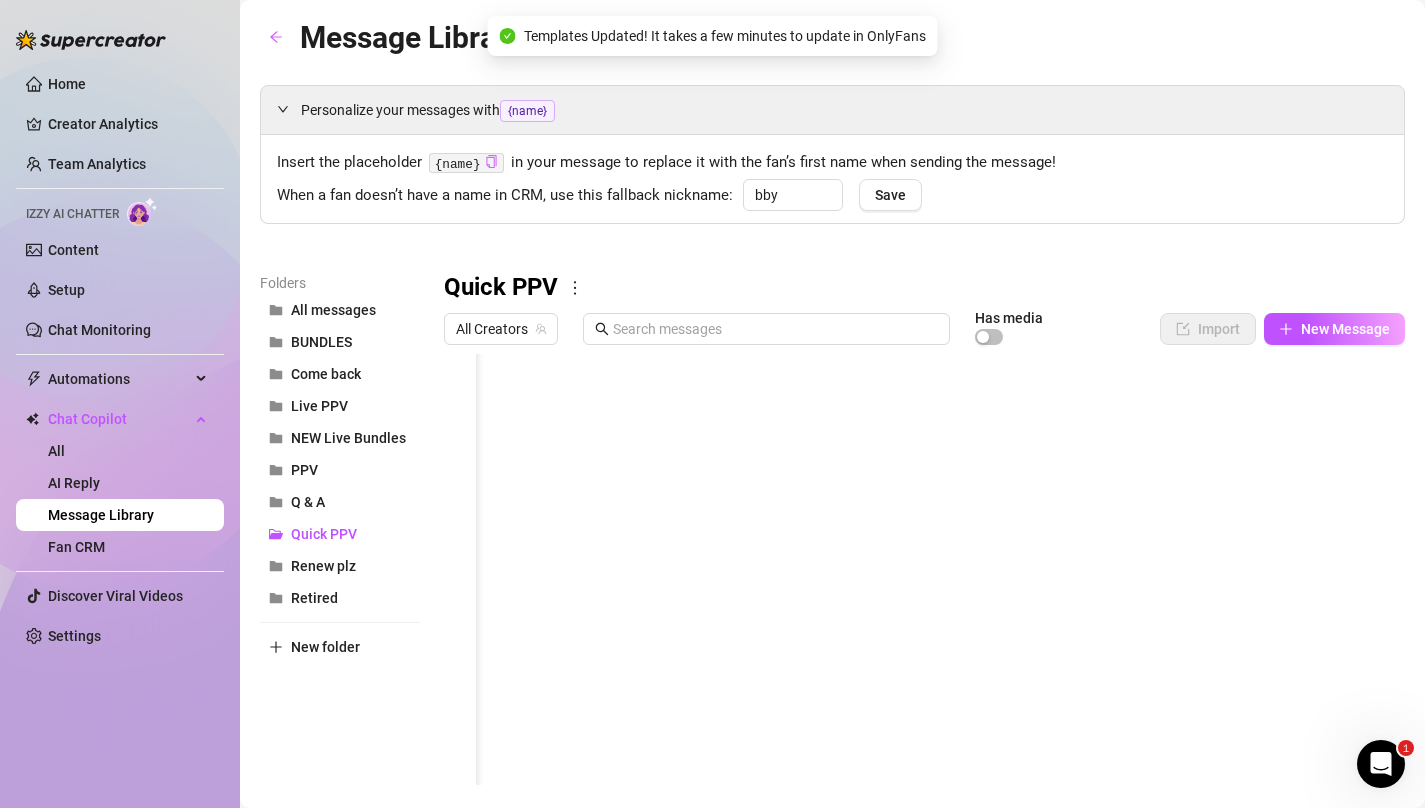 drag, startPoint x: 1006, startPoint y: 292, endPoint x: 1179, endPoint y: 245, distance: 179.27075 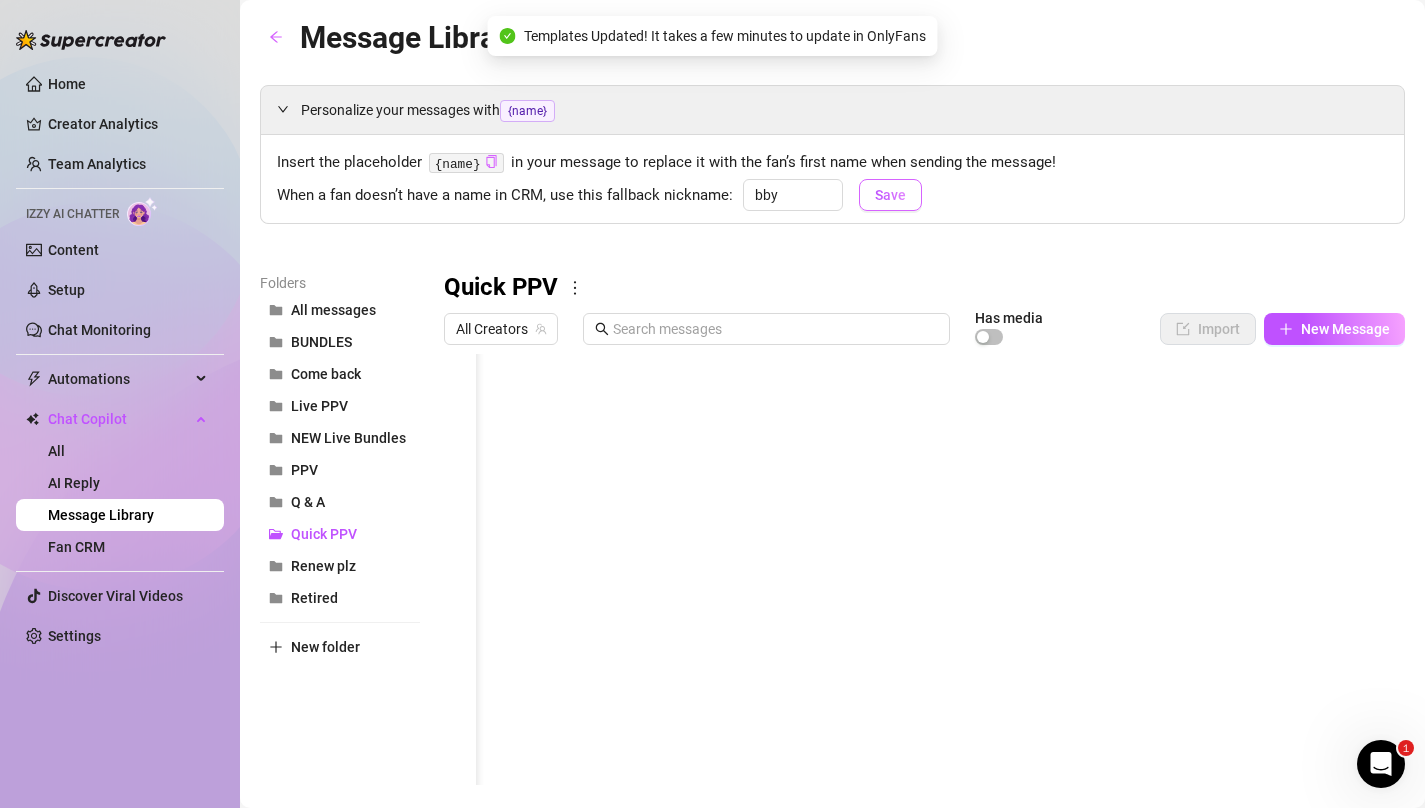 click on "Save" at bounding box center (890, 195) 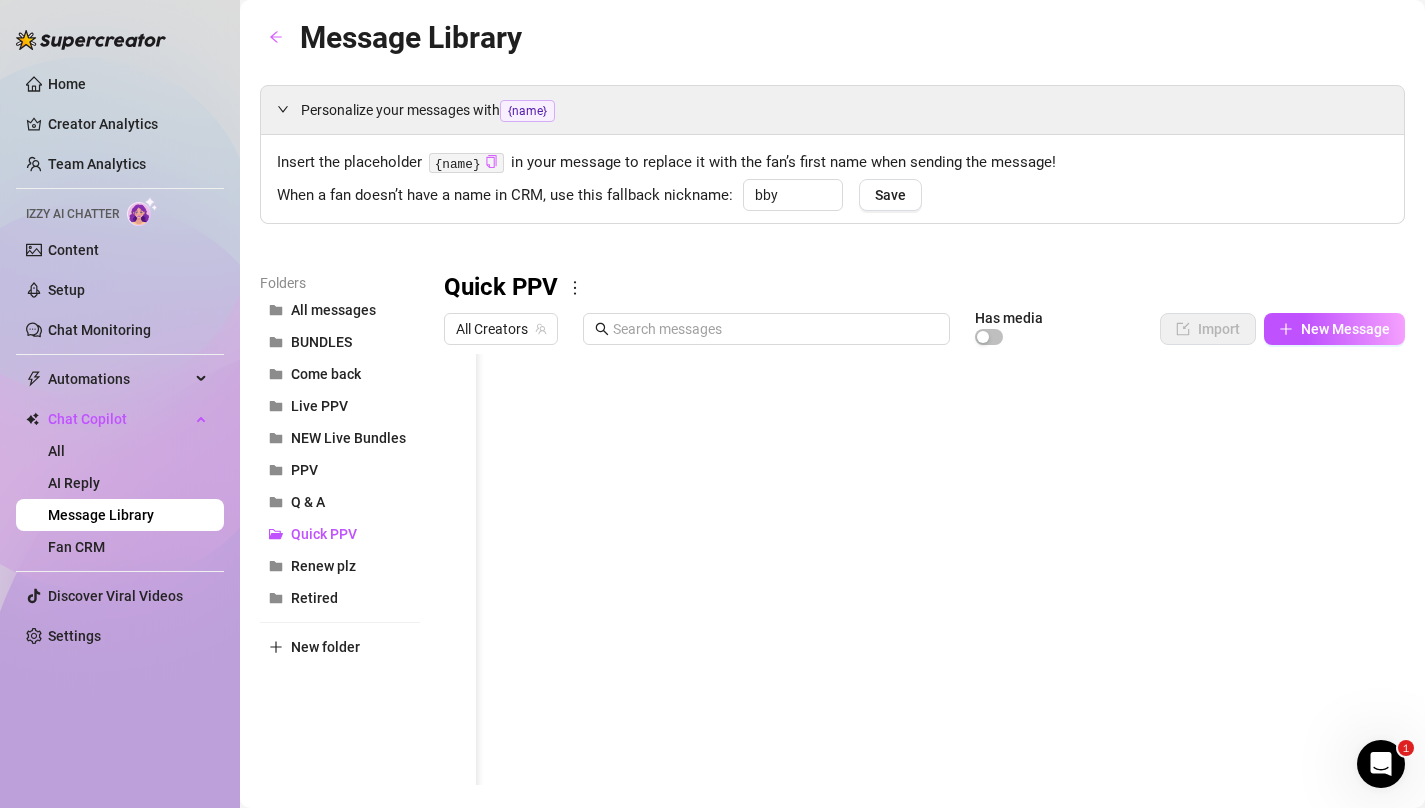 click at bounding box center [917, 577] 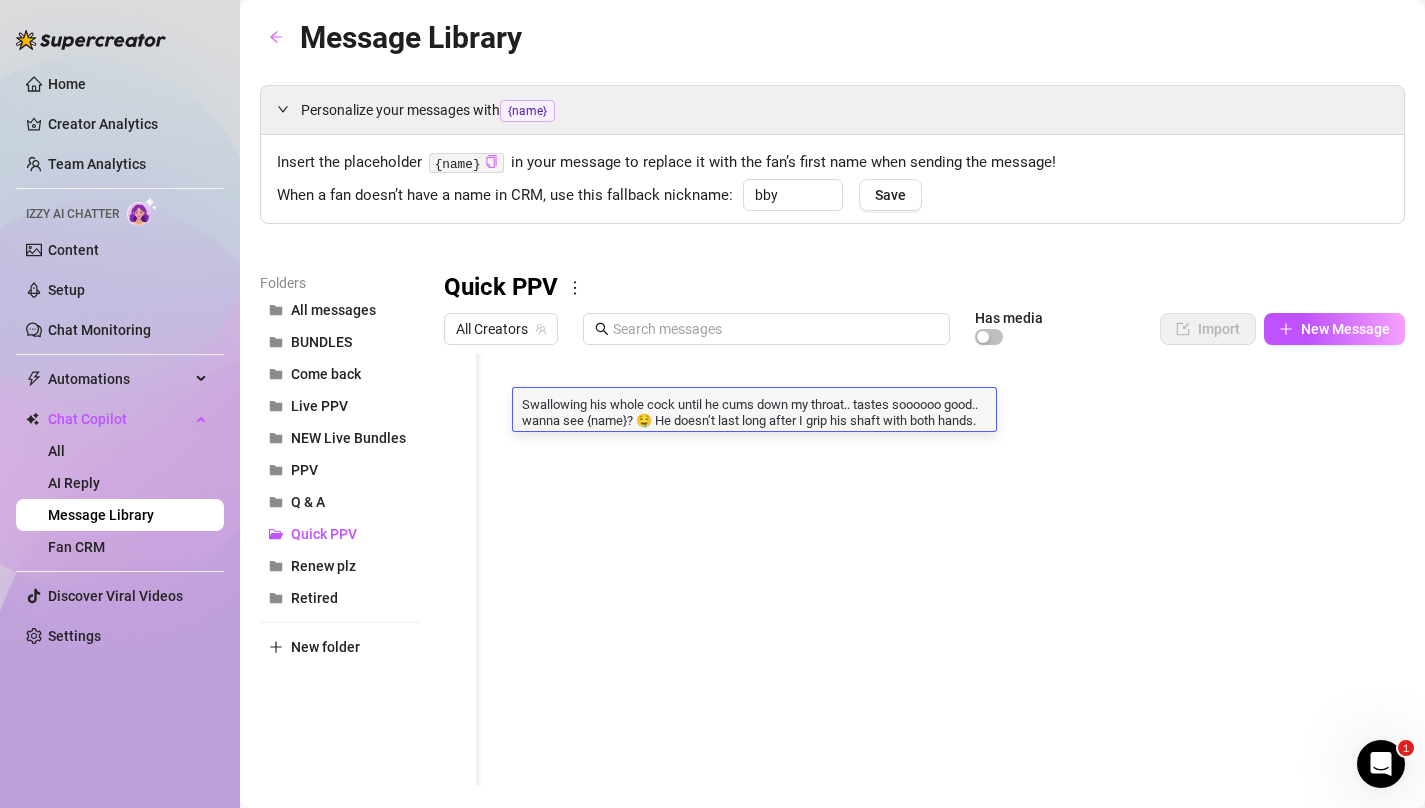 click on "Swallowing his whole cock until he cums down my throat.. tastes soooooo good.. wanna see {name}? 🤤 He doesn’t last long after I grip his shaft with both hands. 😈" at bounding box center (754, 411) 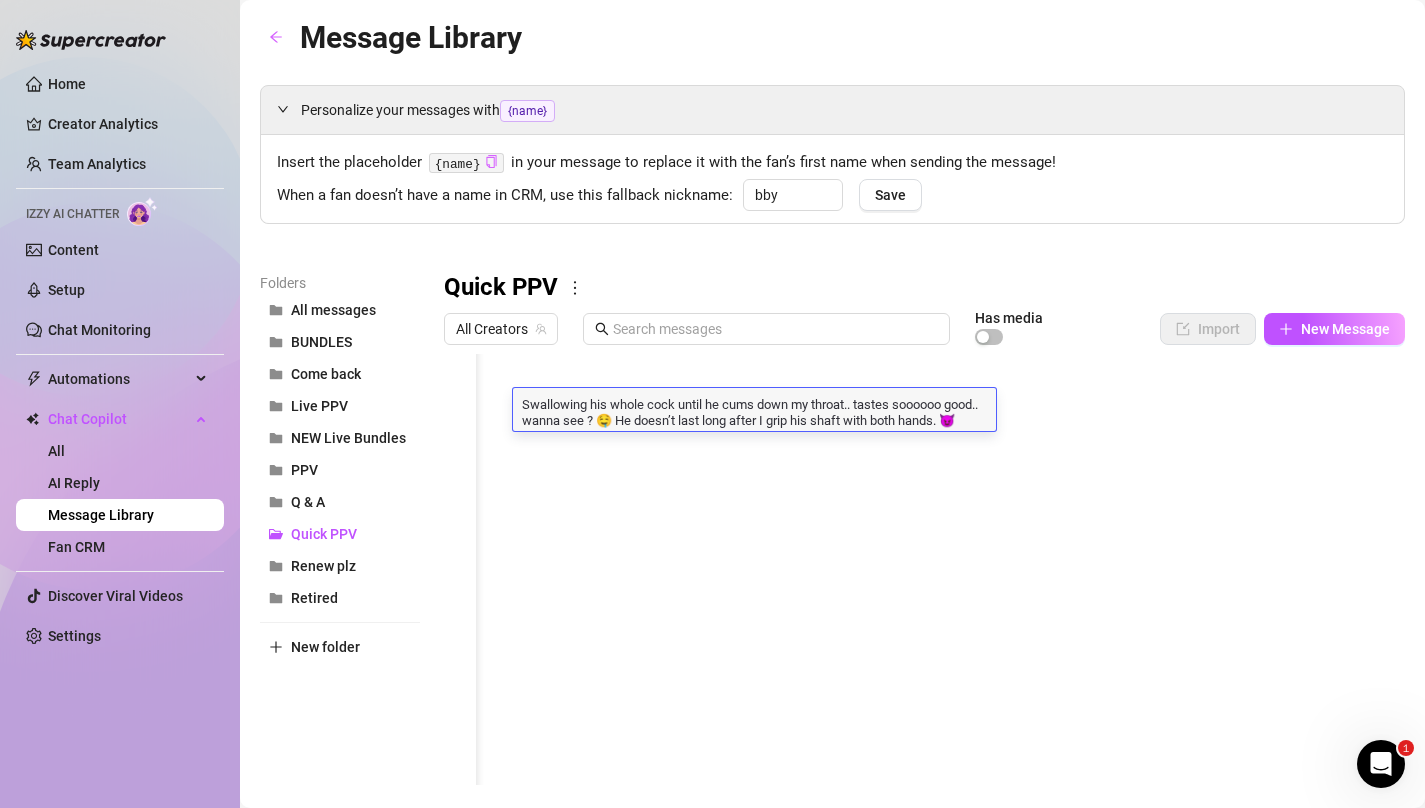 type on "Swallowing his whole cock until he cums down my throat.. tastes soooooo good.. wanna see? 🤤 He doesn’t last long after I grip his shaft with both hands. 😈" 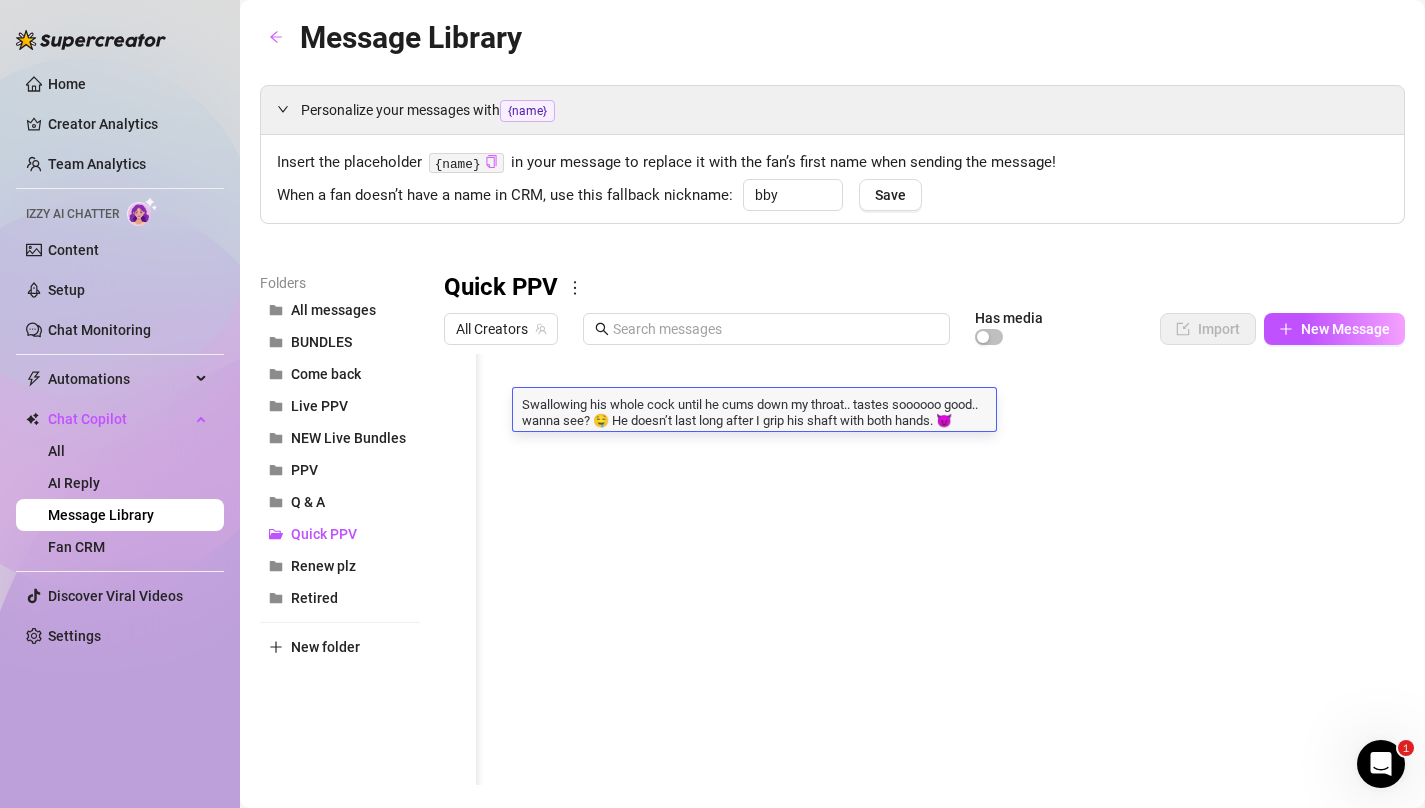 click on "Swallowing his whole cock until he cums down my throat.. tastes soooooo good.. wanna see? 🤤 He doesn’t last long after I grip his shaft with both hands. 😈" at bounding box center [754, 411] 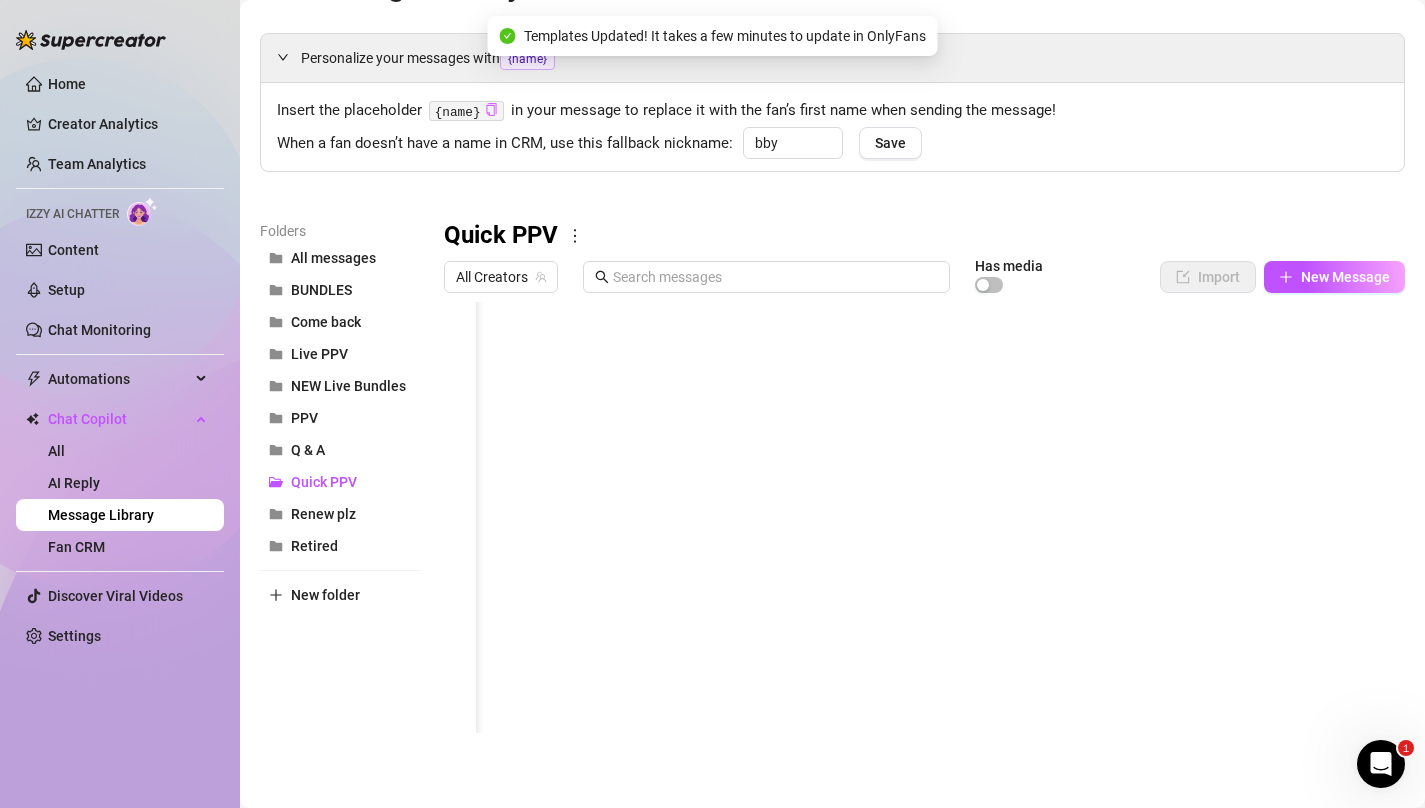 scroll, scrollTop: 0, scrollLeft: 0, axis: both 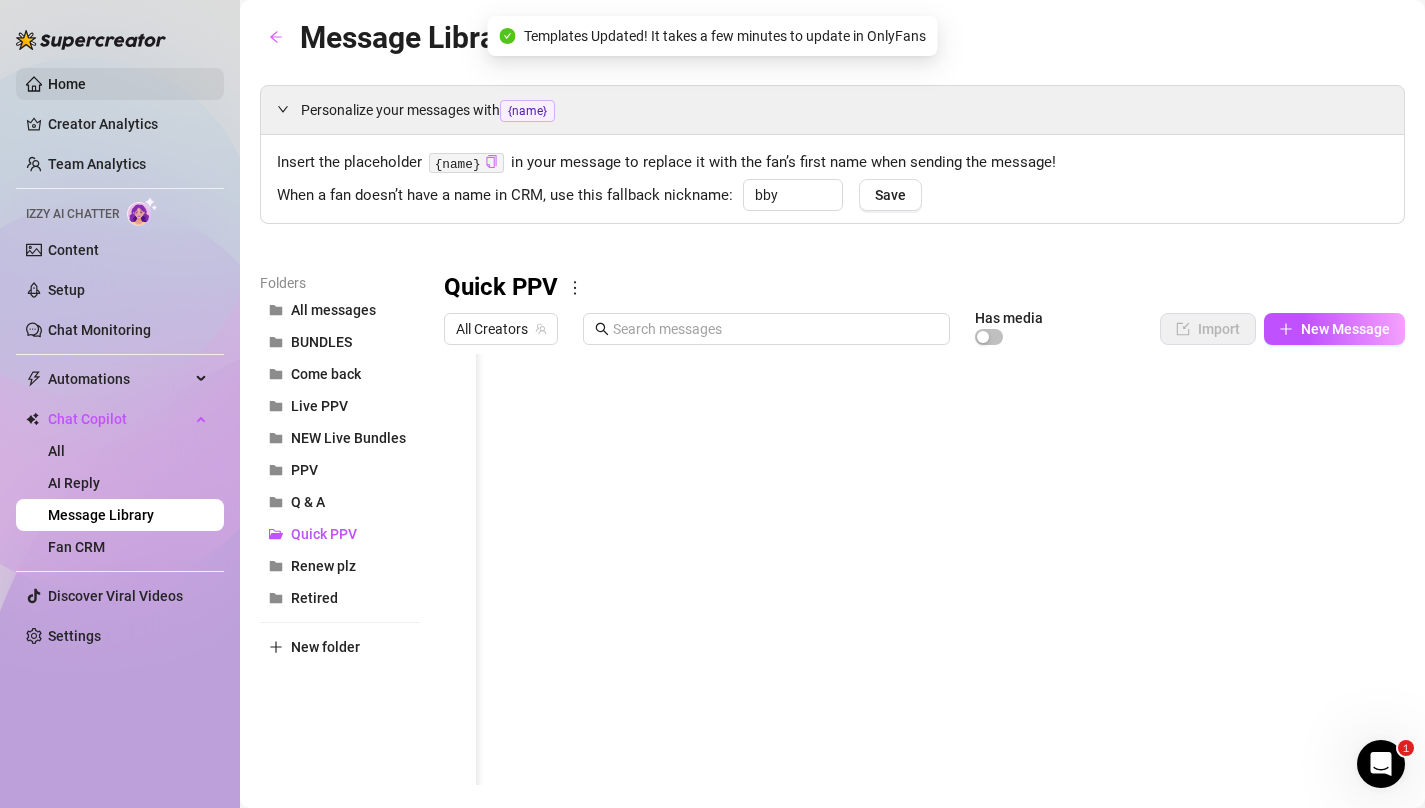 click on "Home" at bounding box center [67, 84] 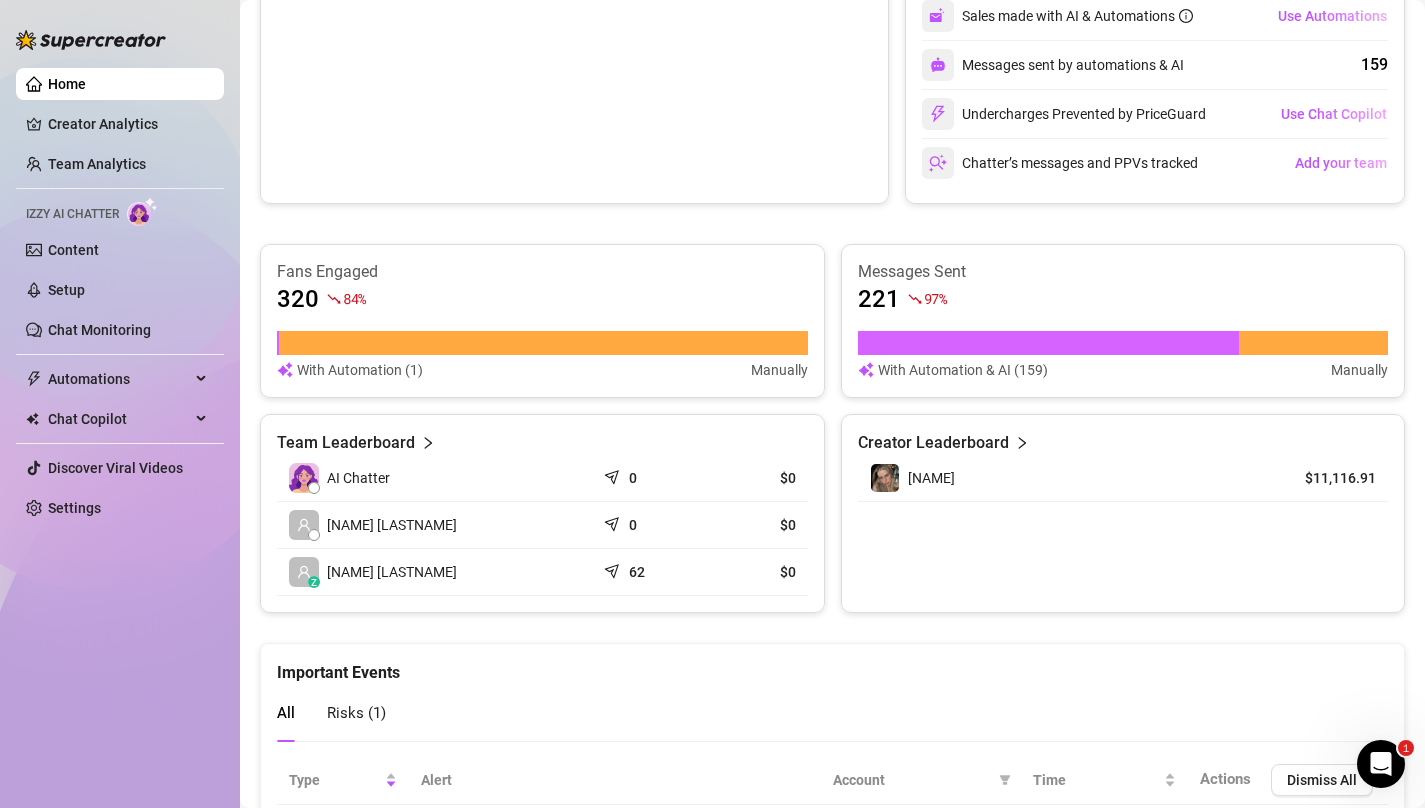 scroll, scrollTop: 735, scrollLeft: 0, axis: vertical 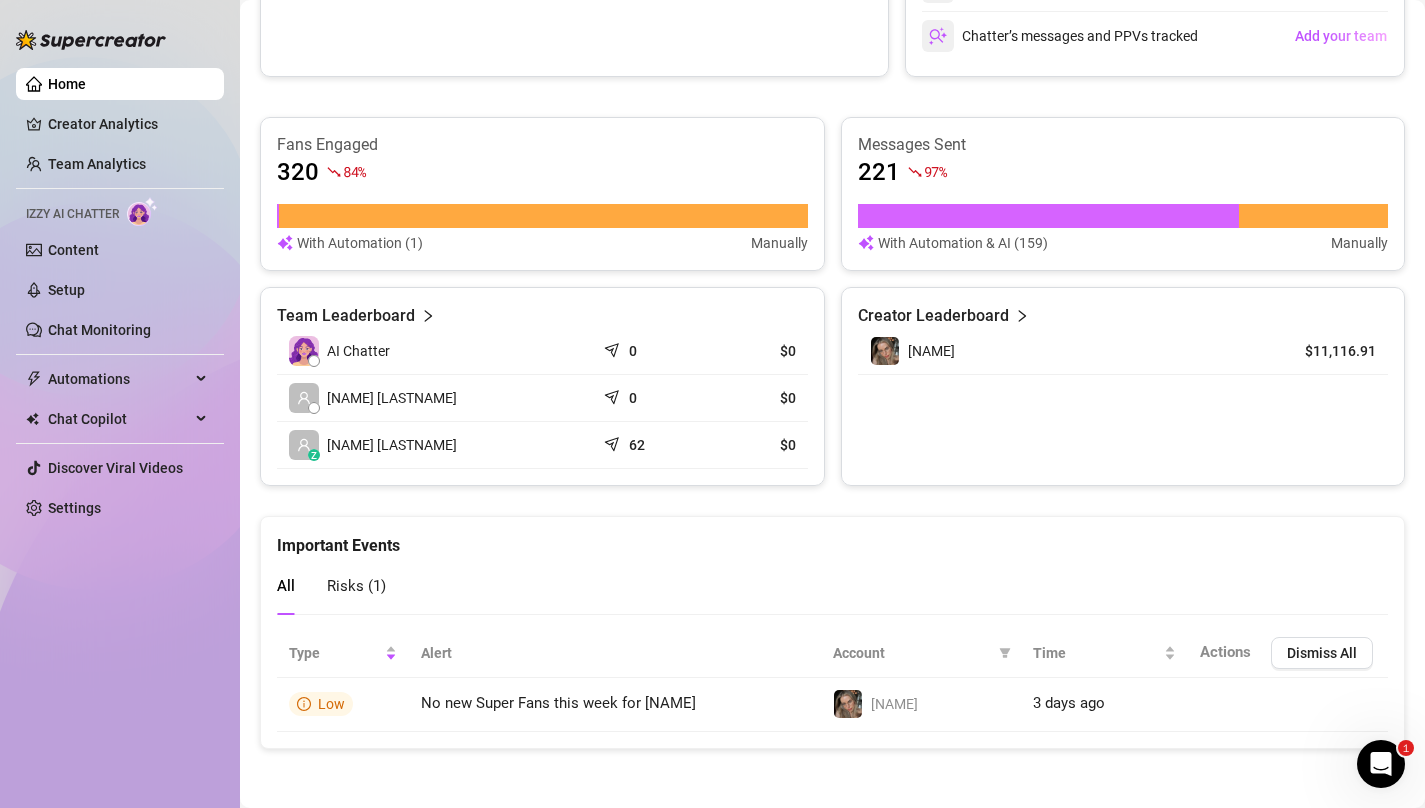 click 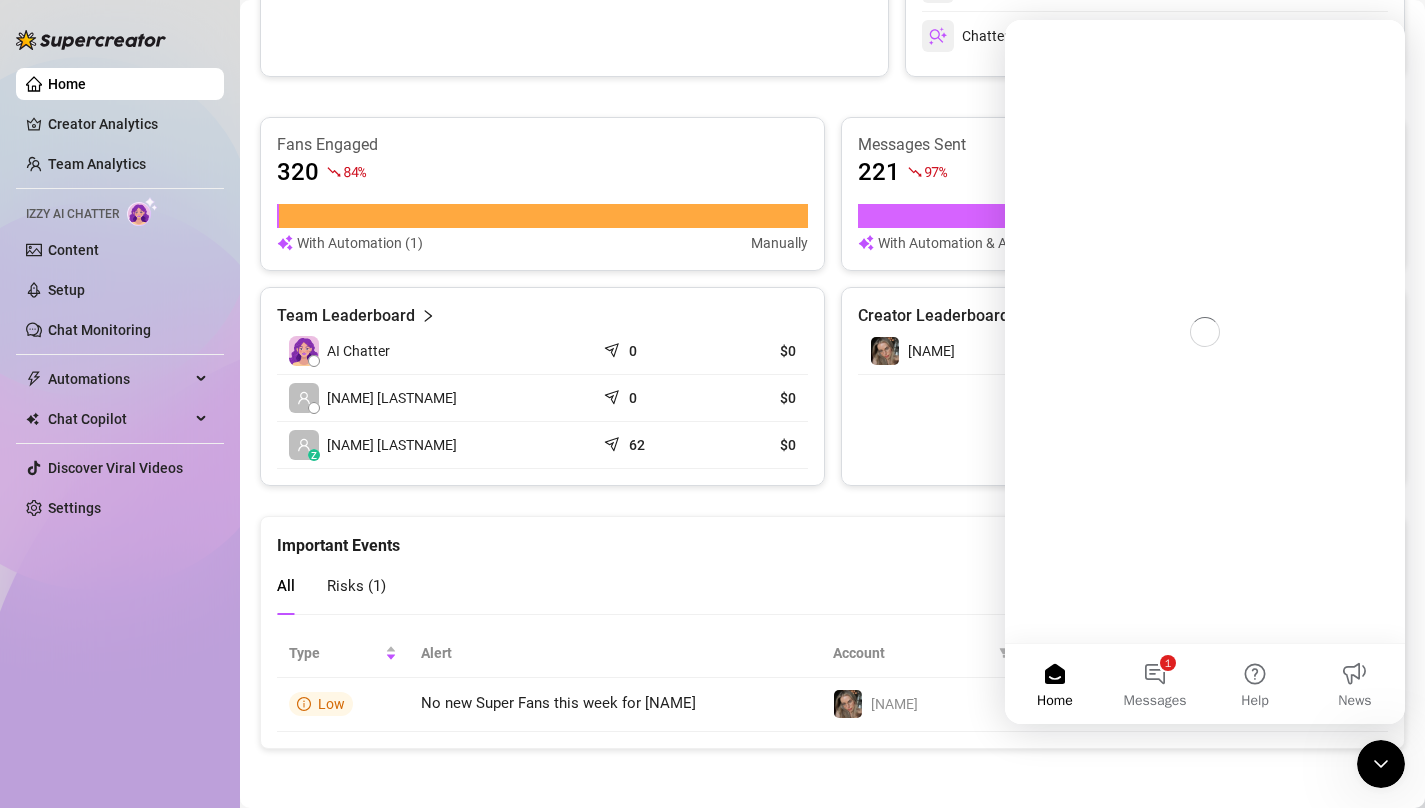 scroll, scrollTop: 0, scrollLeft: 0, axis: both 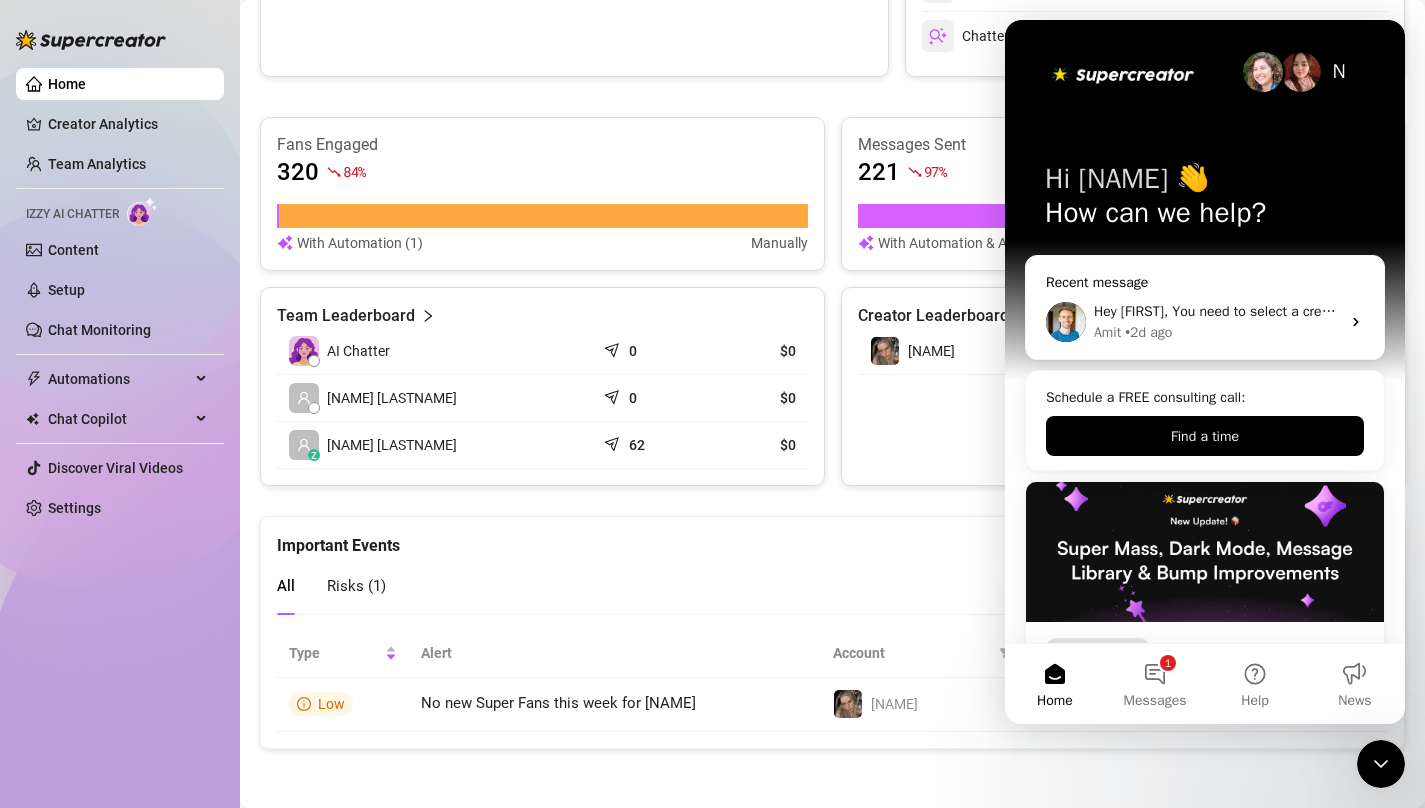 click on "Hey [FIRST], You need to select a creator (top right corner) and after that you will be able to delete the flow. Give it a try and let me know if it works for you!" at bounding box center [1569, 311] 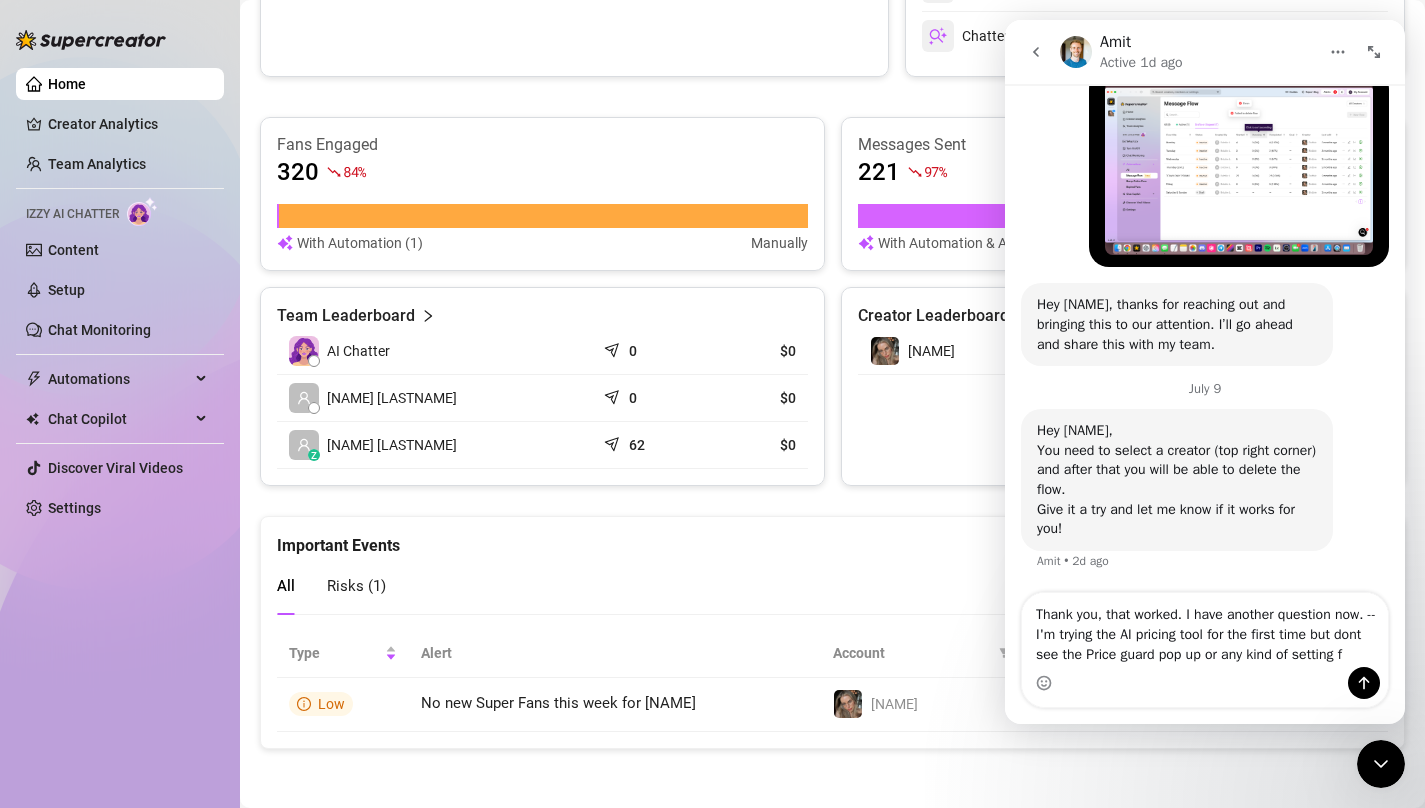 scroll, scrollTop: 1322, scrollLeft: 0, axis: vertical 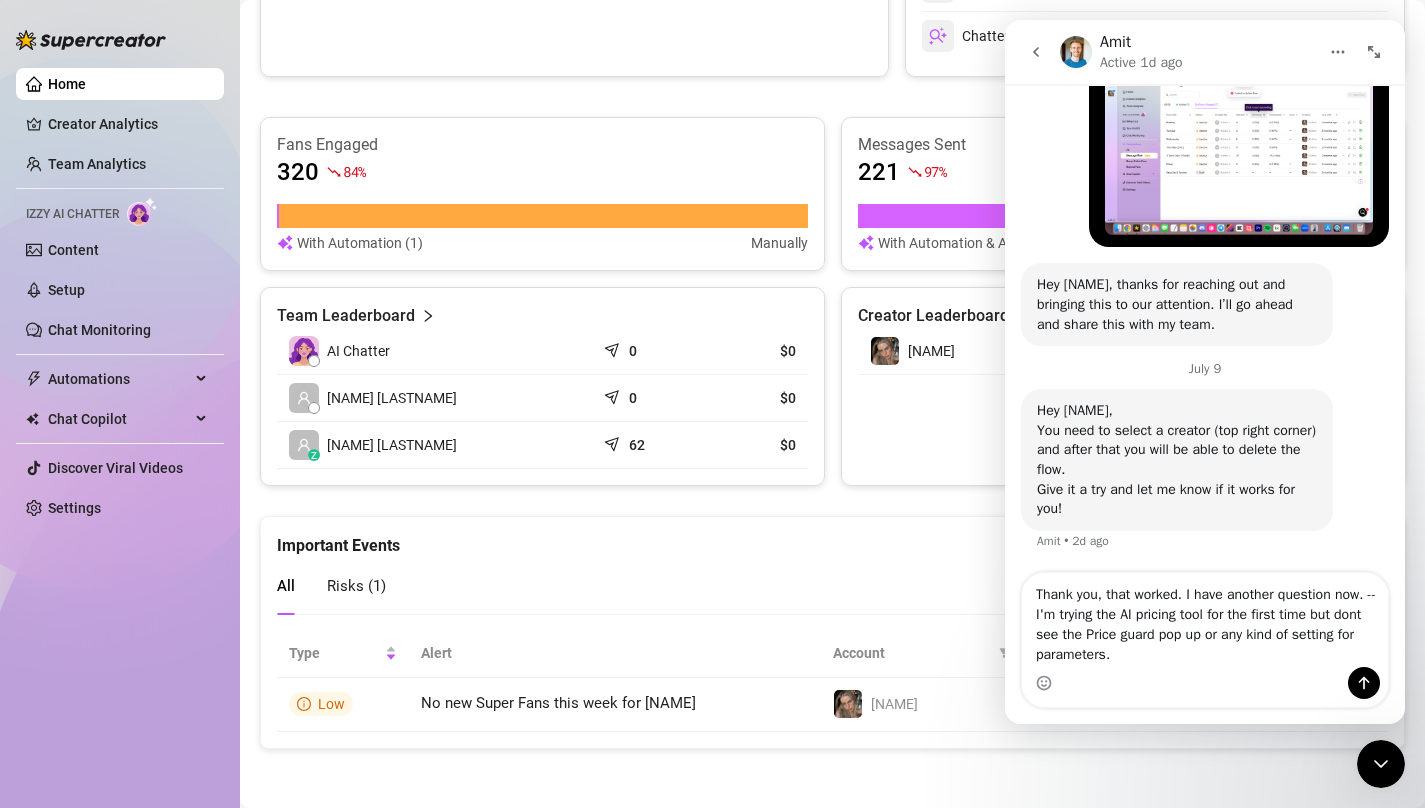 type on "Thank you, that worked. I have another question now. -- I'm trying the AI pricing tool for the first time but dont see the Price guard pop up or any kind of setting for parameters." 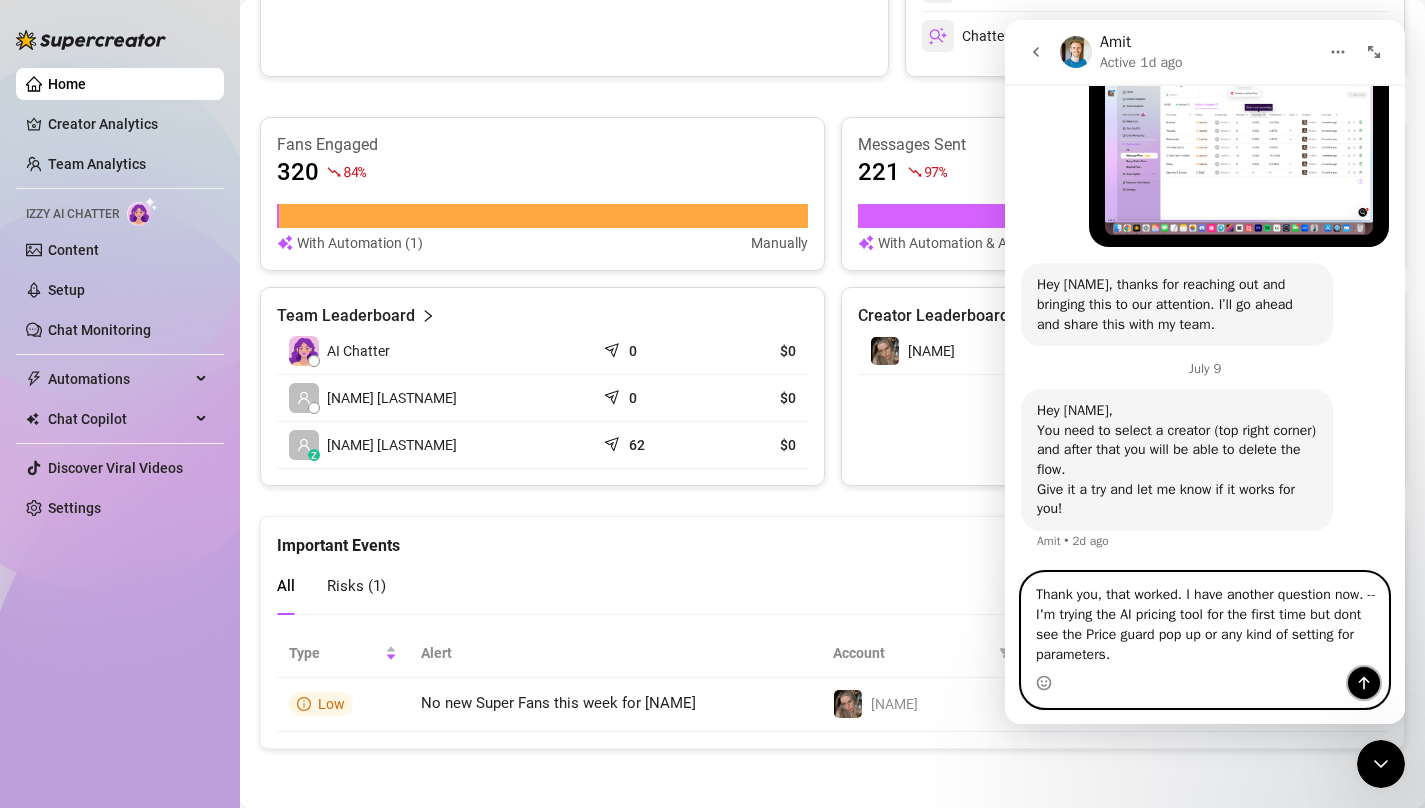 click 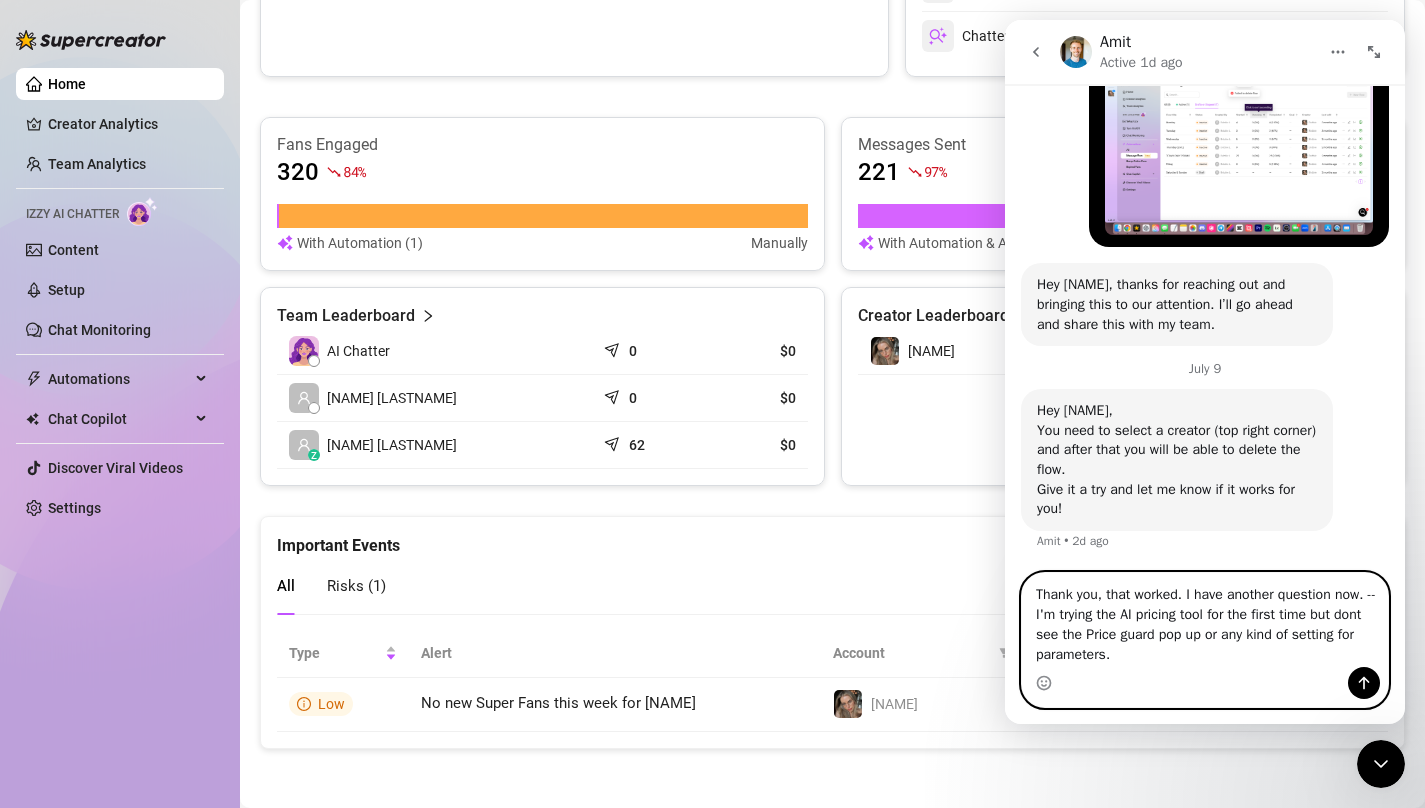 type 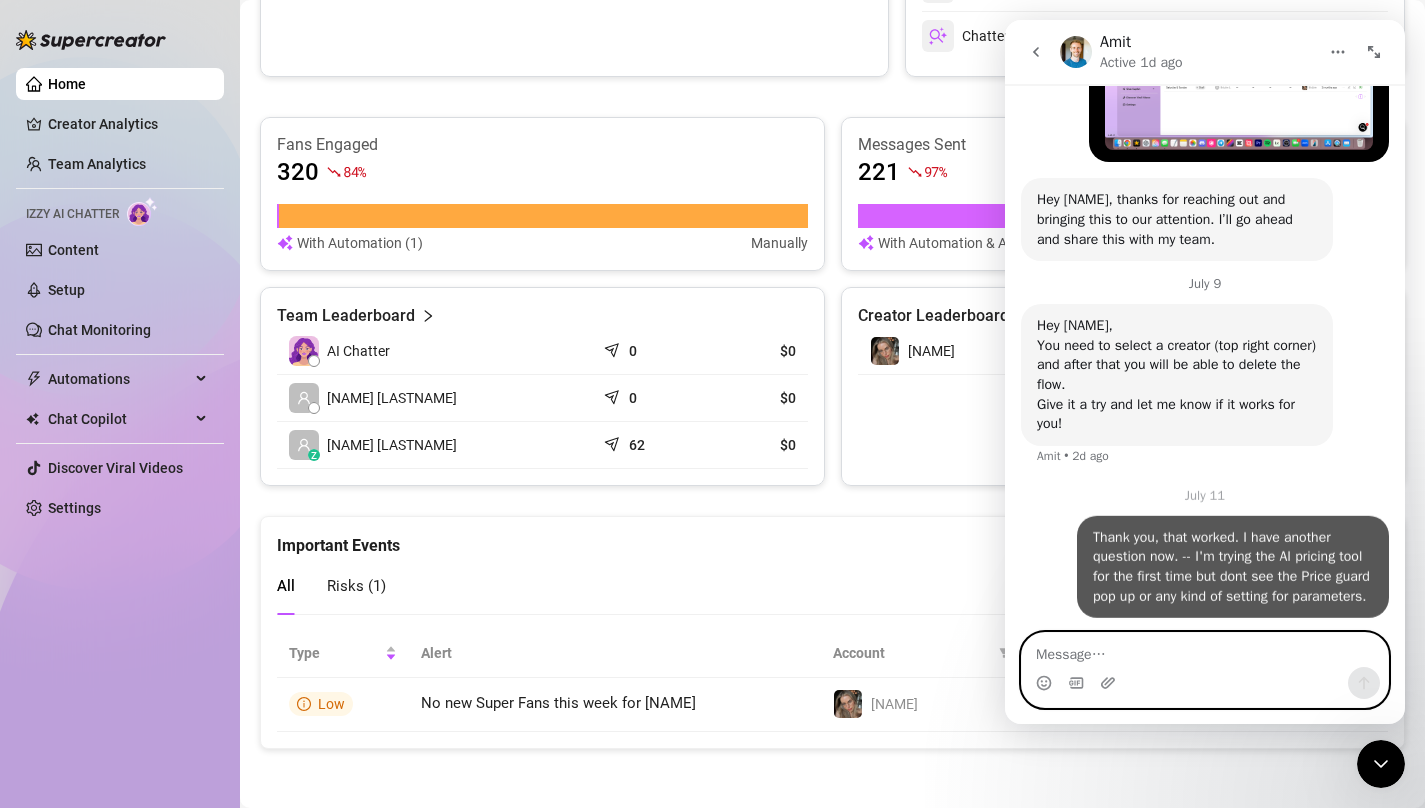 scroll, scrollTop: 1427, scrollLeft: 0, axis: vertical 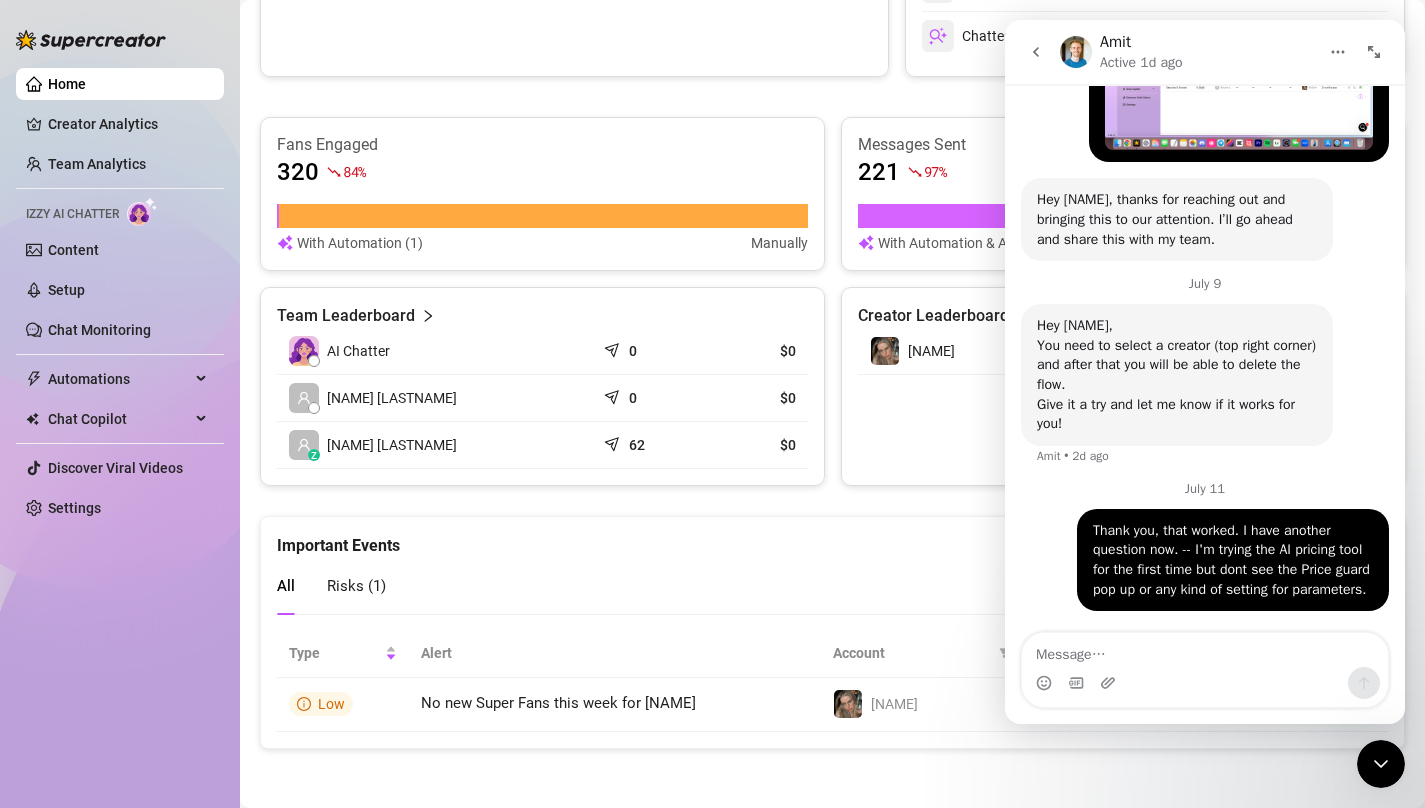 click at bounding box center [1381, 764] 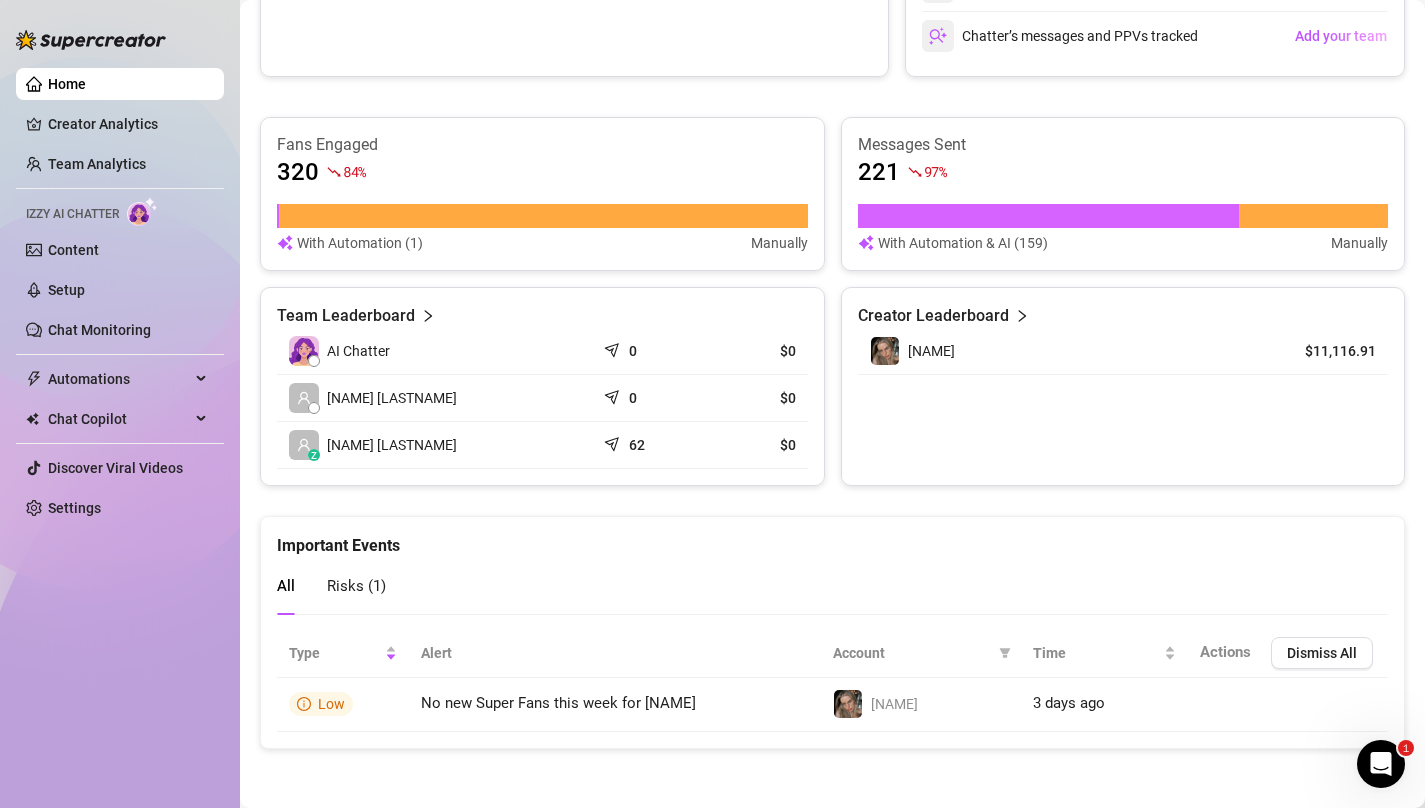 scroll, scrollTop: 0, scrollLeft: 0, axis: both 